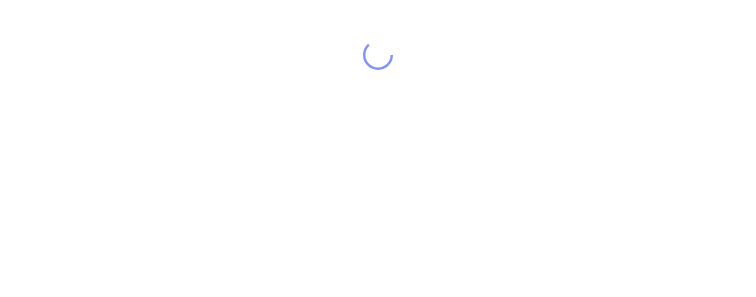 scroll, scrollTop: 0, scrollLeft: 0, axis: both 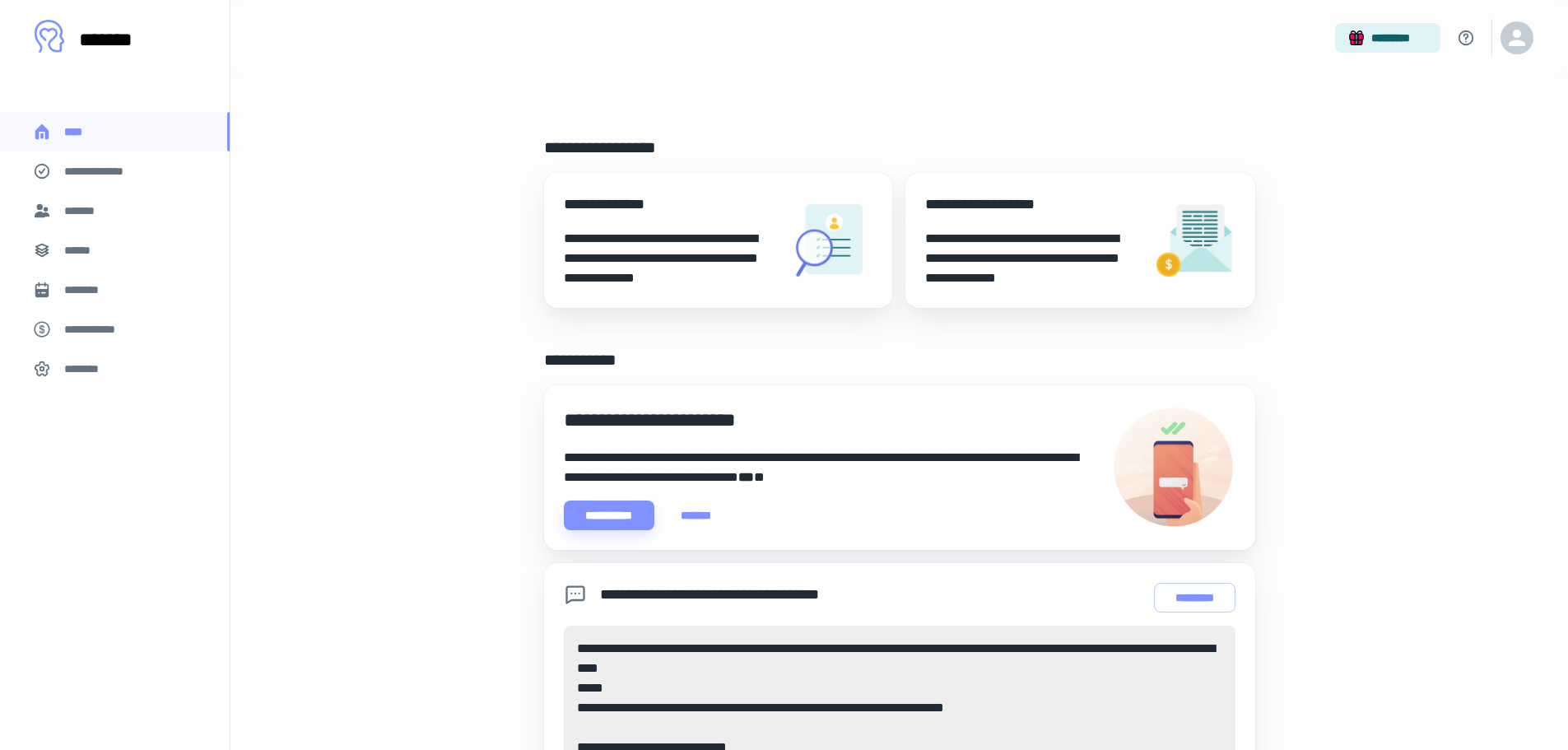 click on "**********" at bounding box center [105, 171] 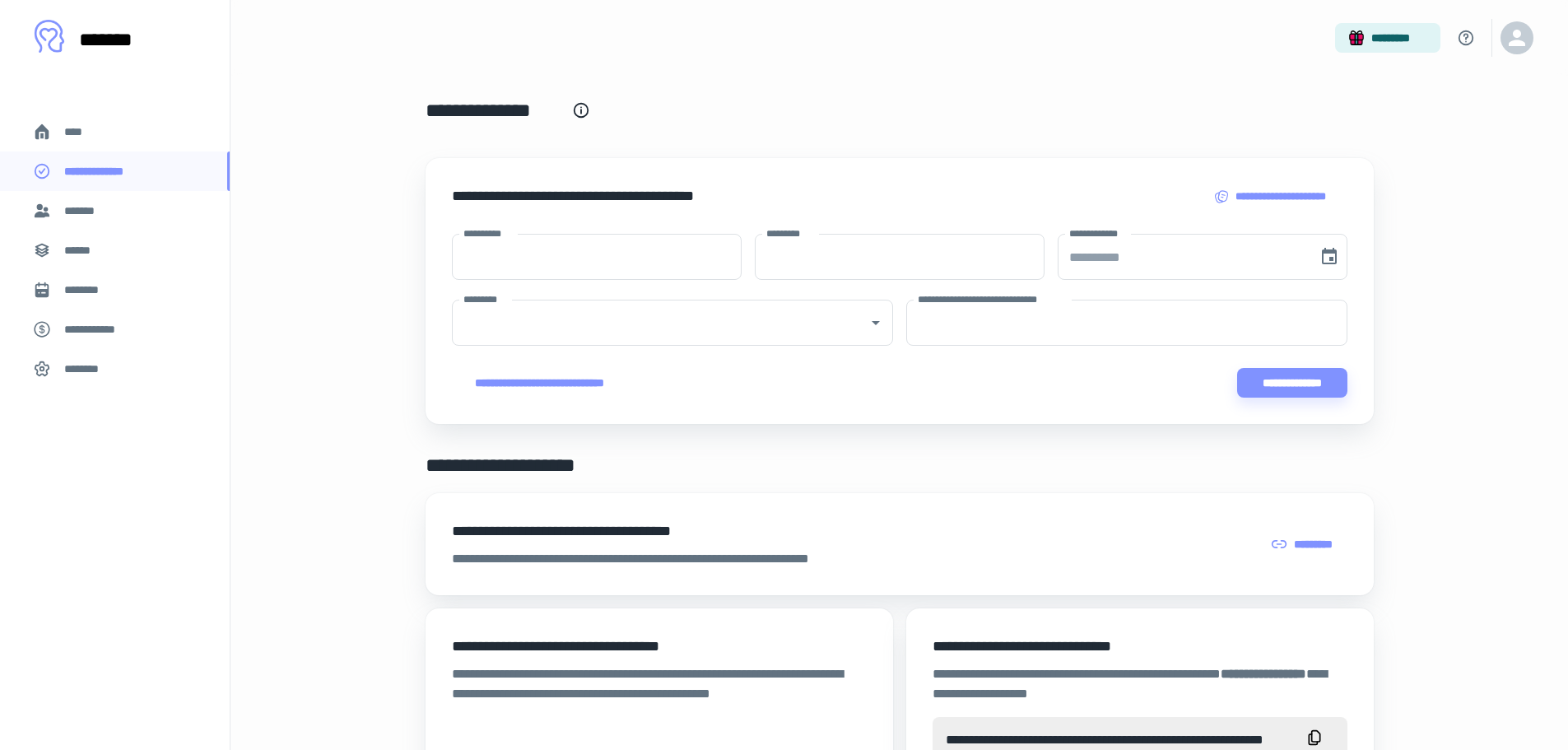 click on "*******" at bounding box center (114, 211) 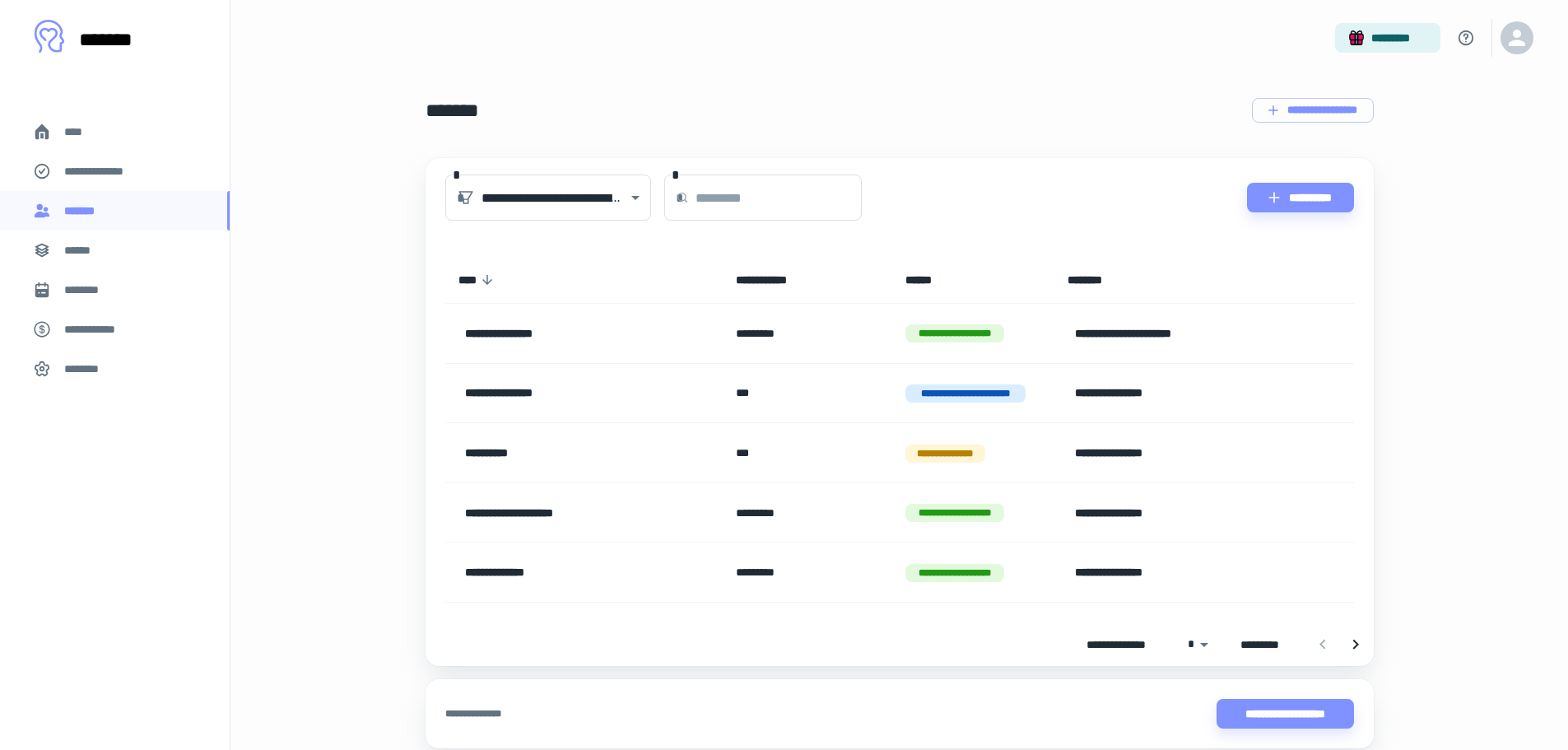 click at bounding box center [779, 198] 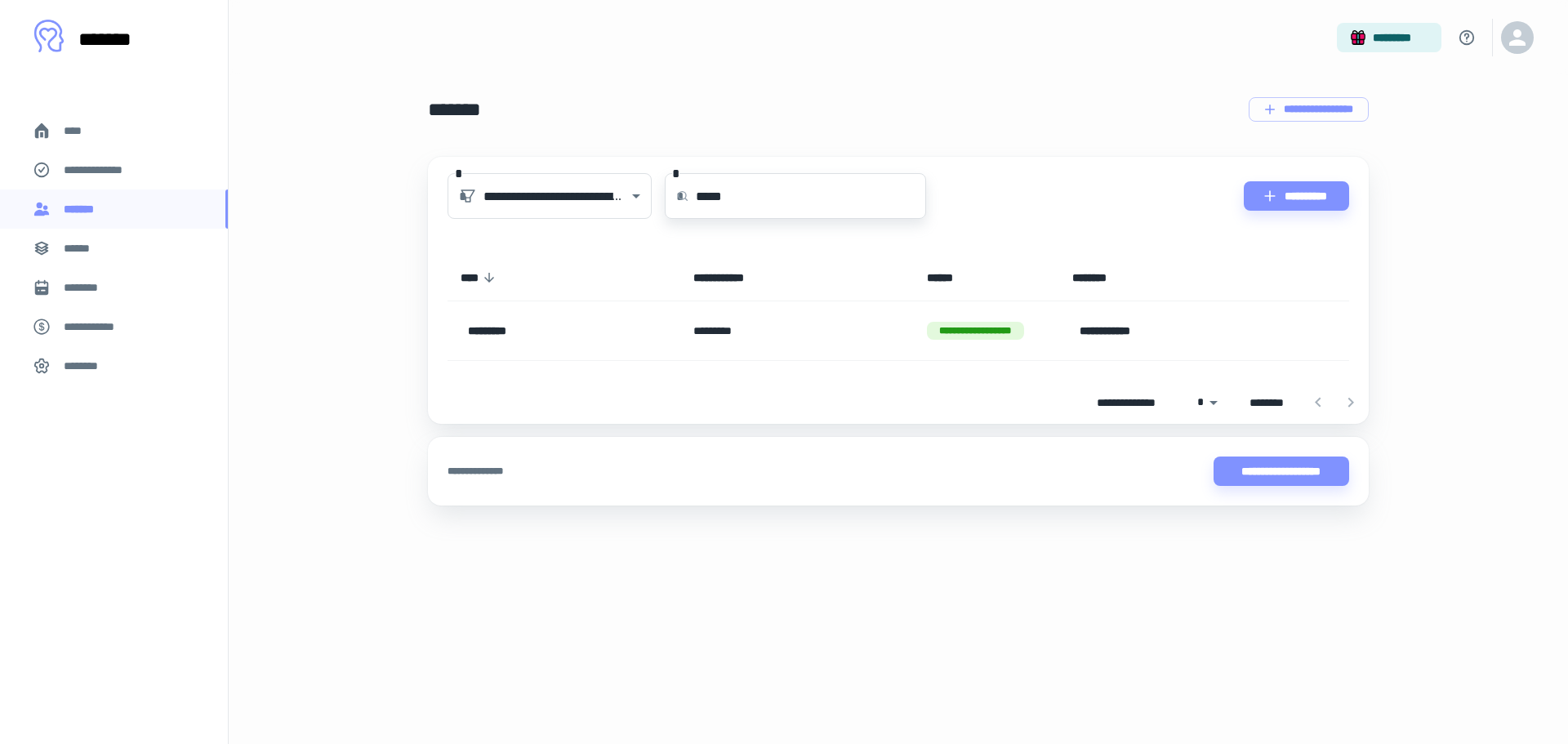 type on "*****" 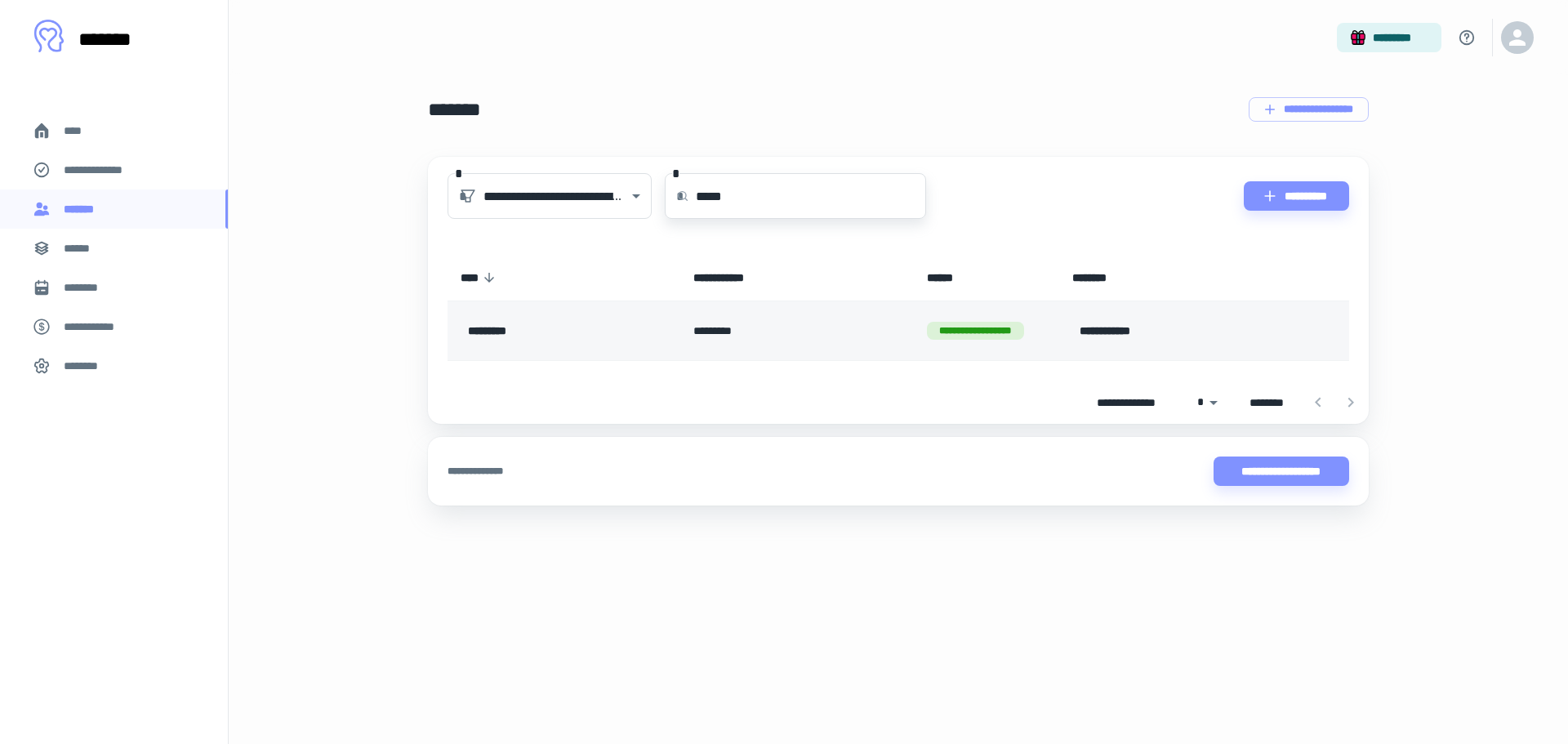 click on "*********" at bounding box center (546, 331) 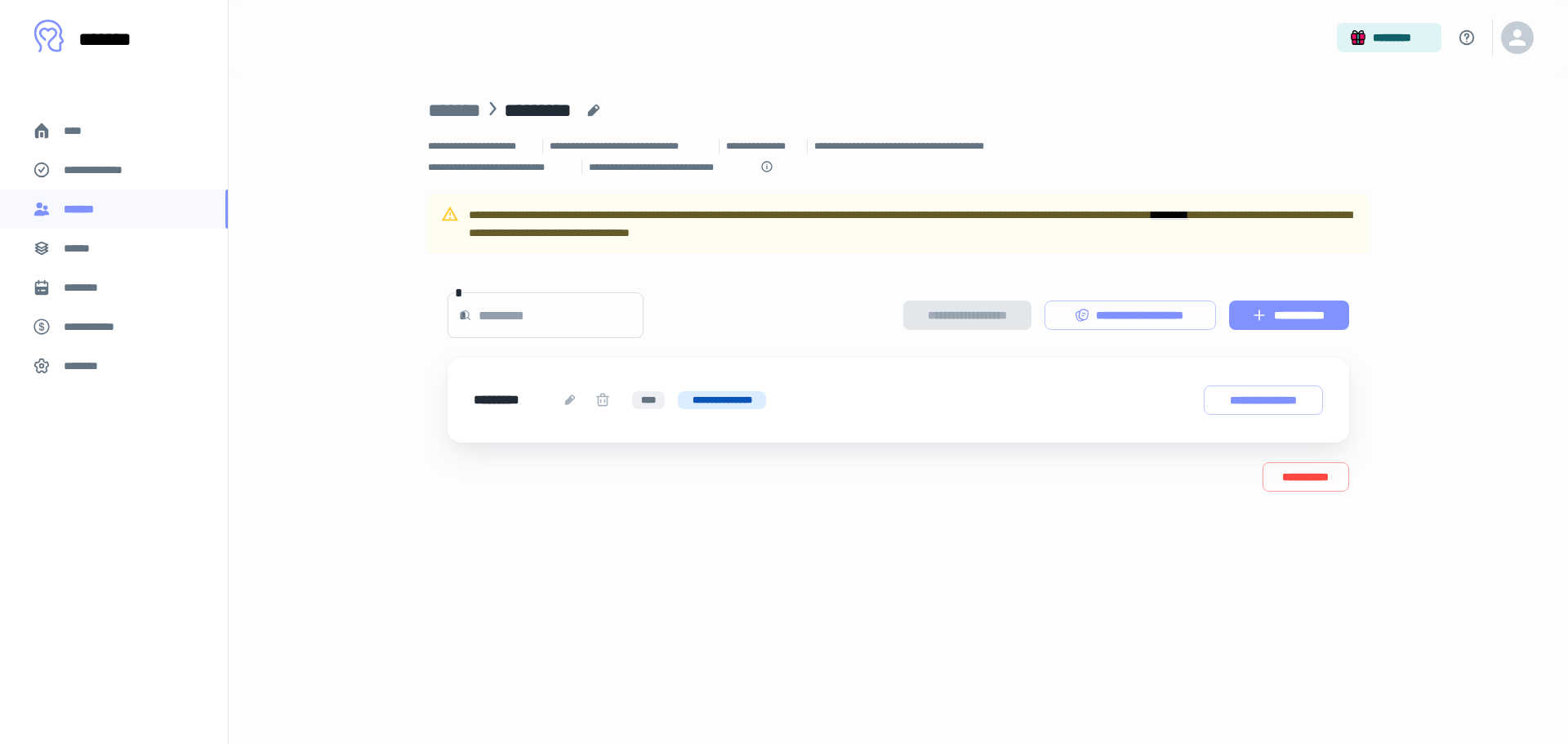 click on "**********" at bounding box center [1289, 315] 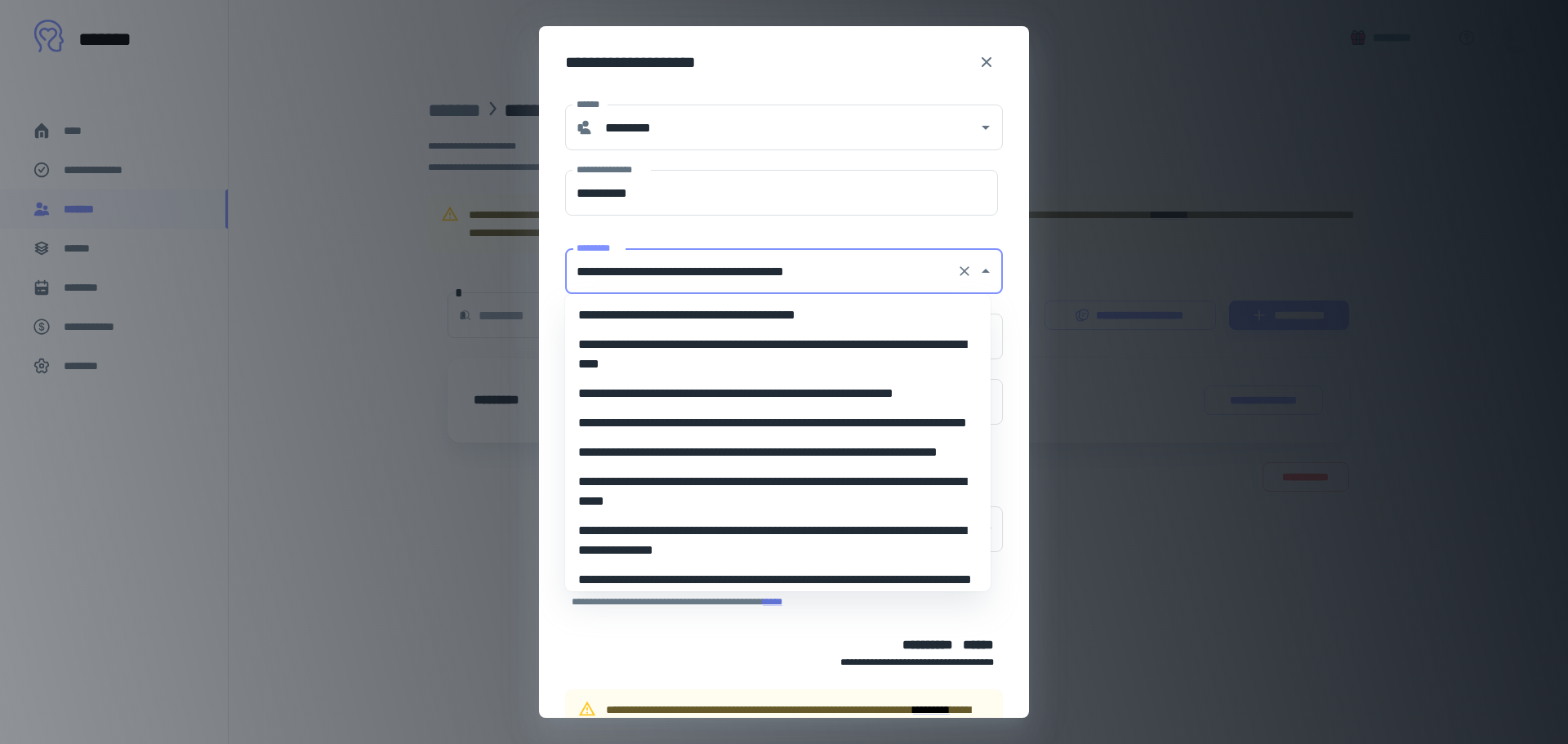 click on "**********" at bounding box center (761, 271) 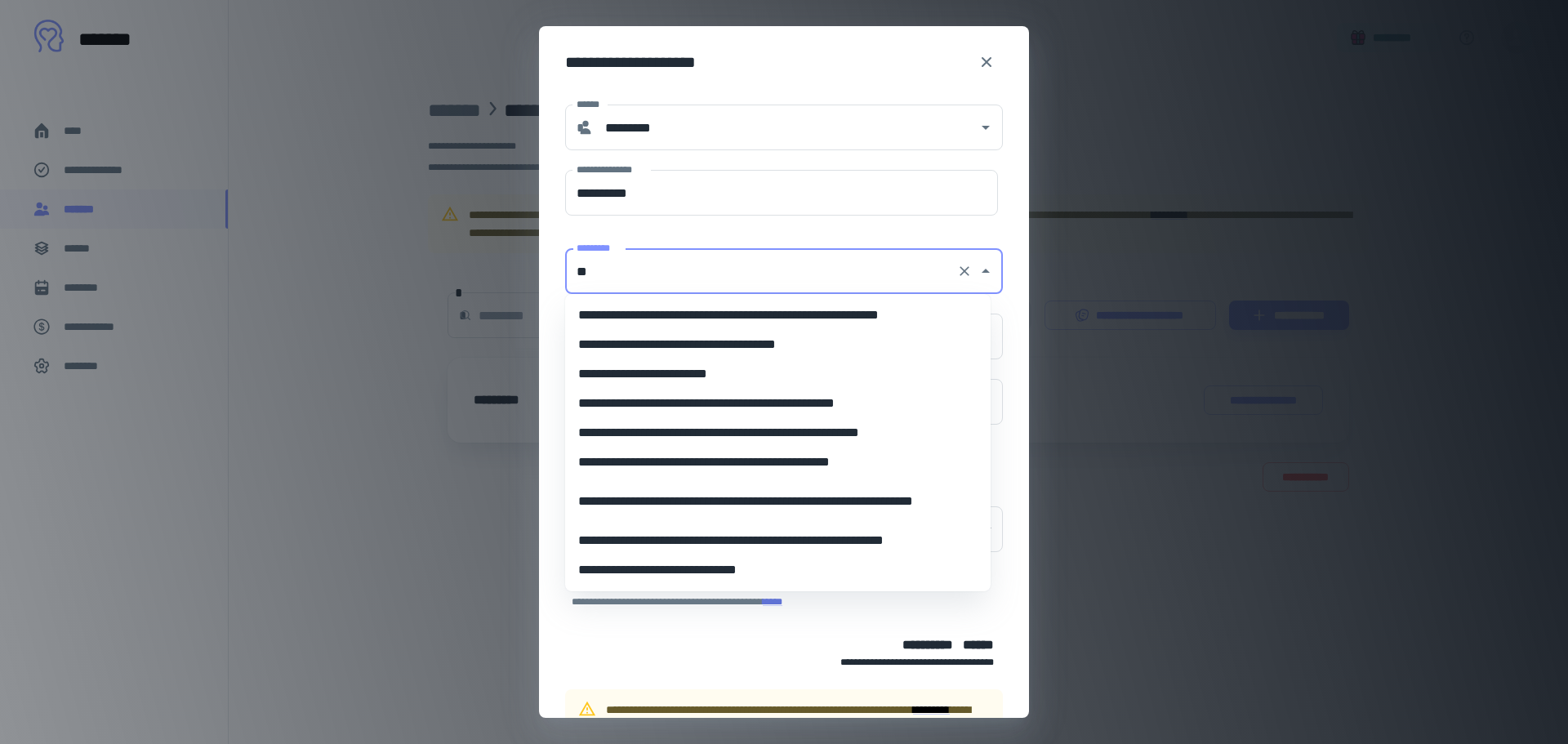 scroll, scrollTop: 0, scrollLeft: 0, axis: both 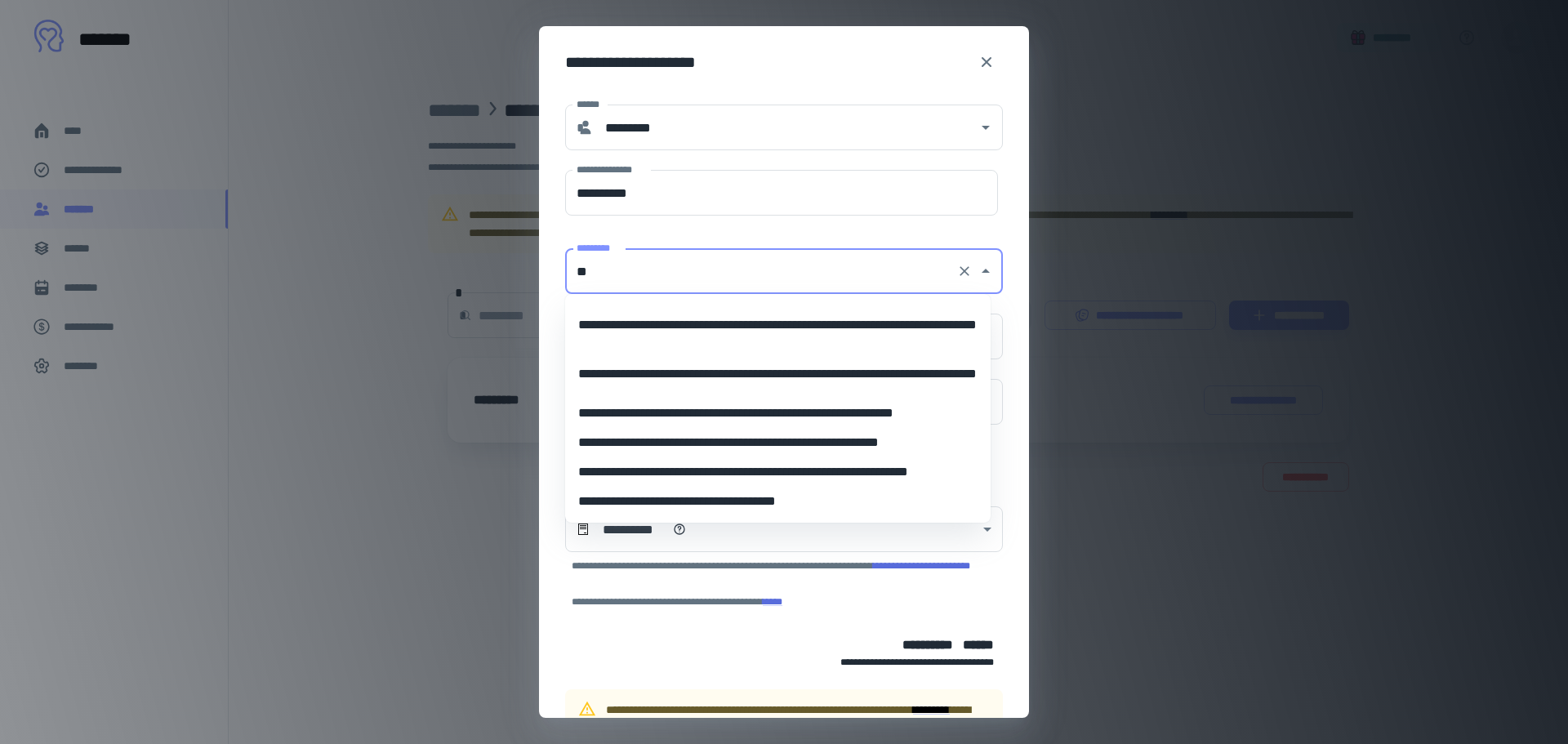 type on "*" 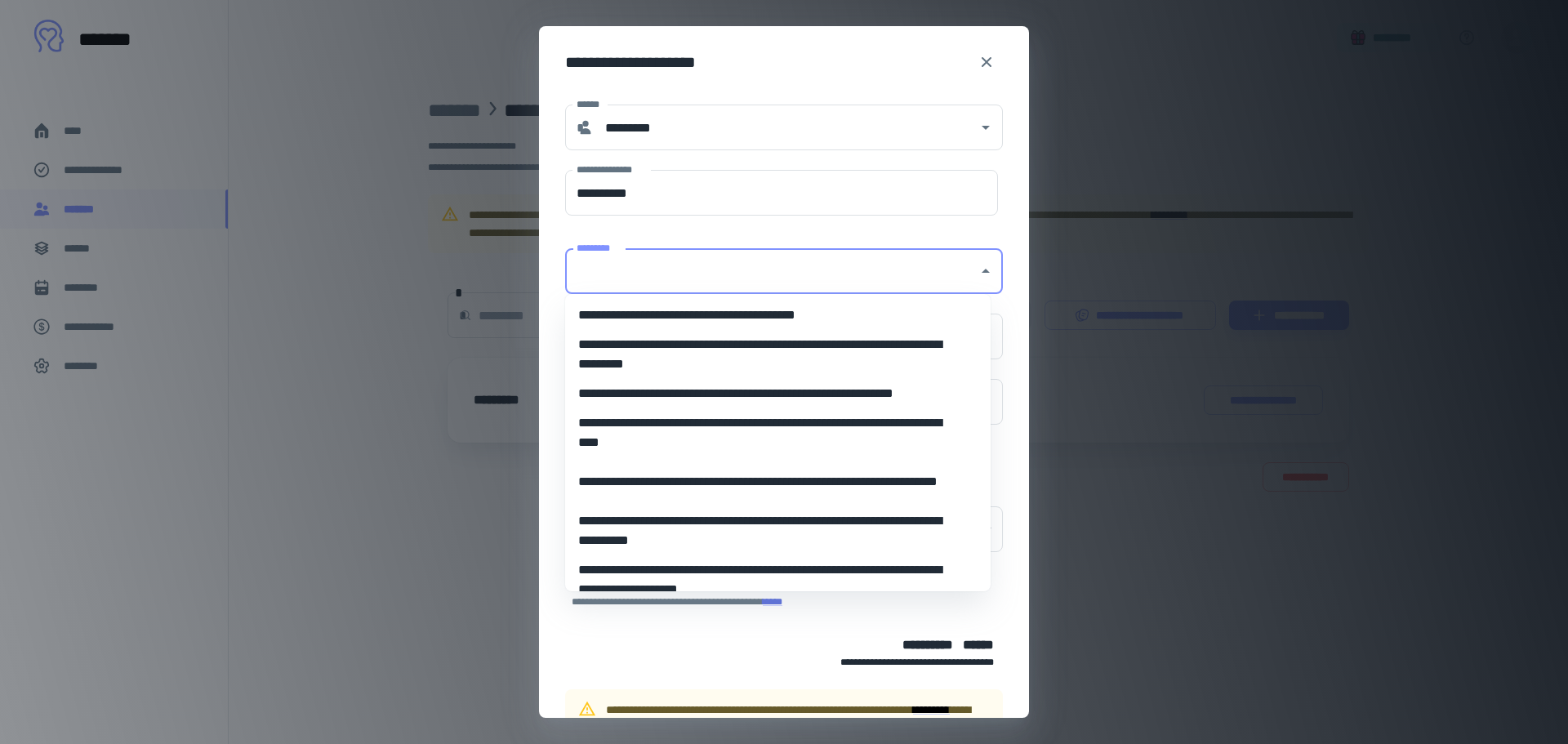 type 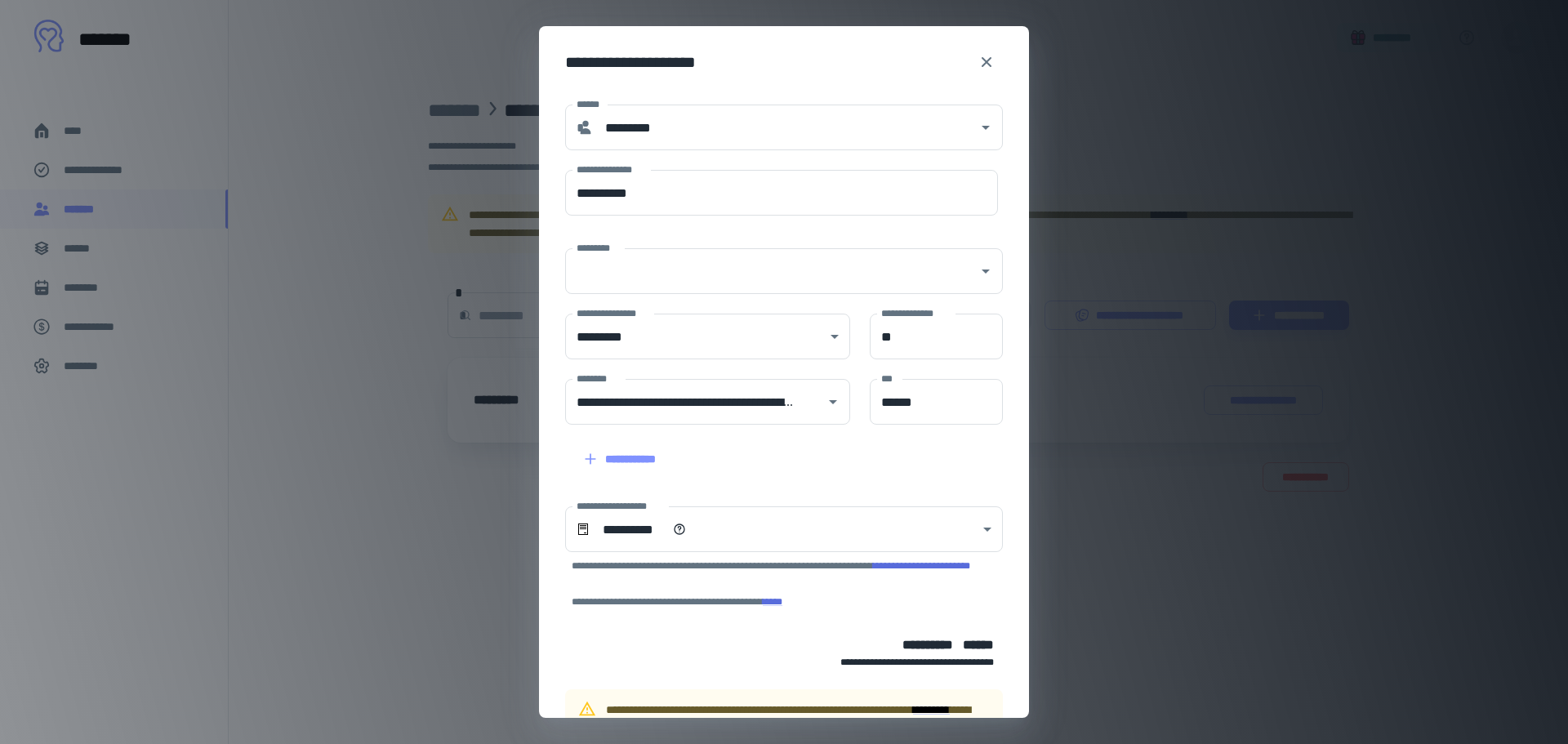 click on "********* *********" at bounding box center [774, 261] 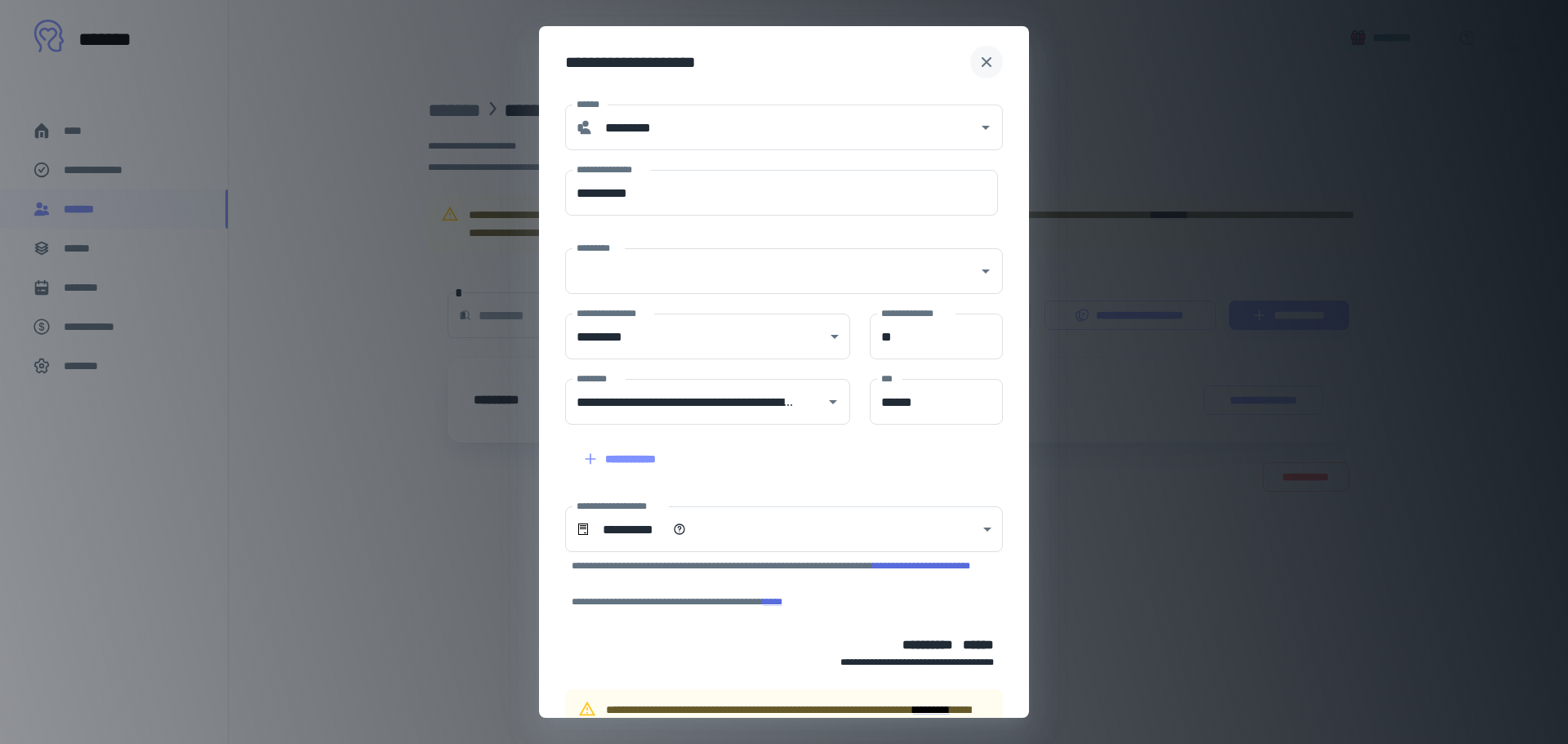 click 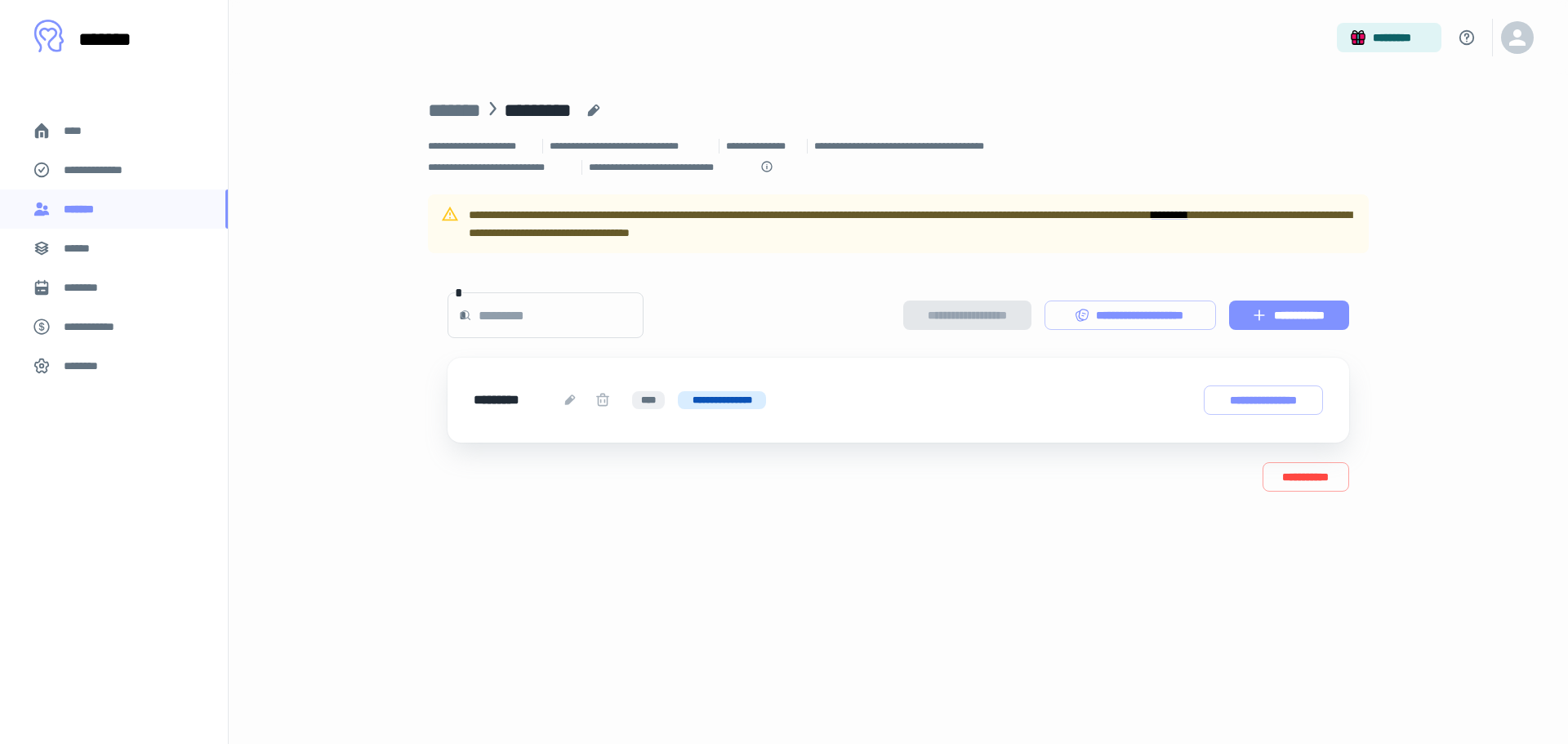 click on "**********" at bounding box center (1289, 315) 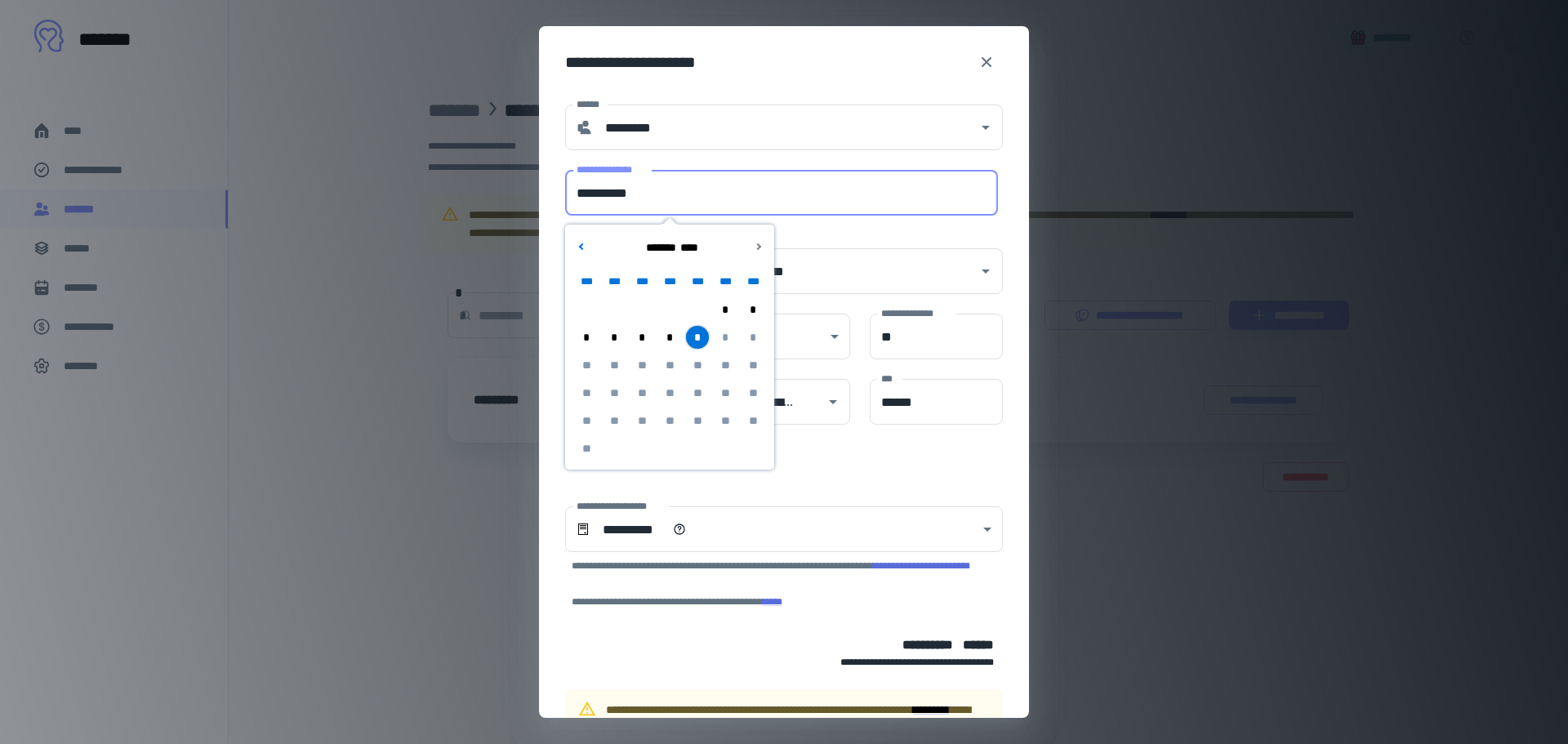 click on "**********" at bounding box center [782, 193] 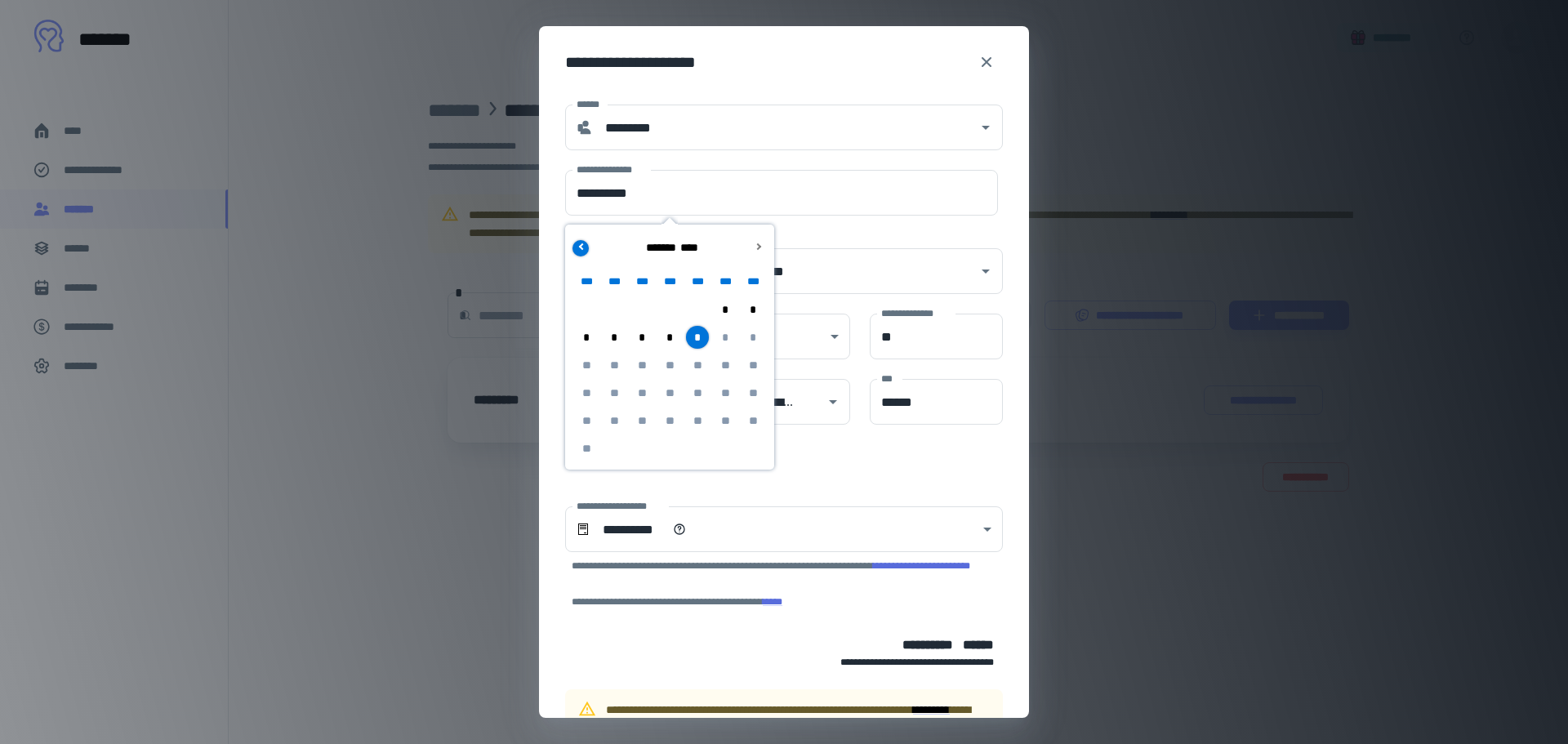click at bounding box center (581, 248) 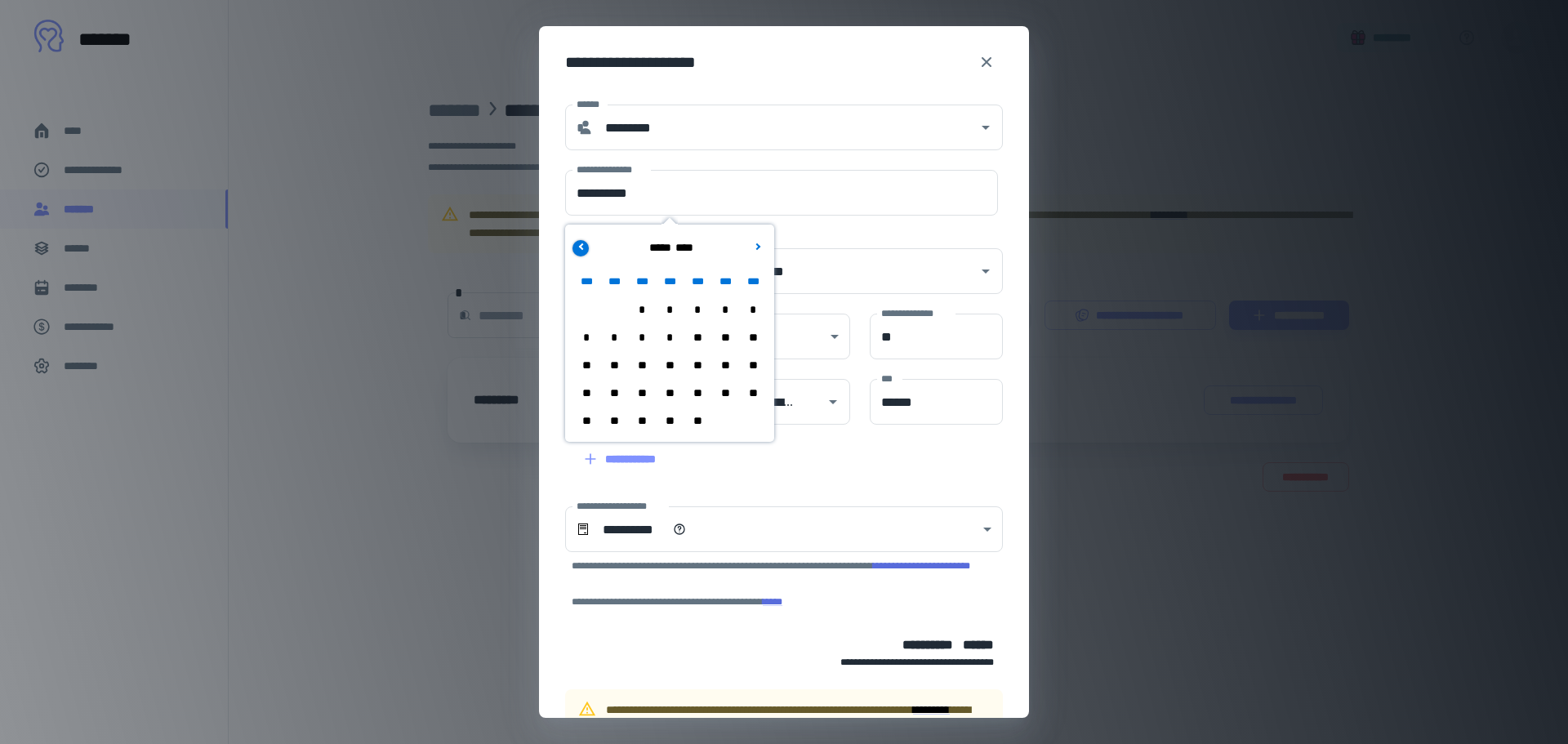 click at bounding box center [581, 248] 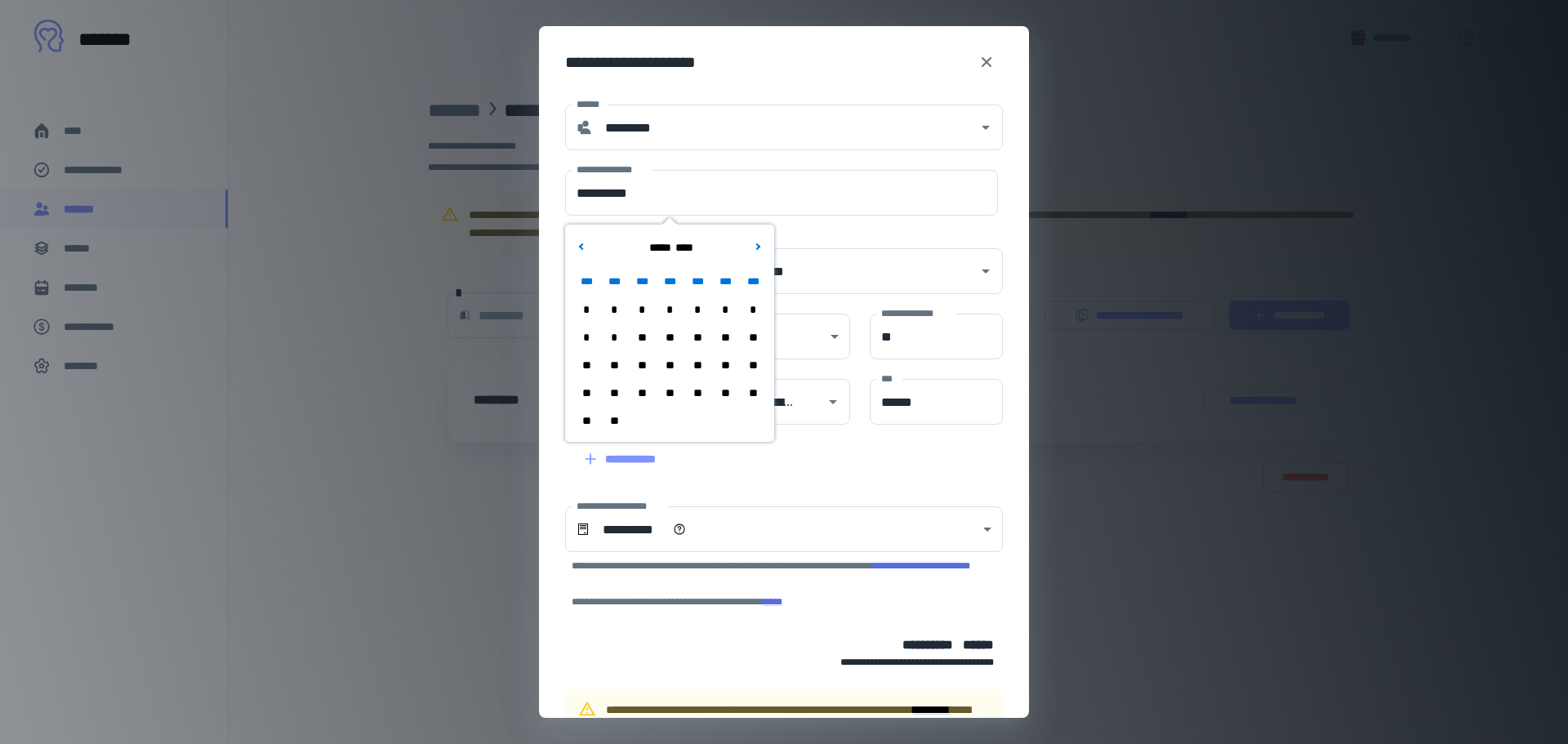 click on "**" at bounding box center (642, 365) 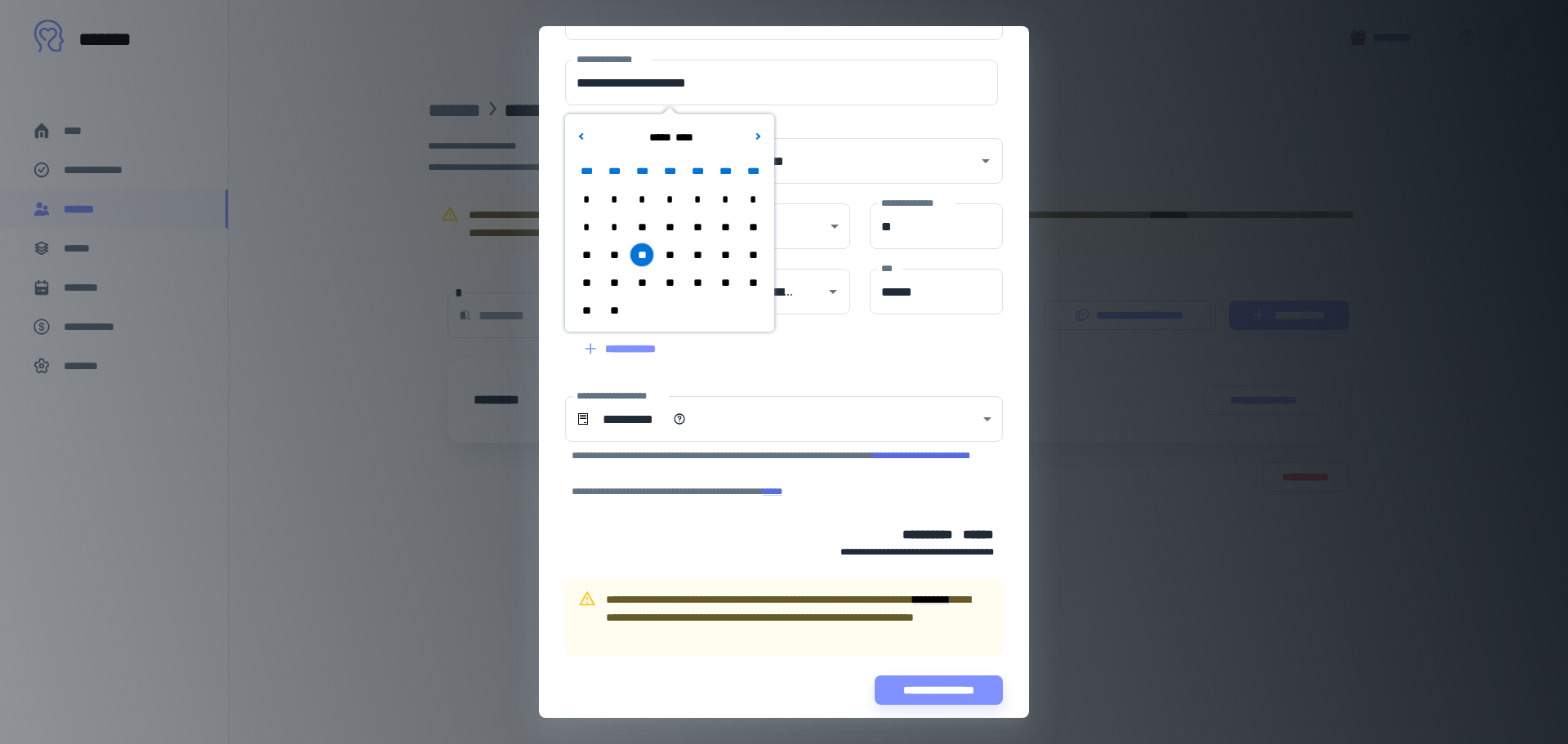 scroll, scrollTop: 123, scrollLeft: 0, axis: vertical 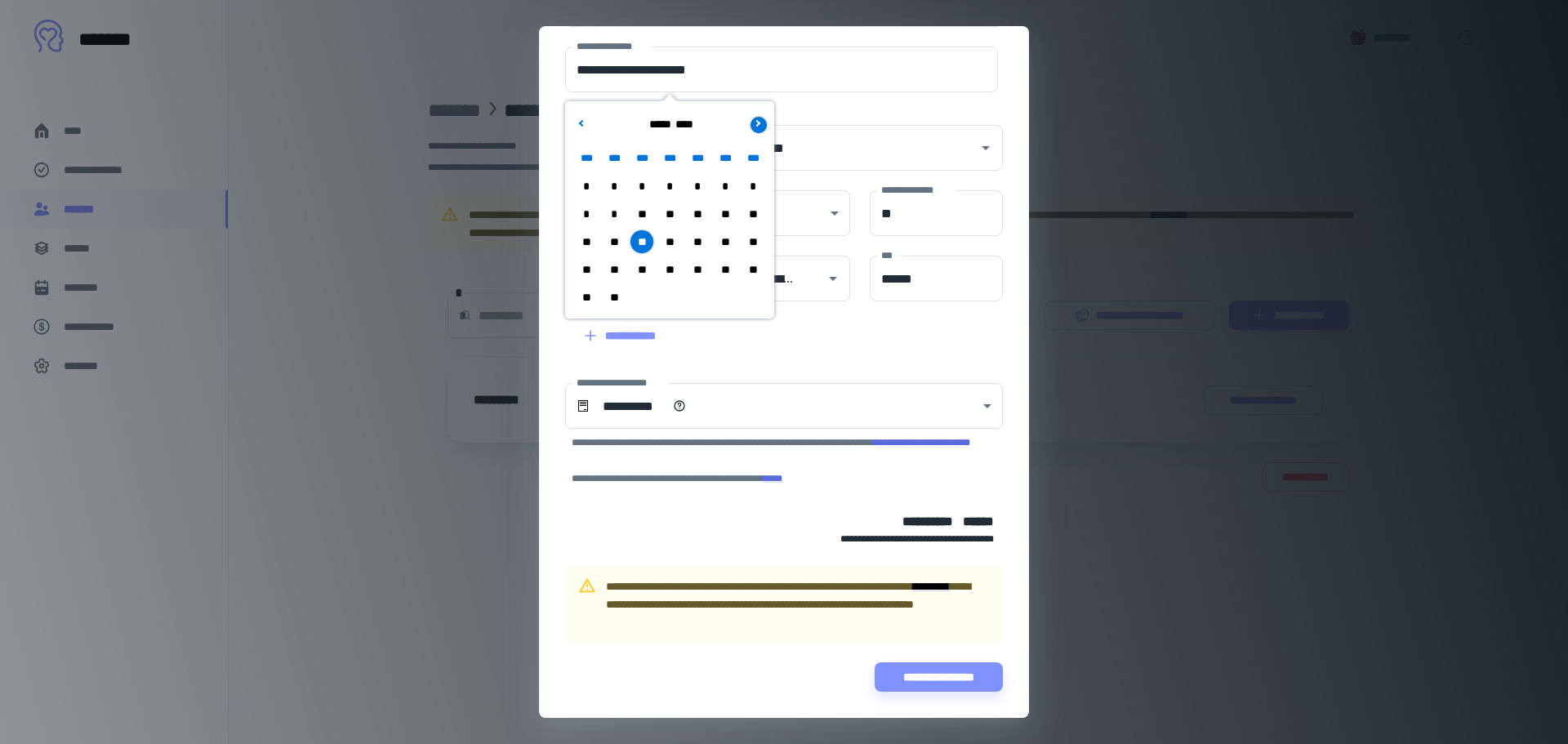 click at bounding box center (757, 123) 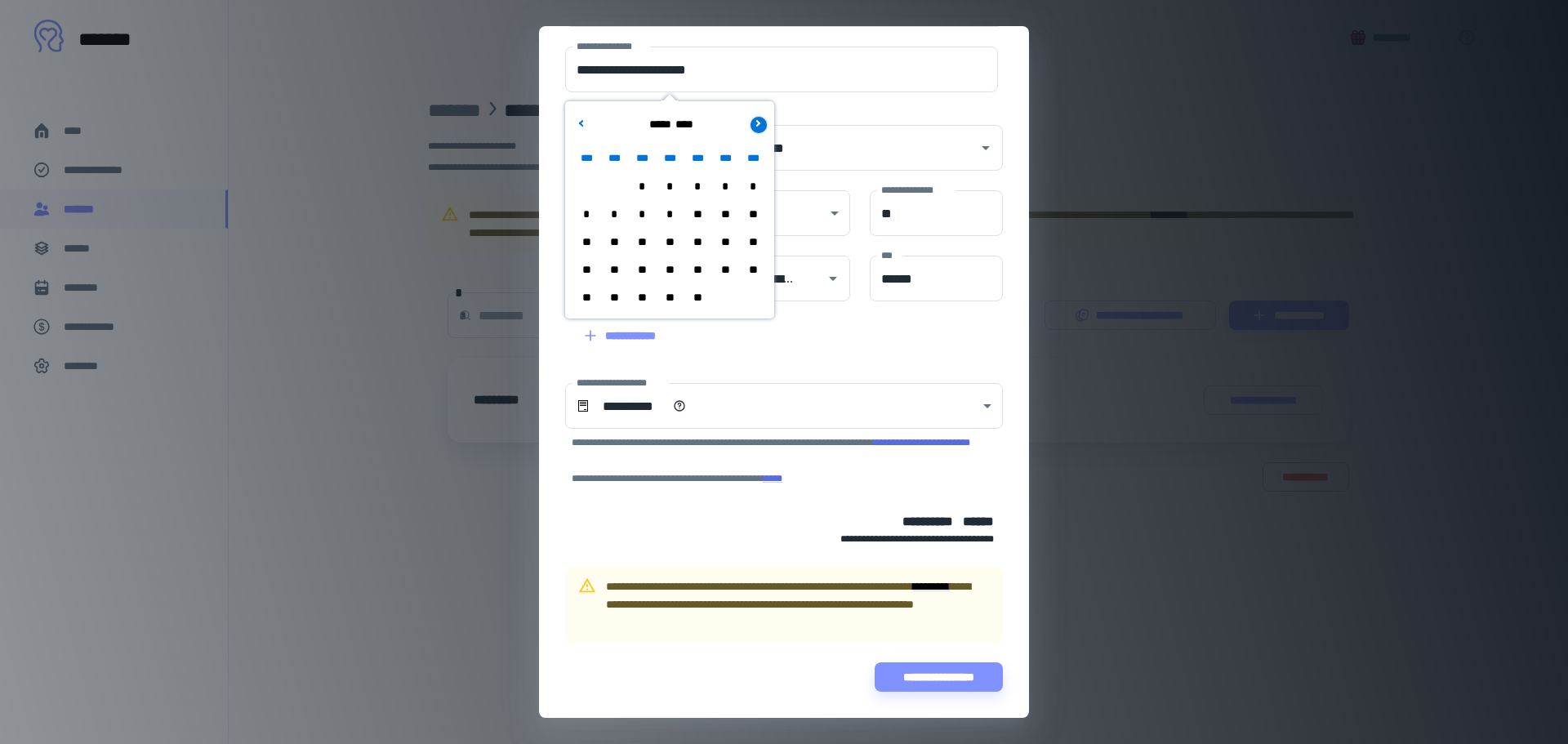 click at bounding box center (757, 123) 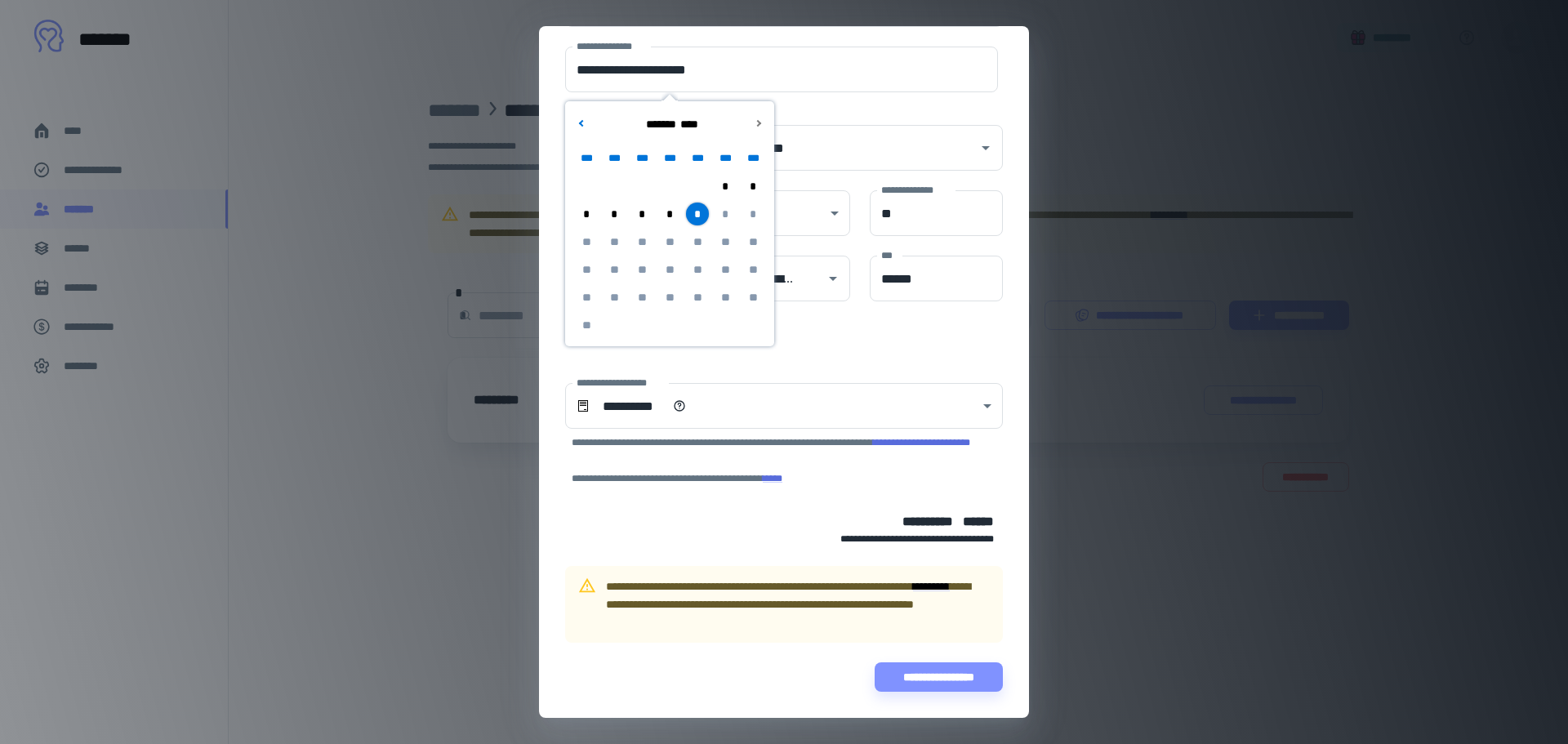 click on "*" at bounding box center (697, 214) 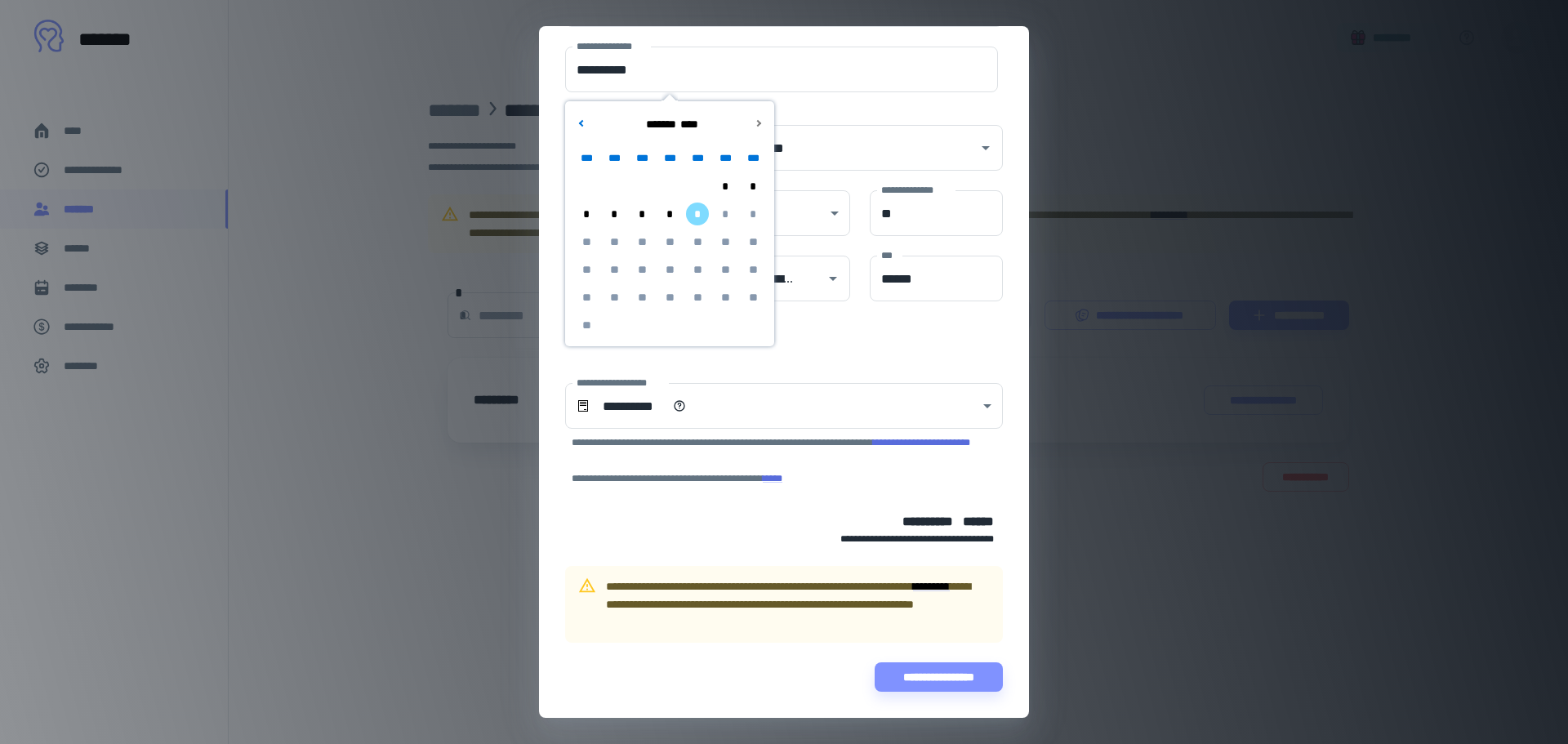 click on "**********" at bounding box center [774, 138] 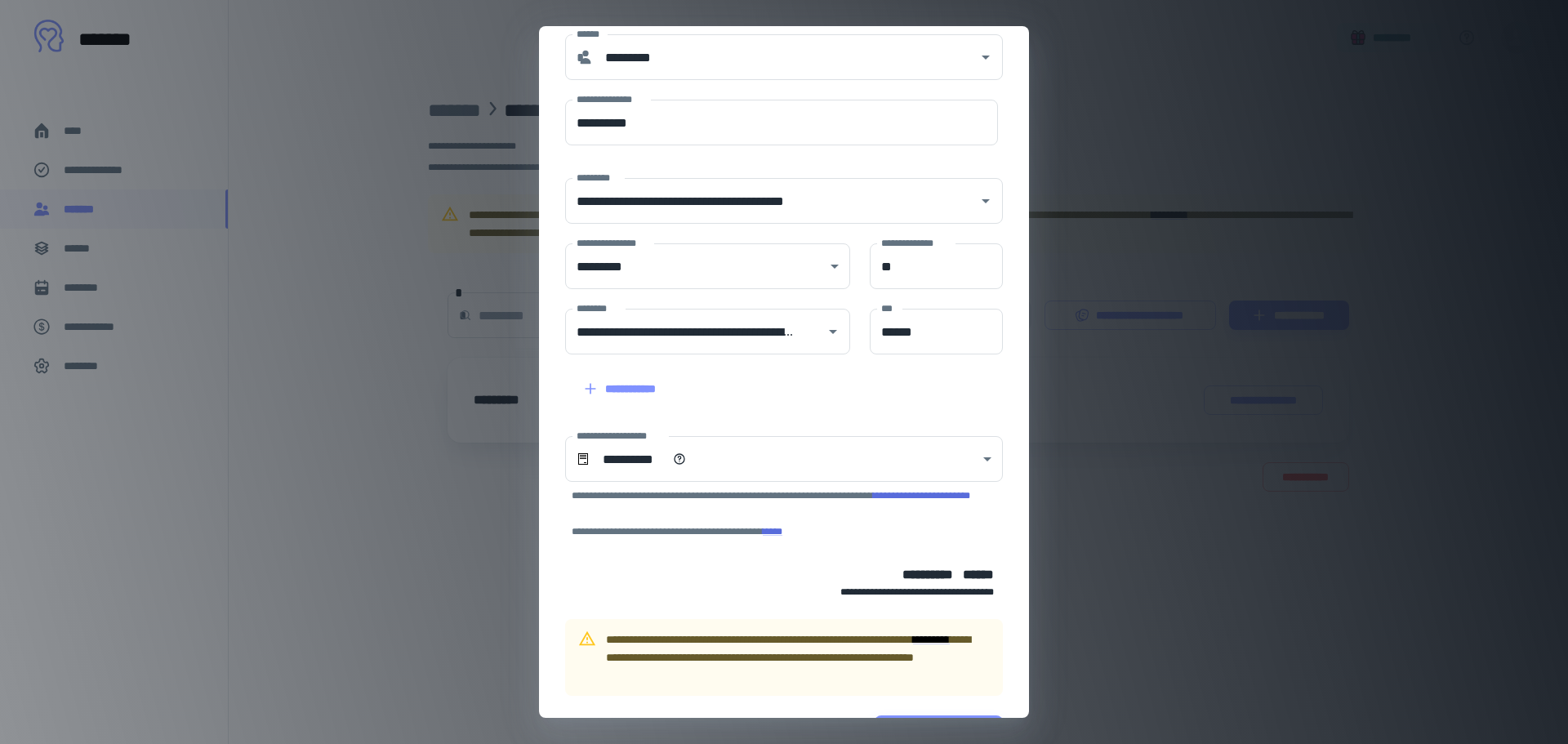 scroll, scrollTop: 42, scrollLeft: 0, axis: vertical 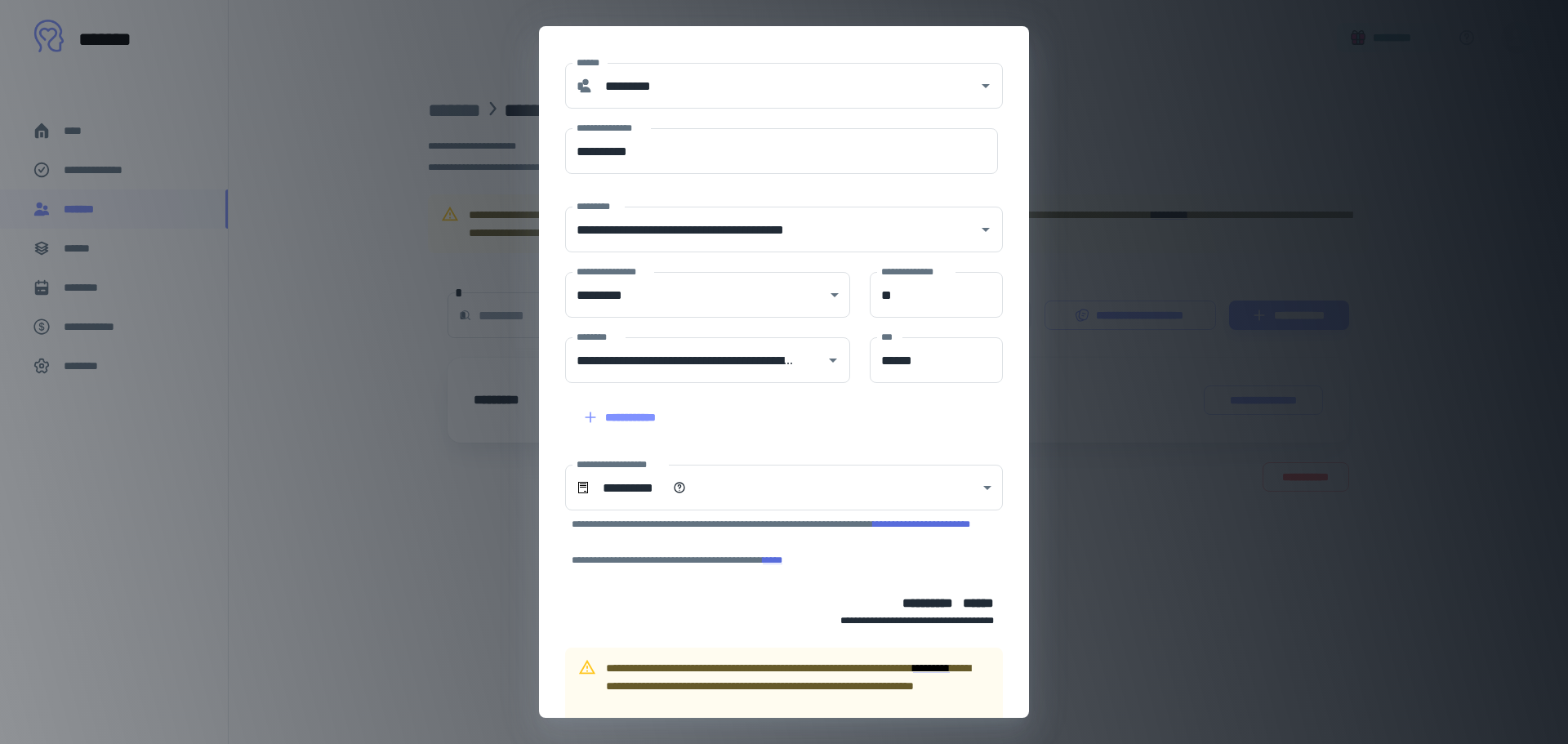click on "*** [LAST] ***" at bounding box center (926, 350) 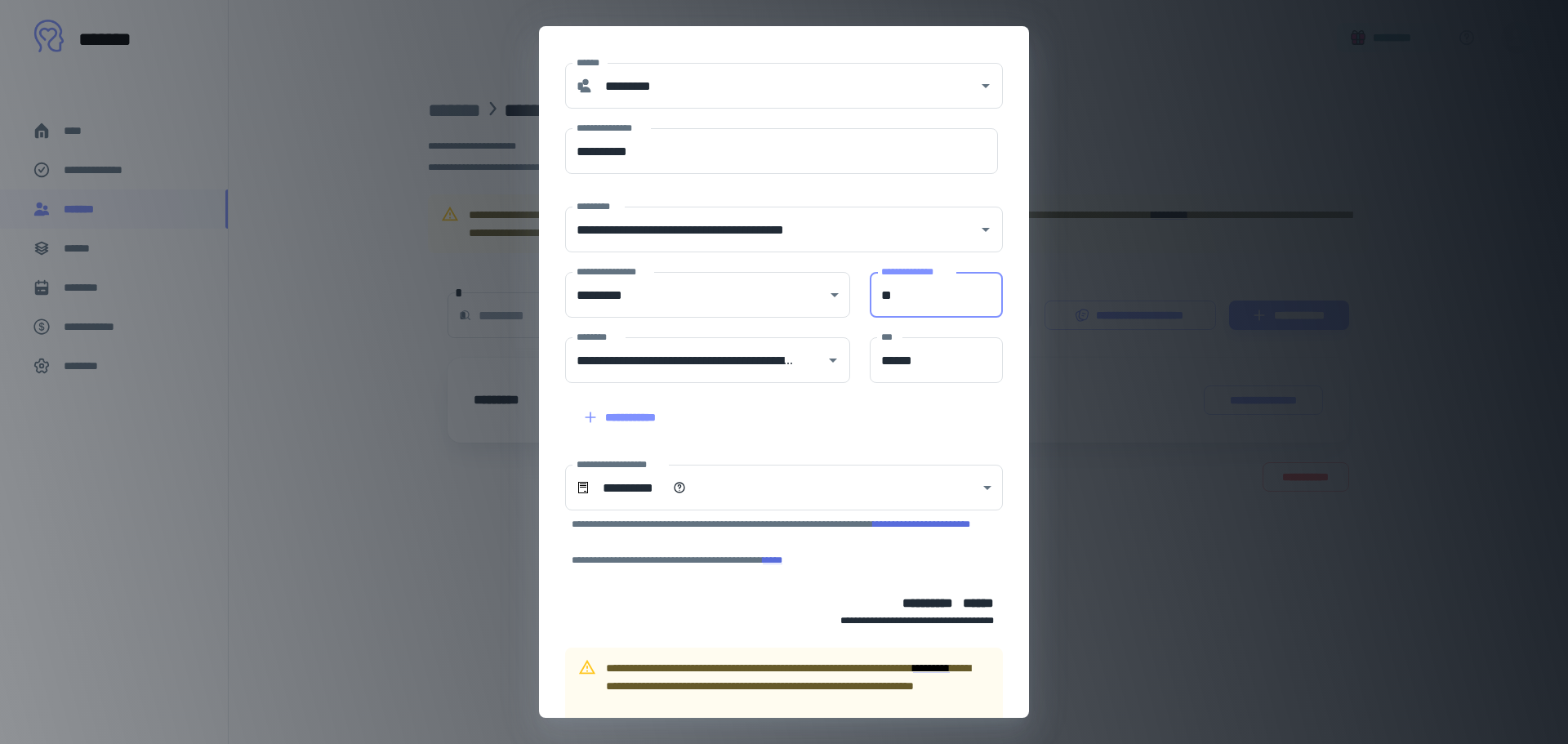 drag, startPoint x: 903, startPoint y: 298, endPoint x: 858, endPoint y: 297, distance: 45.01111 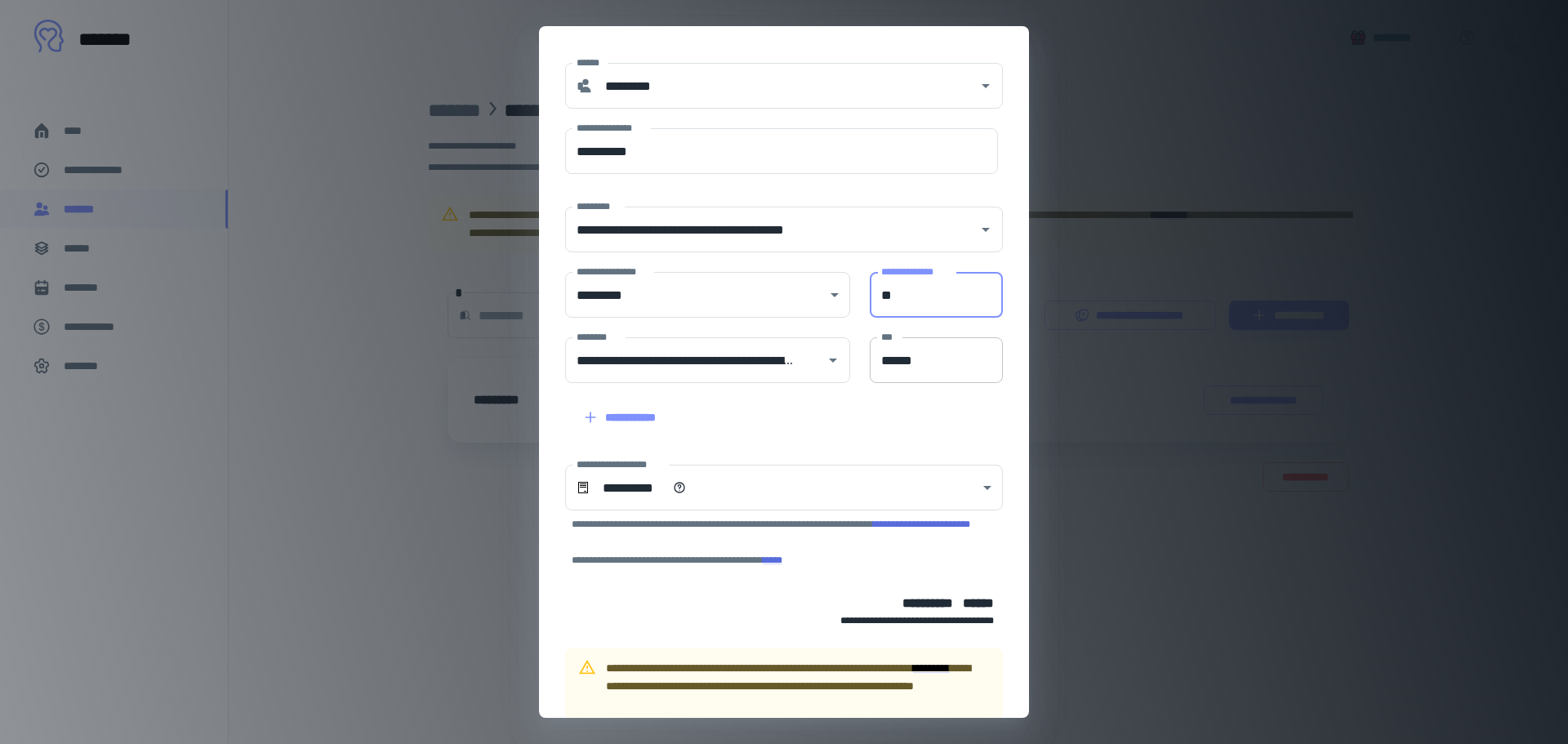 type on "**" 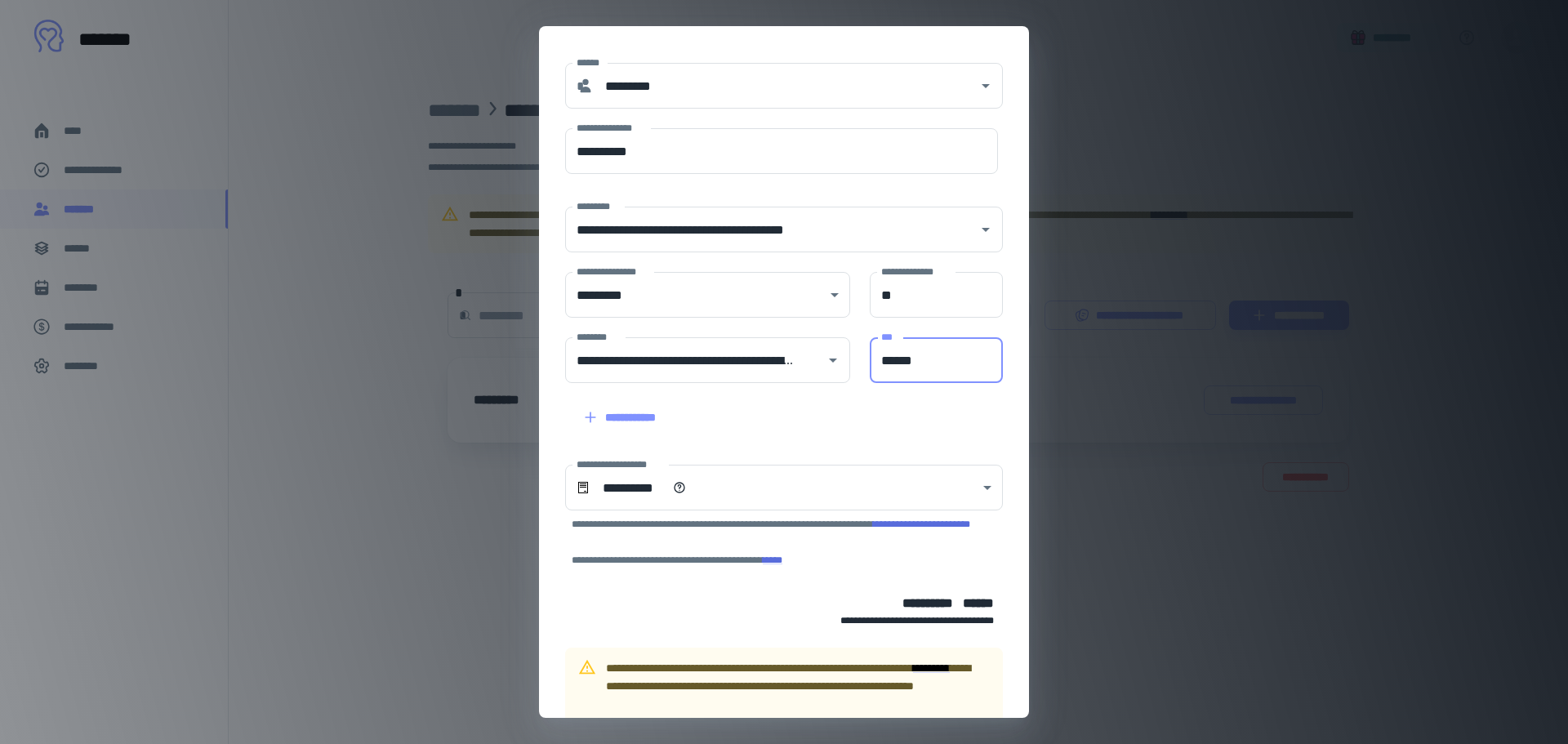drag, startPoint x: 928, startPoint y: 363, endPoint x: 853, endPoint y: 362, distance: 75.00667 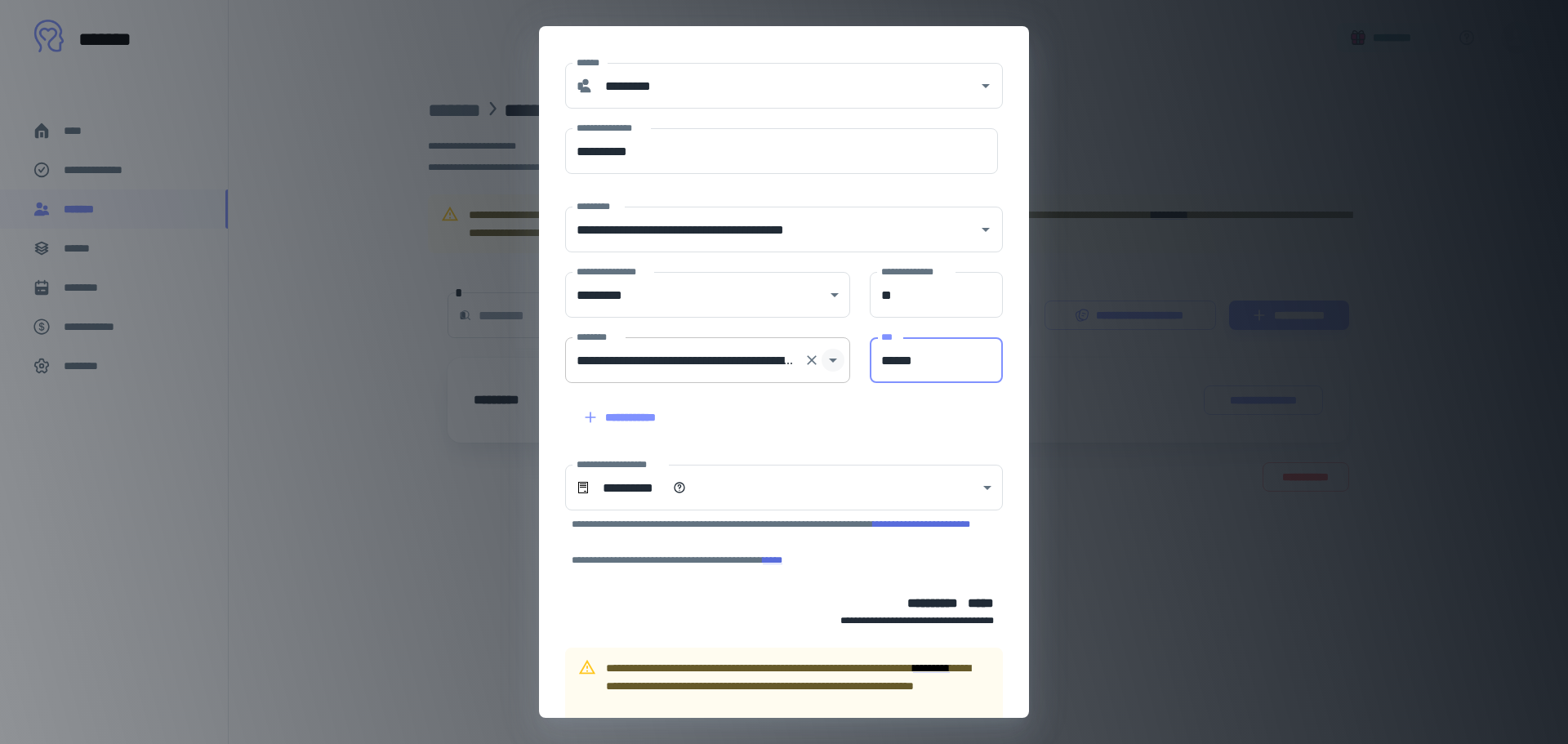 click 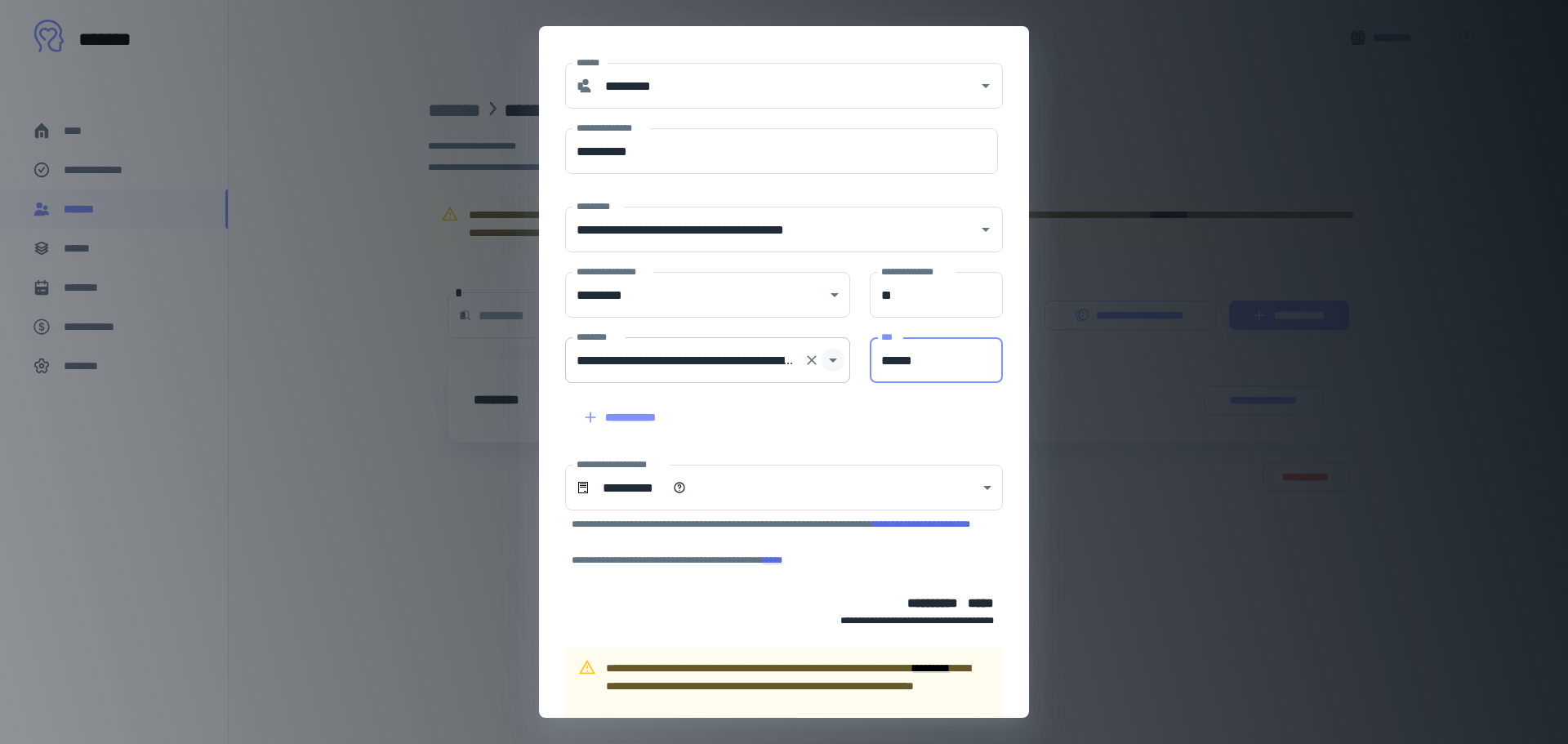 type on "******" 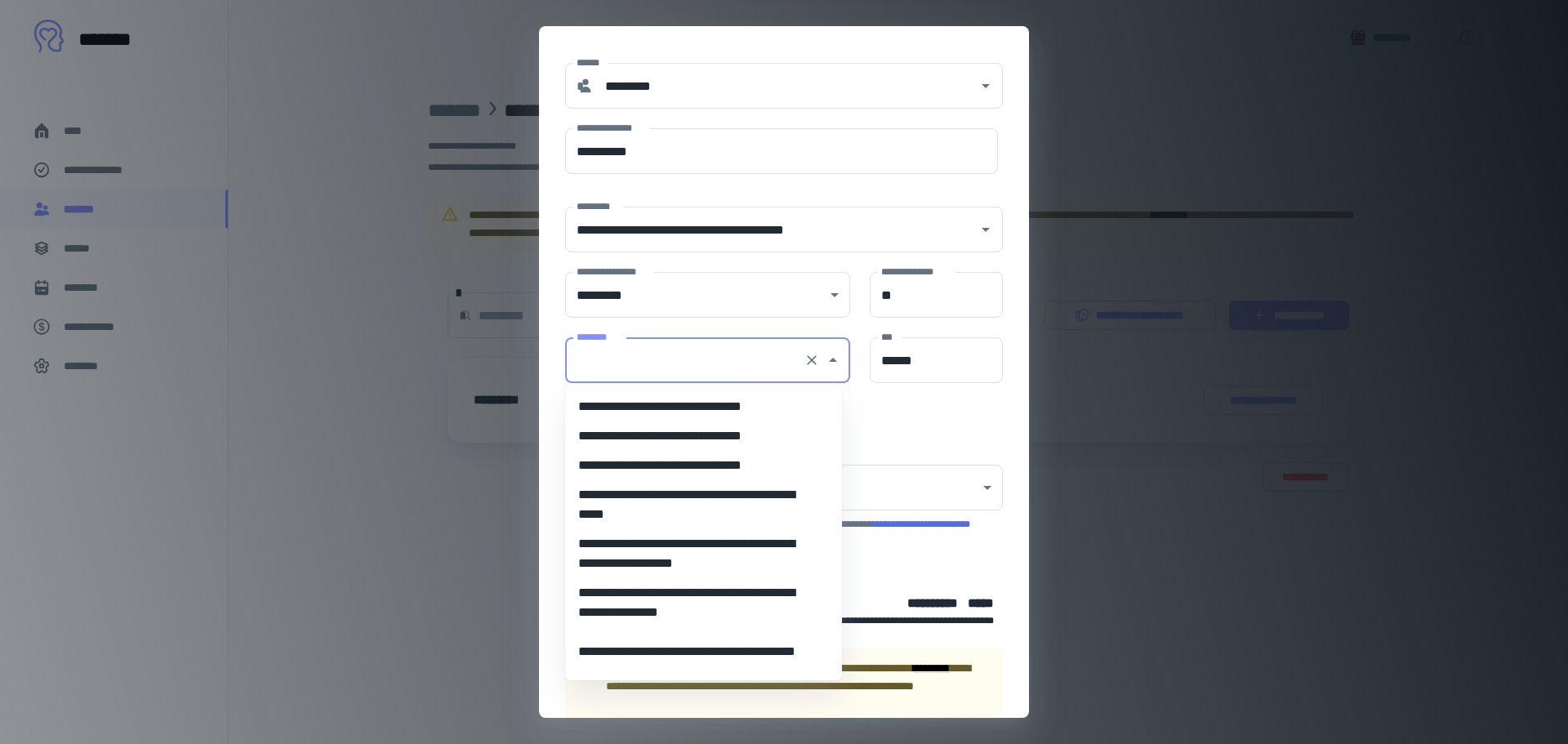 scroll, scrollTop: 163, scrollLeft: 0, axis: vertical 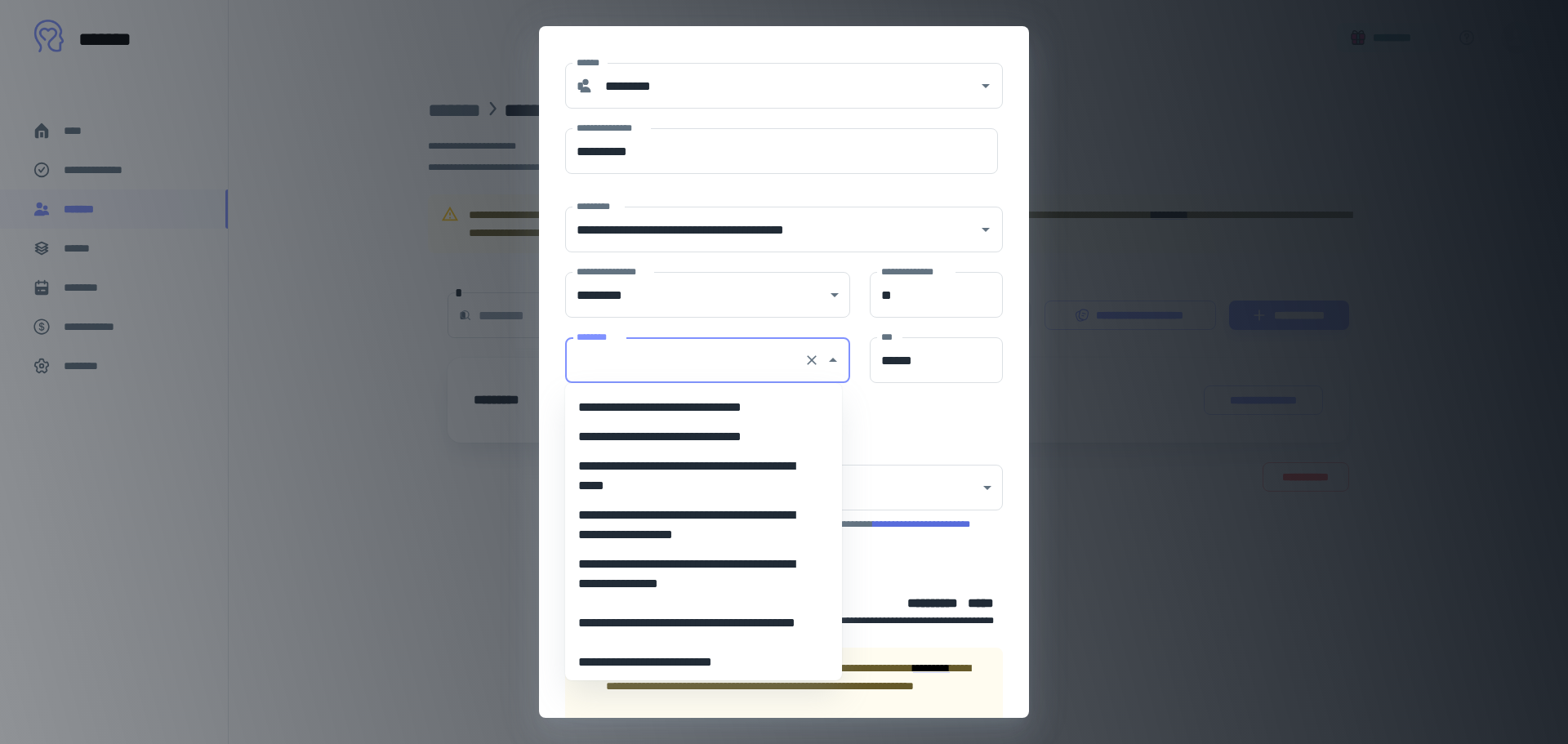 click on "**********" at bounding box center [697, 525] 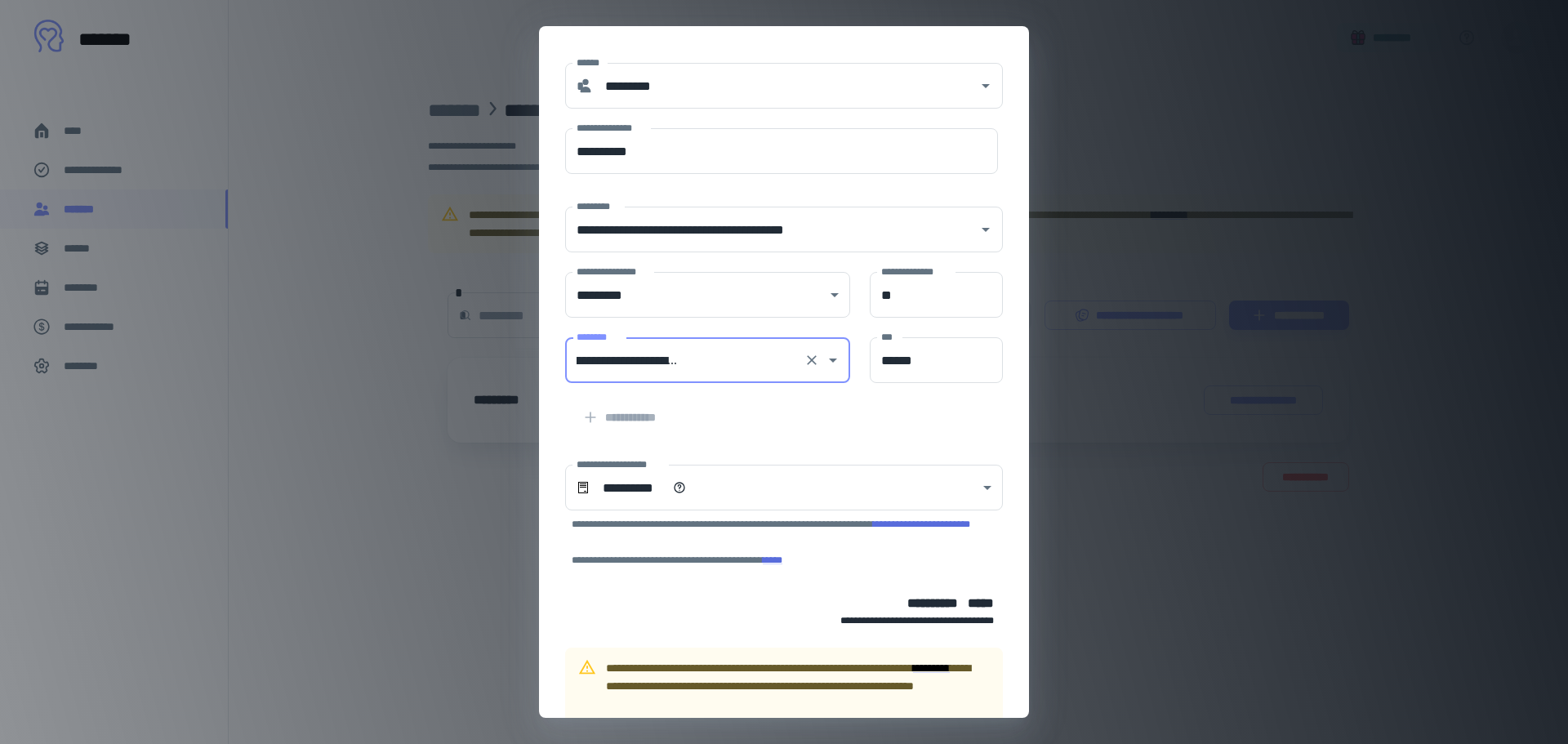 type on "**********" 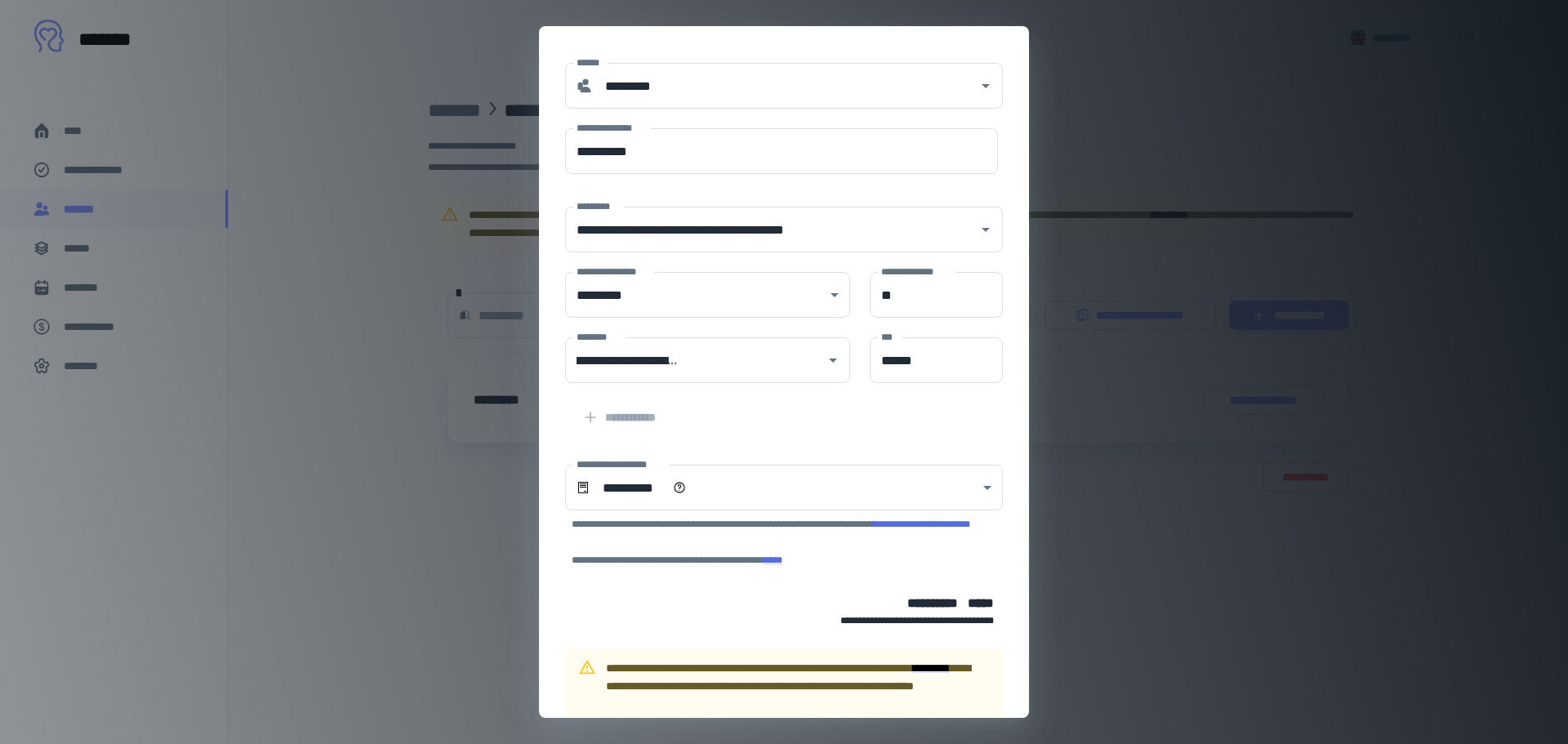 scroll, scrollTop: 0, scrollLeft: 0, axis: both 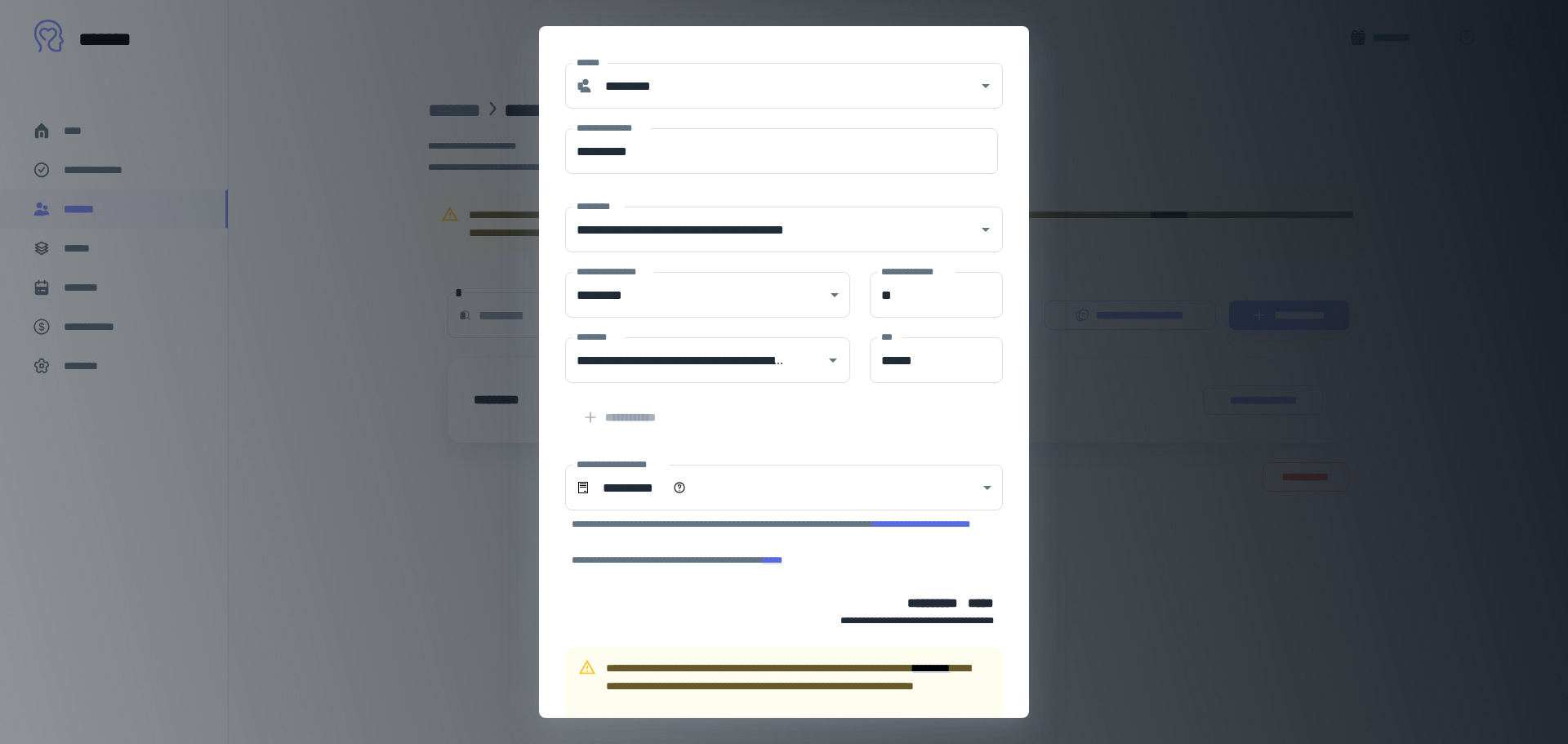 click on "**********" at bounding box center [774, 506] 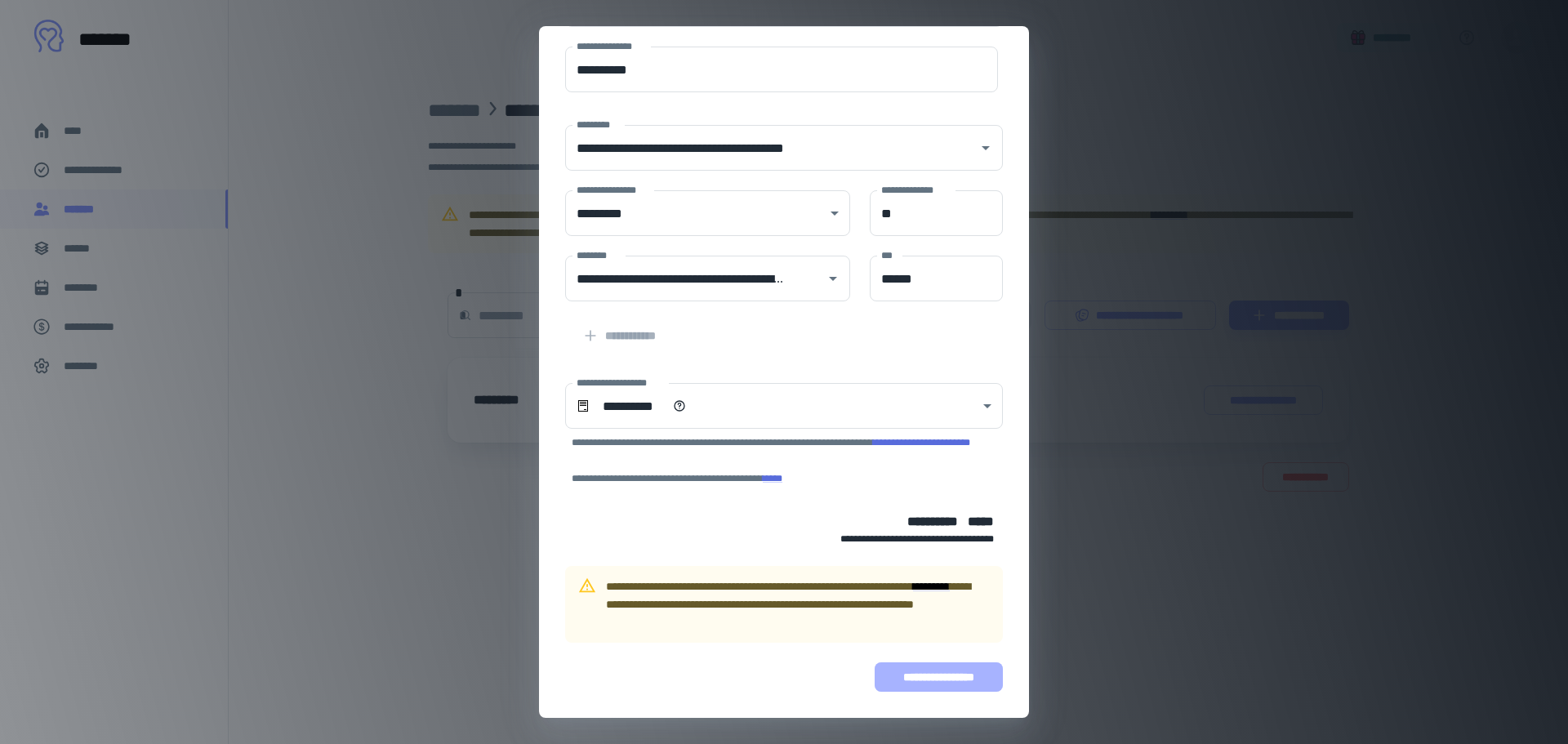 click on "**********" at bounding box center (938, 677) 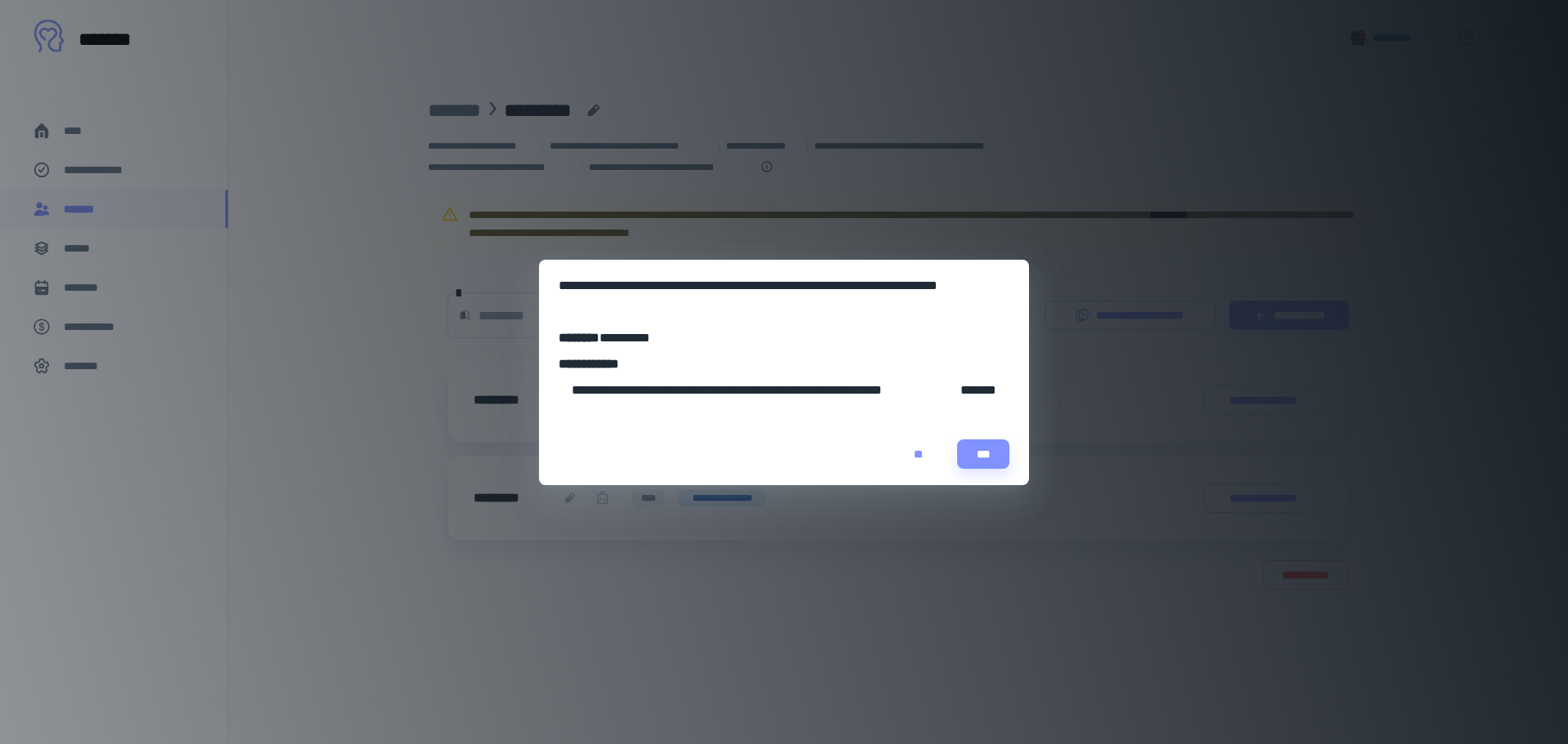 click on "**" at bounding box center (918, 454) 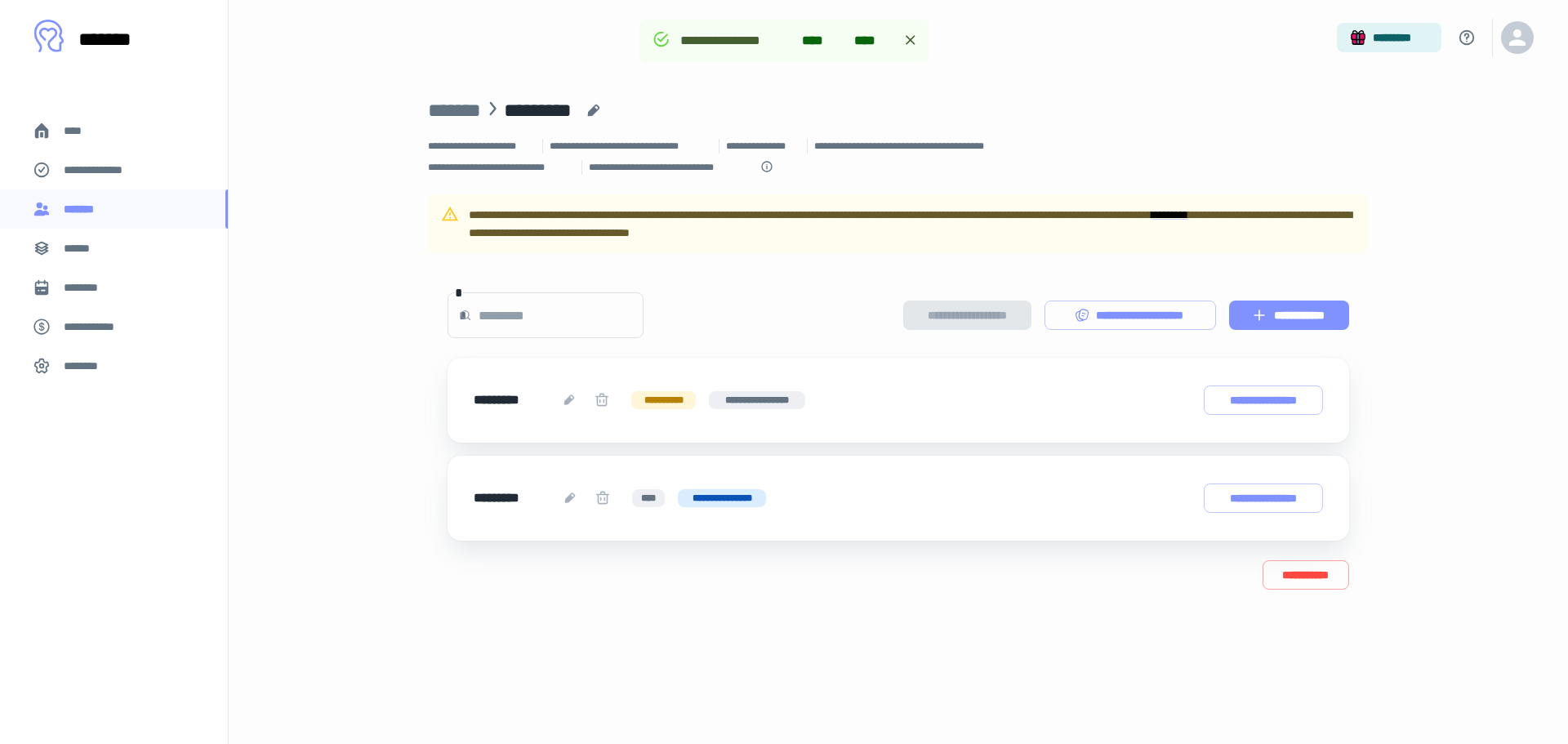 click on "**********" at bounding box center [1289, 315] 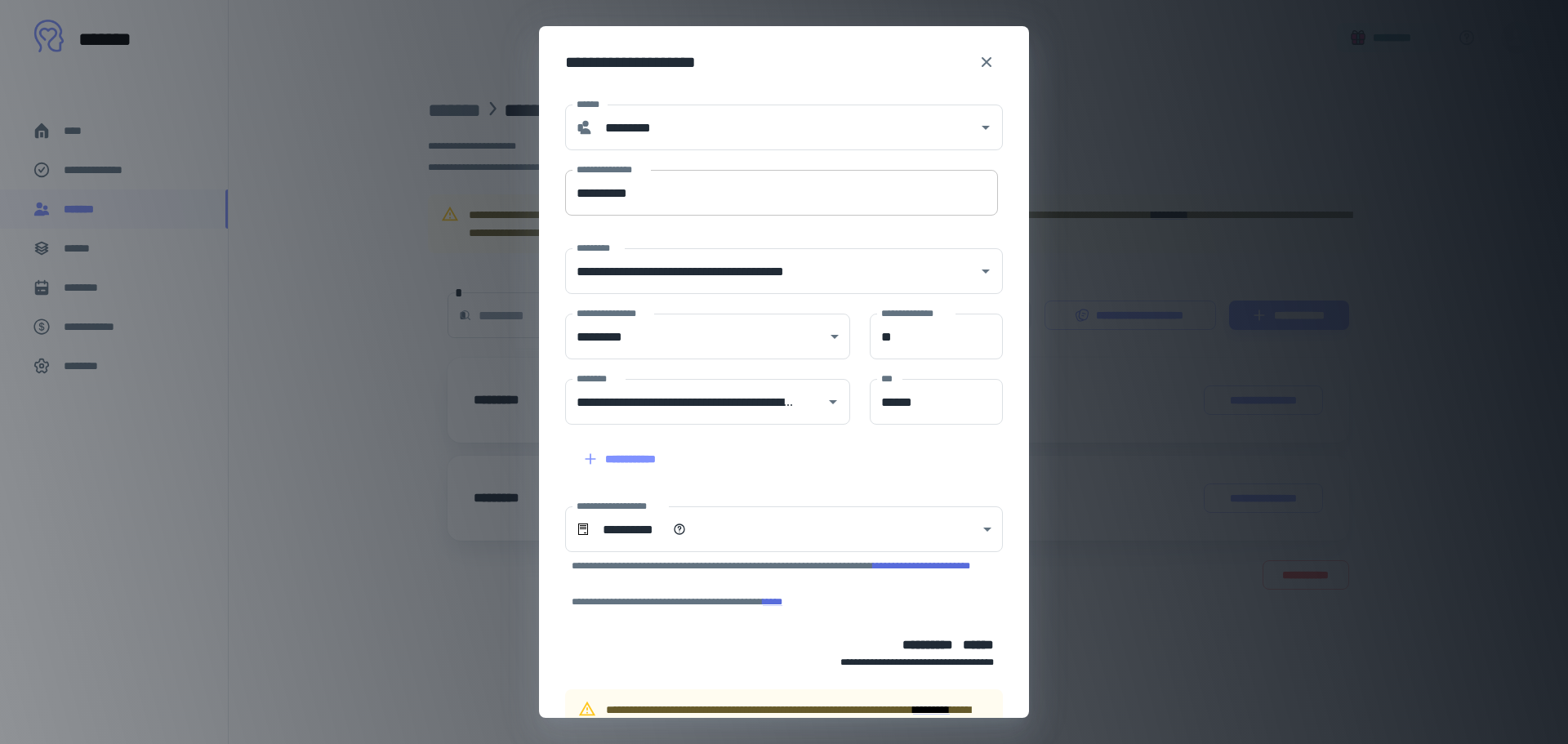click on "**********" at bounding box center [782, 193] 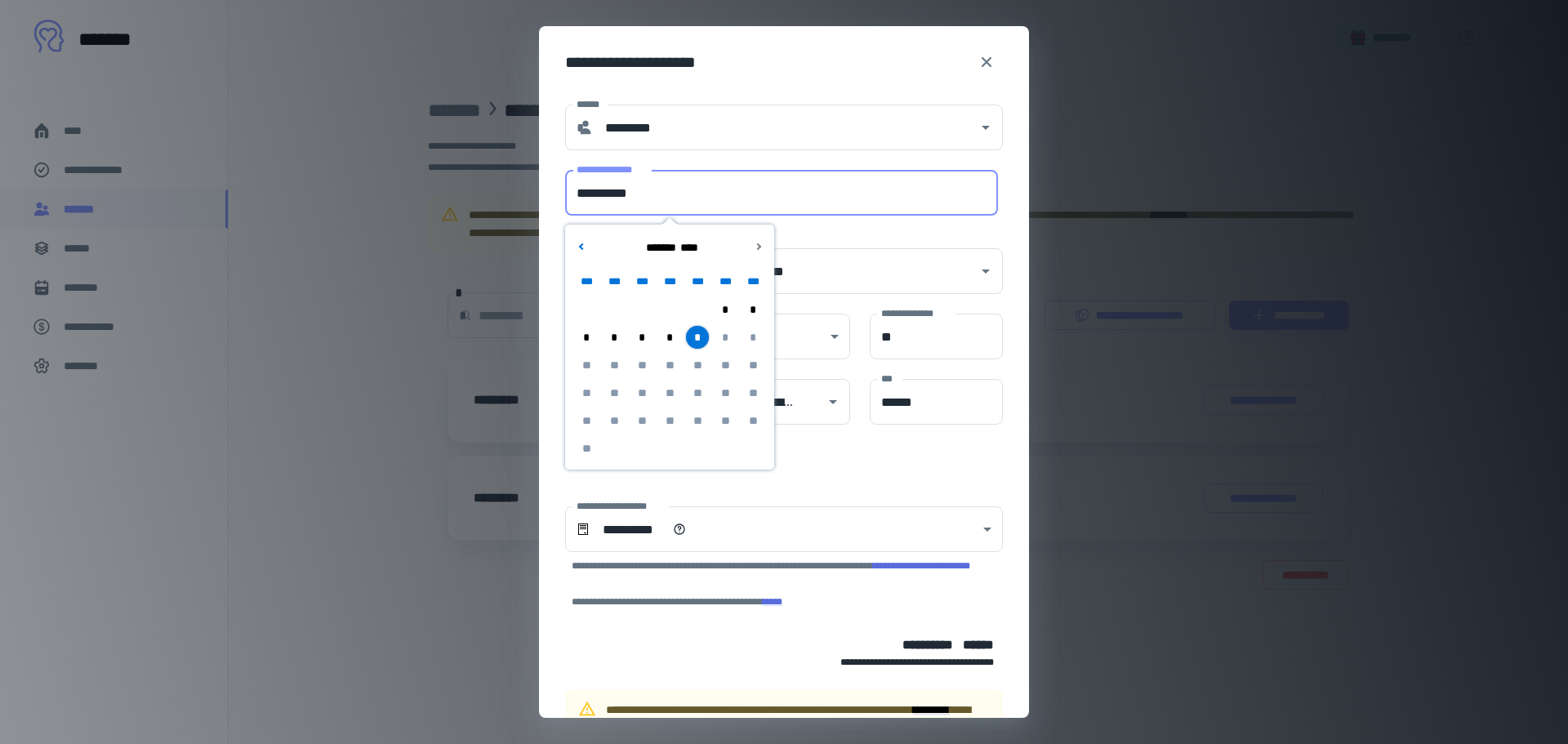 click on "*" at bounding box center (697, 337) 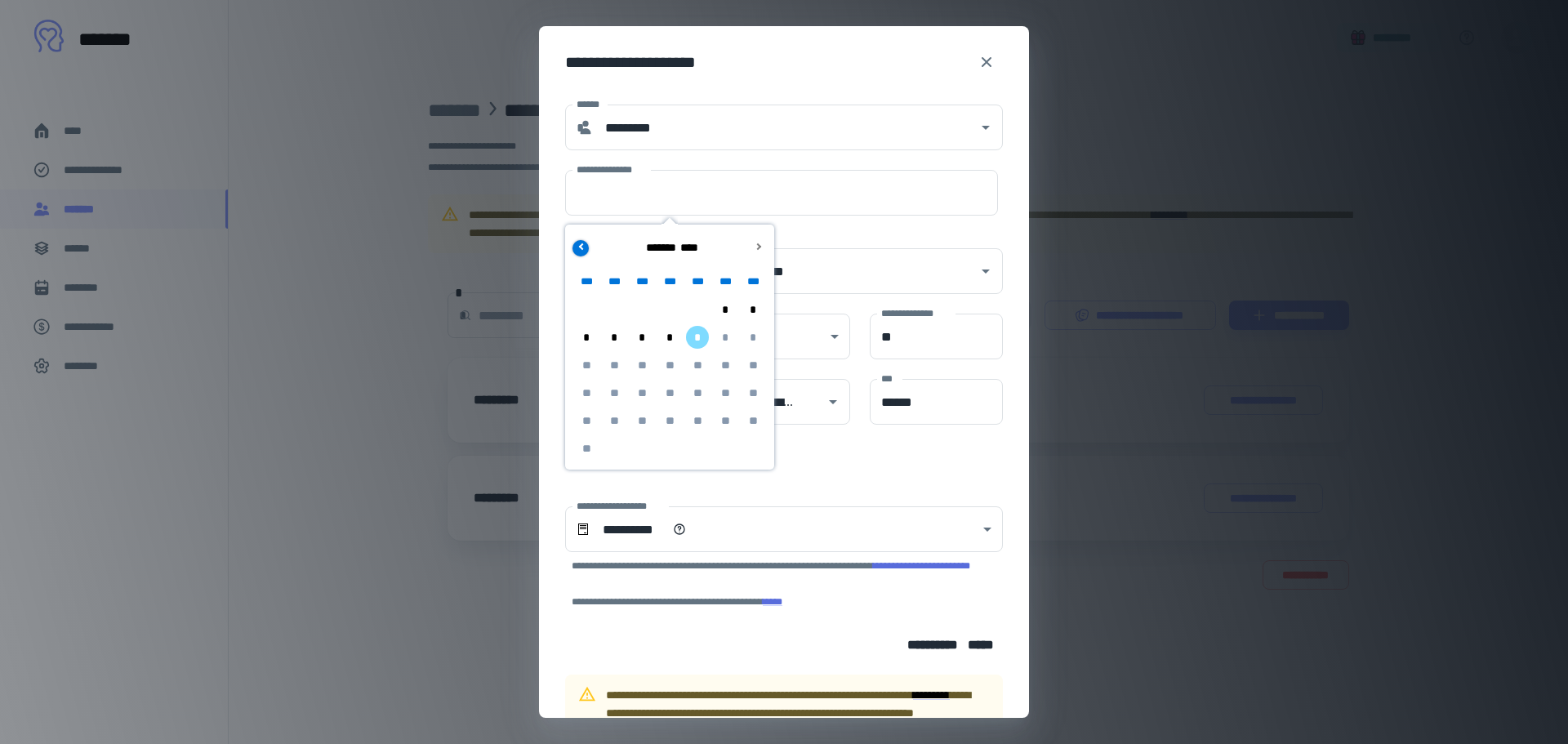 click at bounding box center (581, 246) 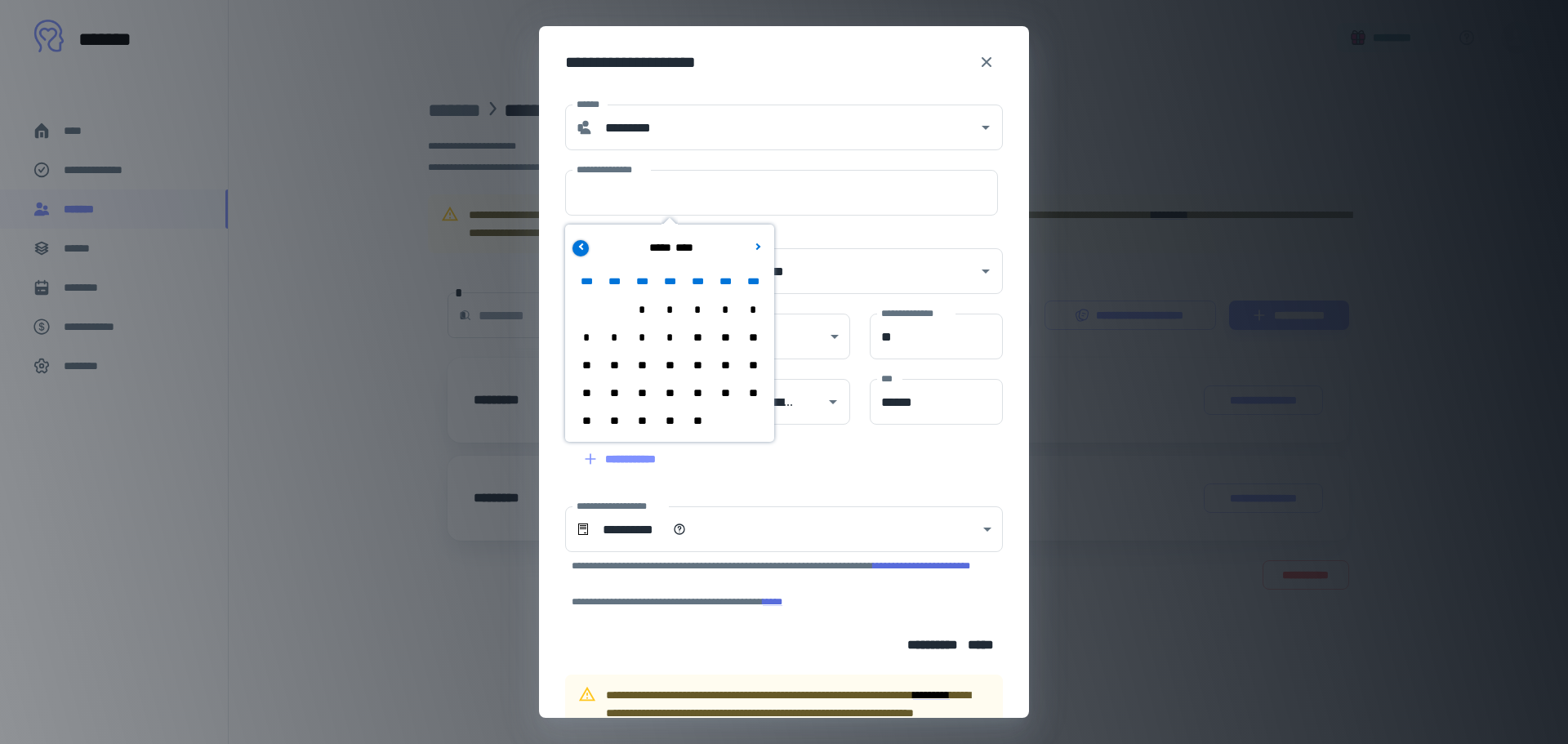 click at bounding box center (581, 246) 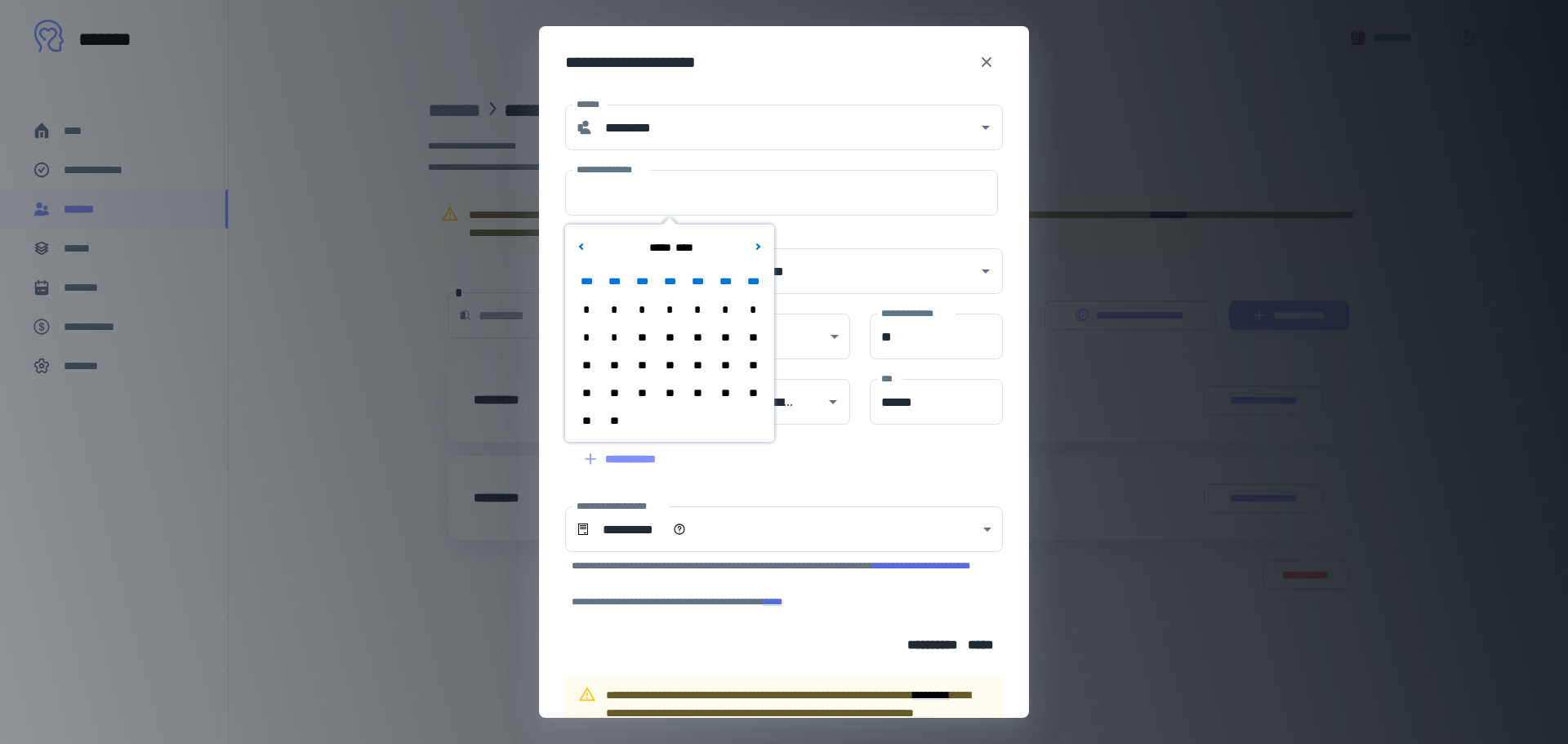 click on "**" at bounding box center (697, 393) 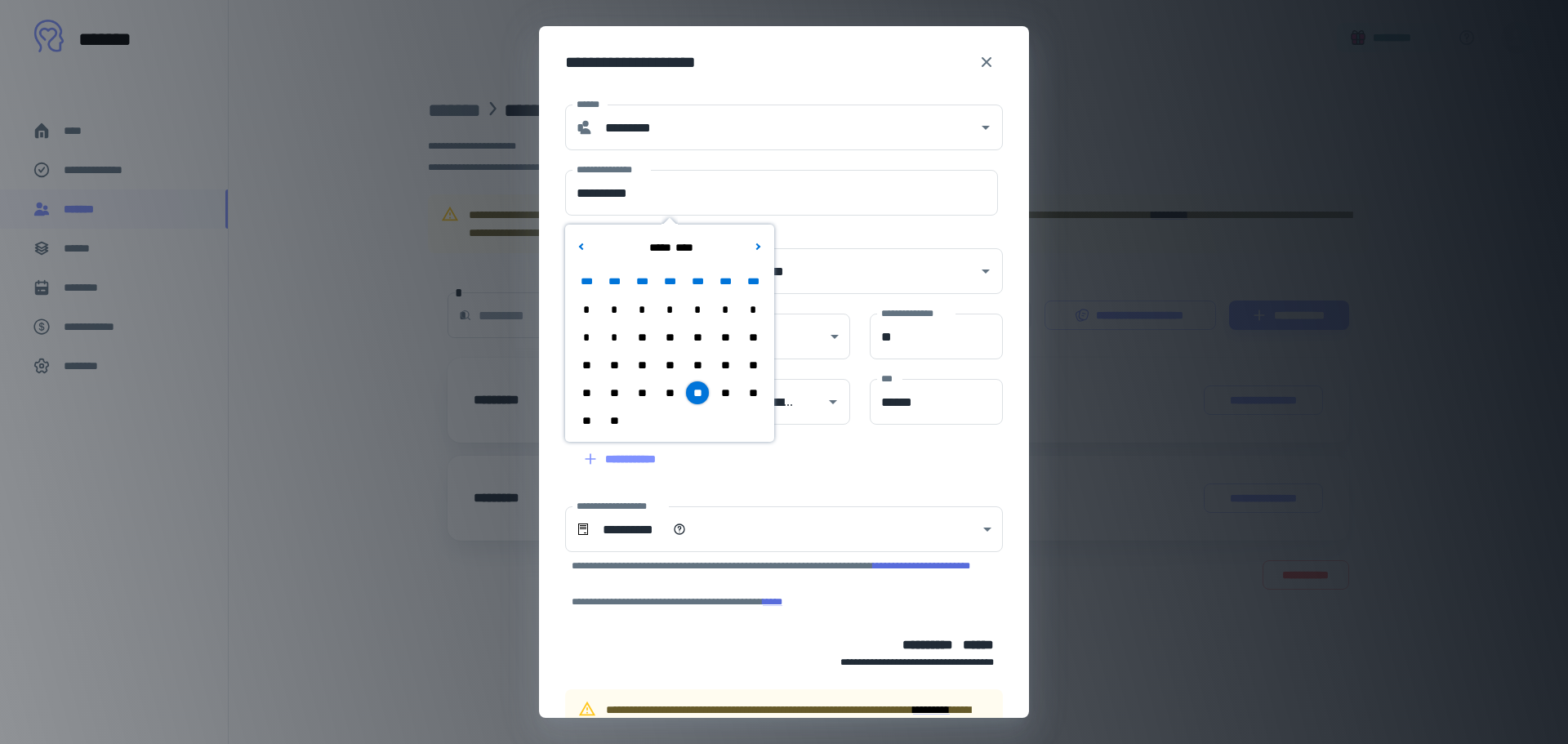 click on "**********" at bounding box center [774, 449] 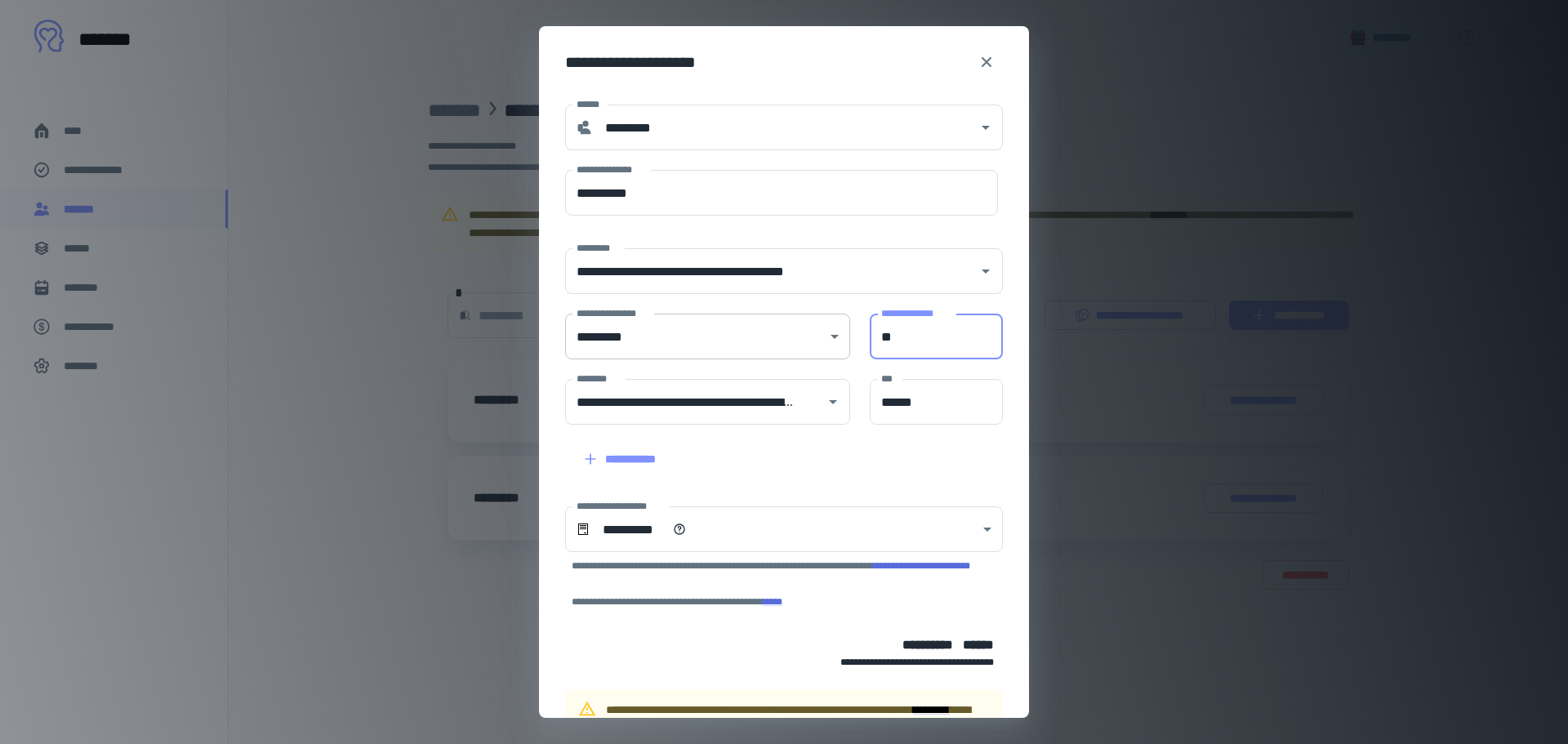 drag, startPoint x: 935, startPoint y: 344, endPoint x: 829, endPoint y: 351, distance: 106.23088 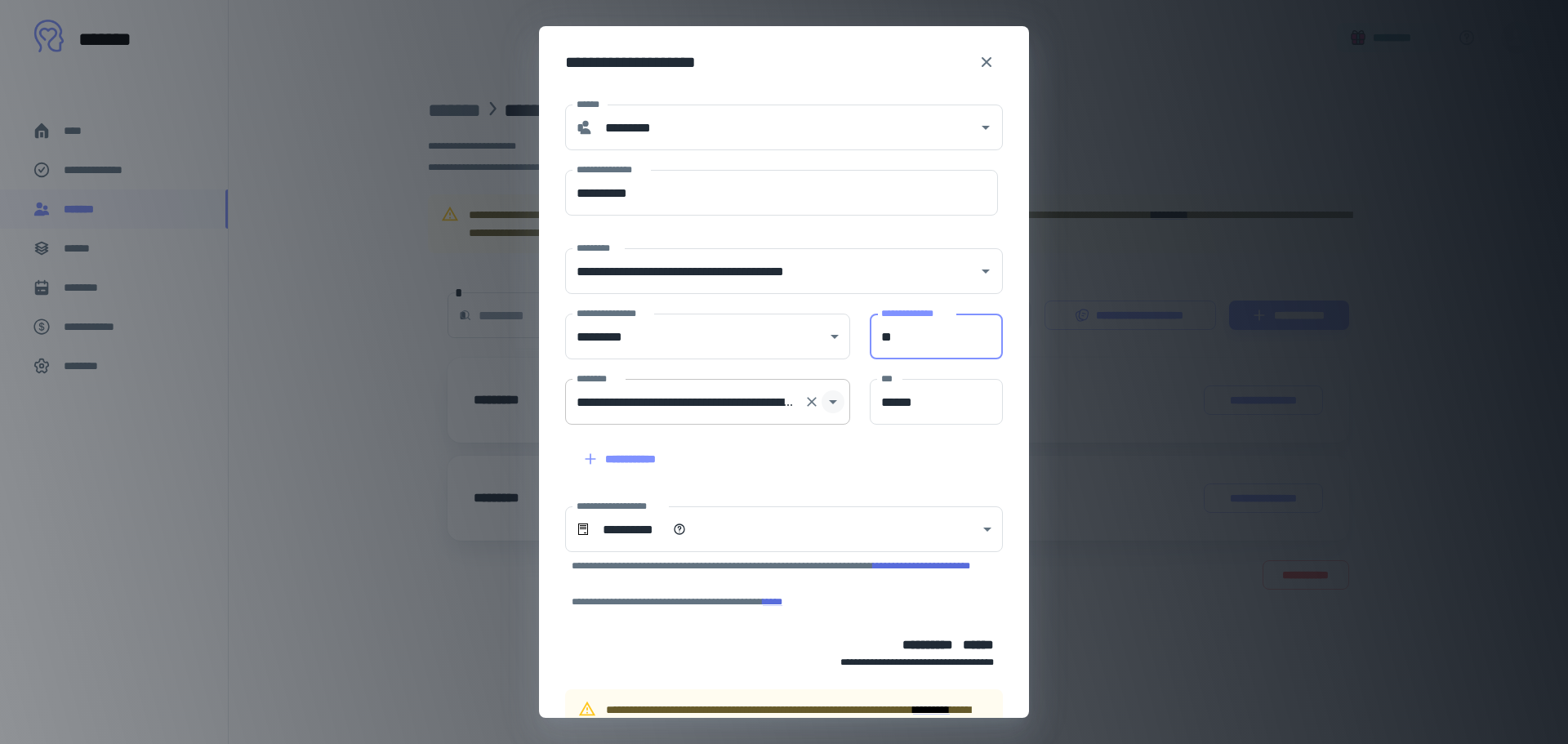 click 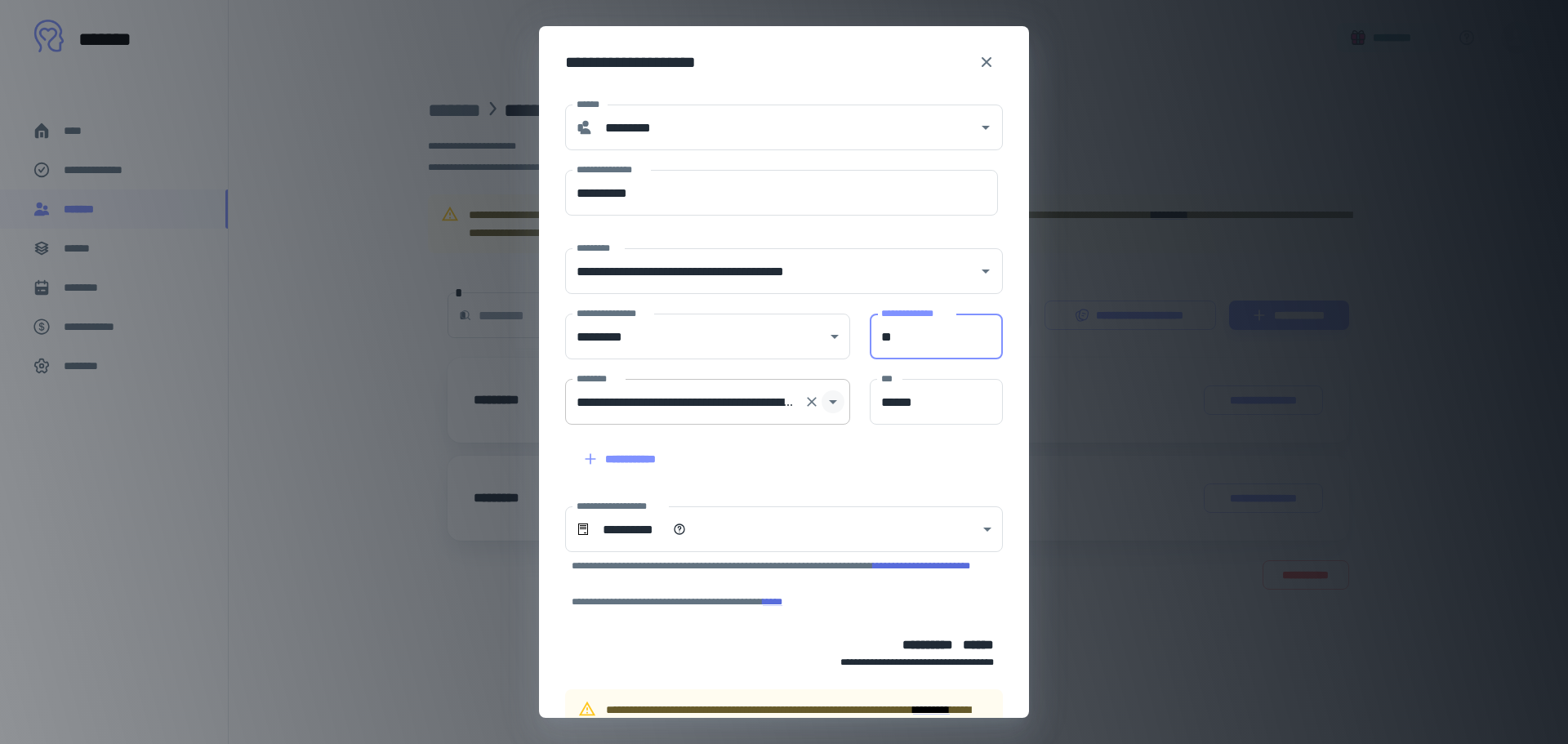 type on "**" 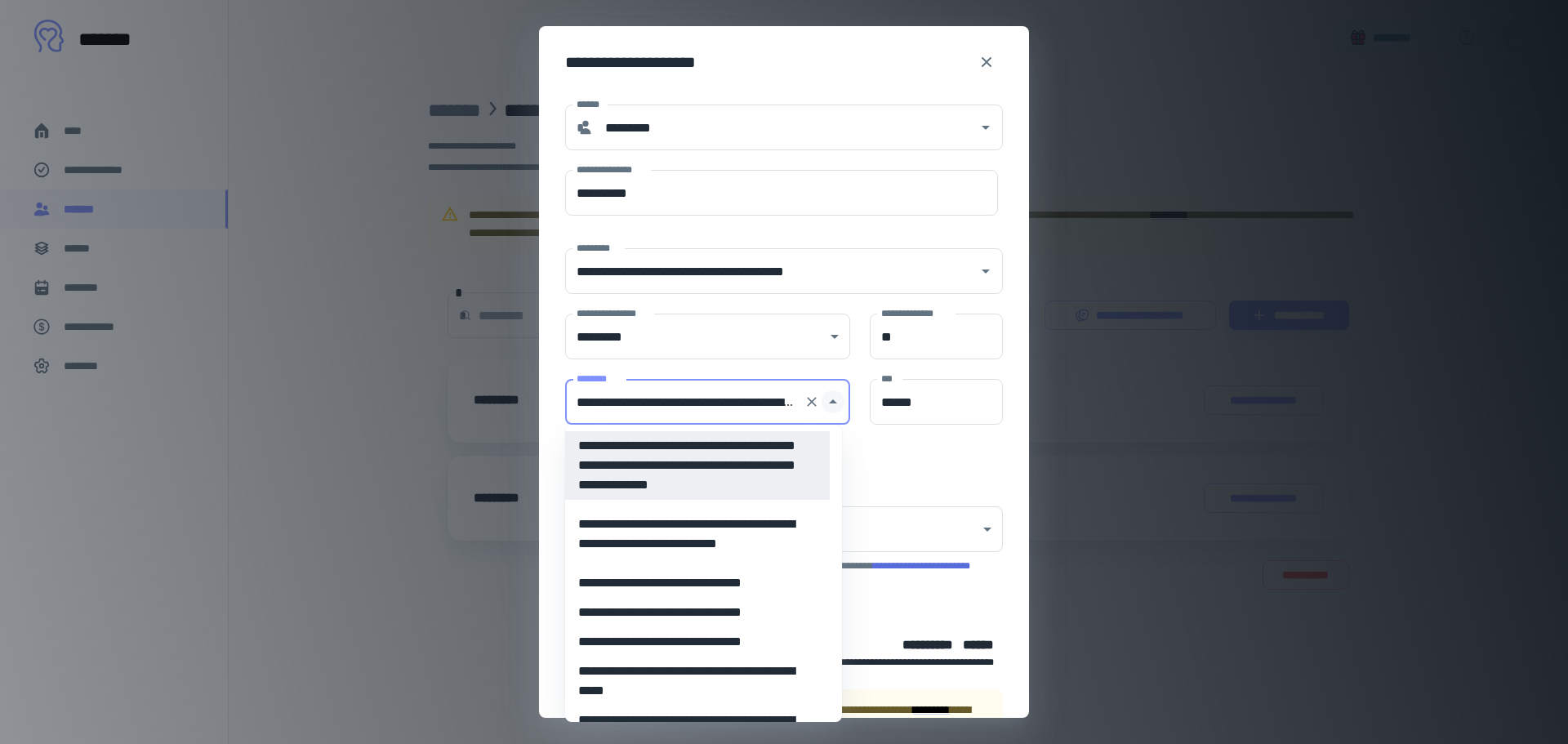 scroll, scrollTop: 0, scrollLeft: 436, axis: horizontal 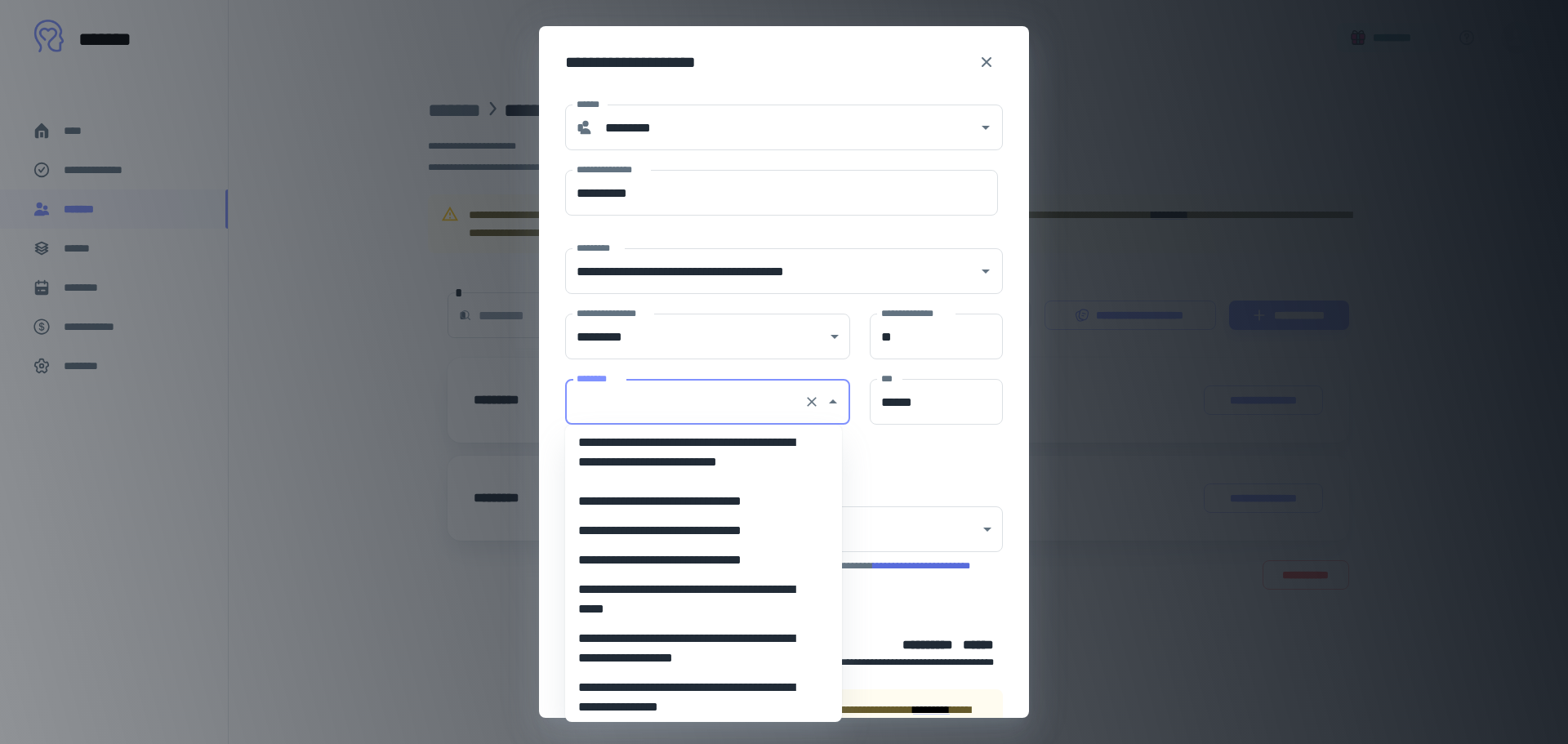 click on "**********" at bounding box center (697, 560) 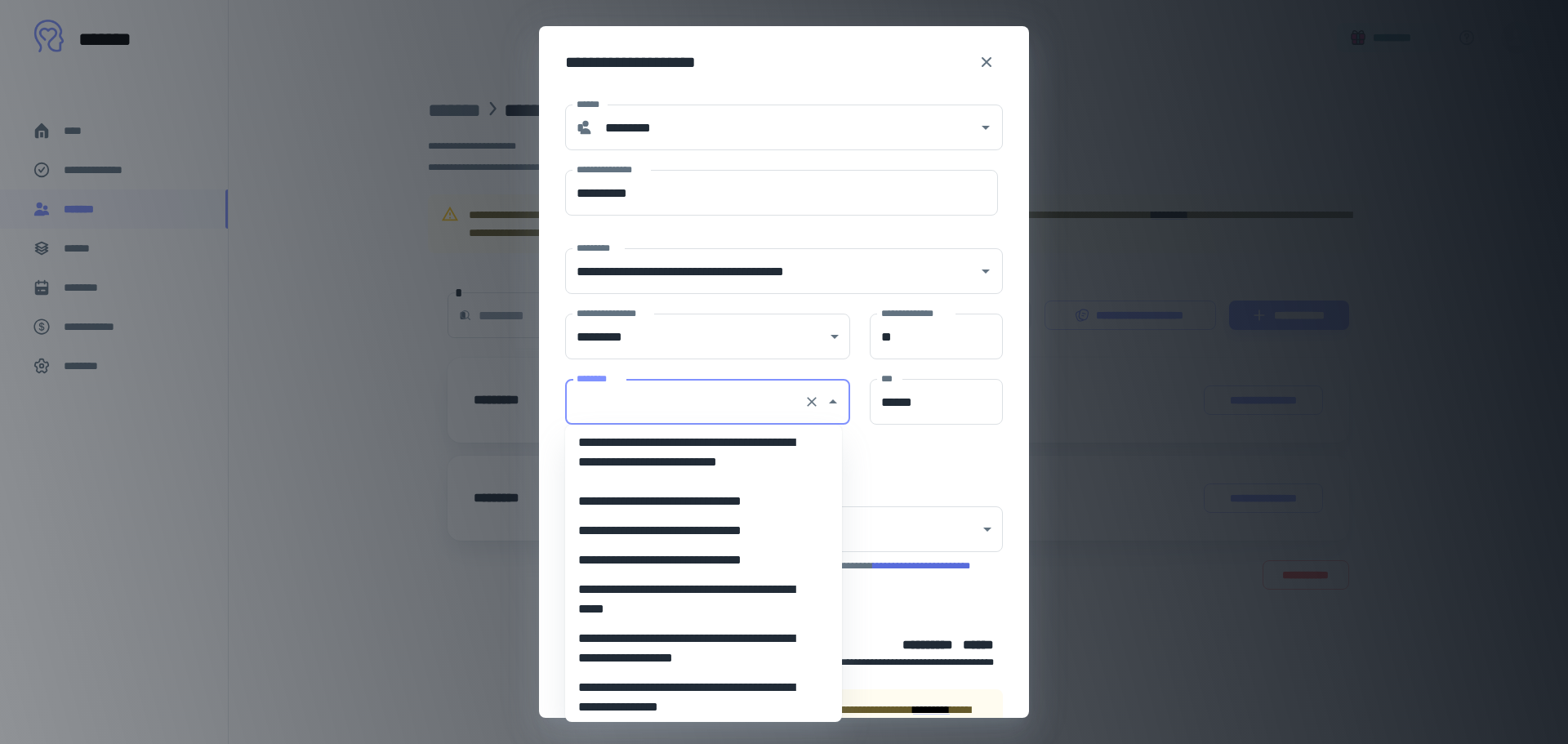 type on "**********" 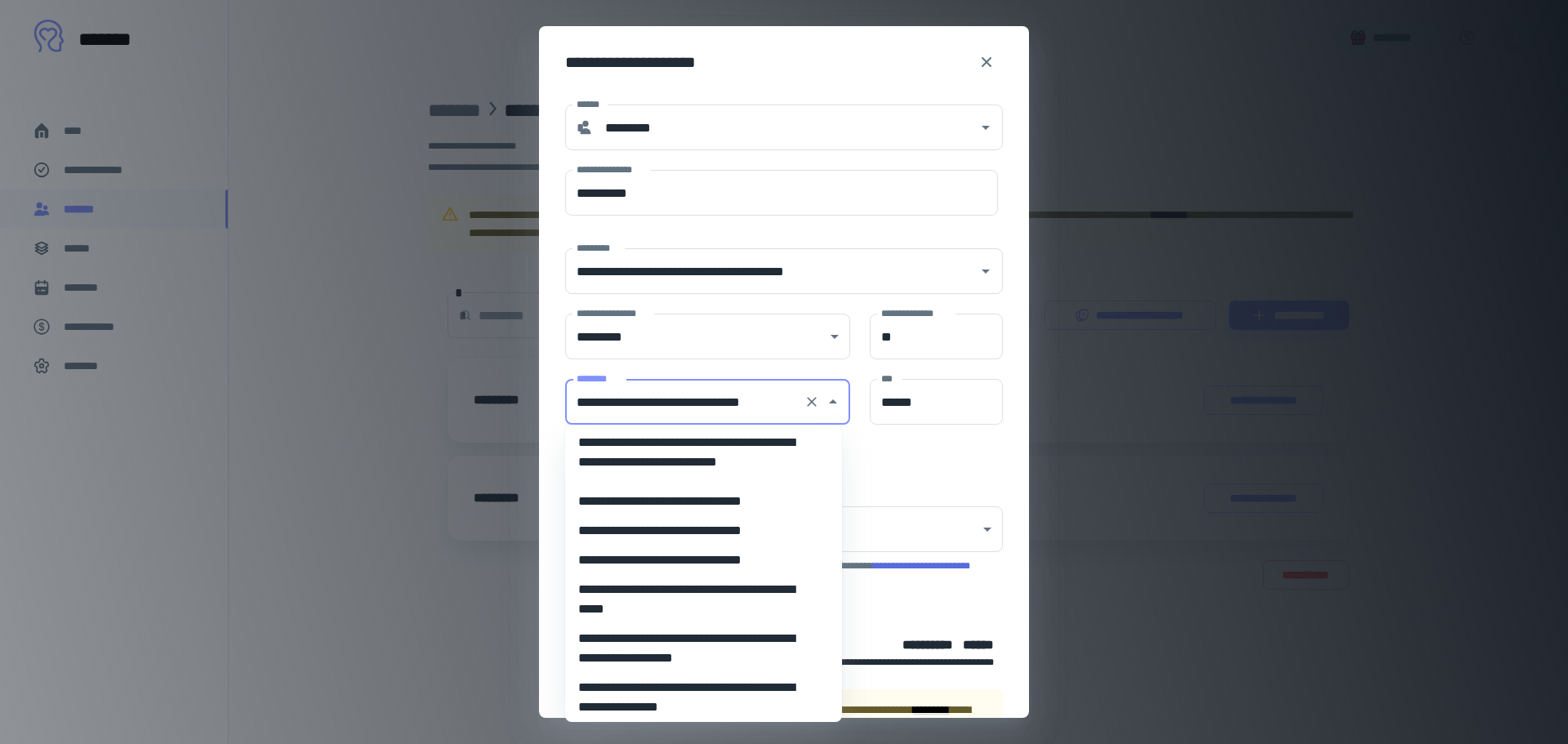 scroll, scrollTop: 0, scrollLeft: 5, axis: horizontal 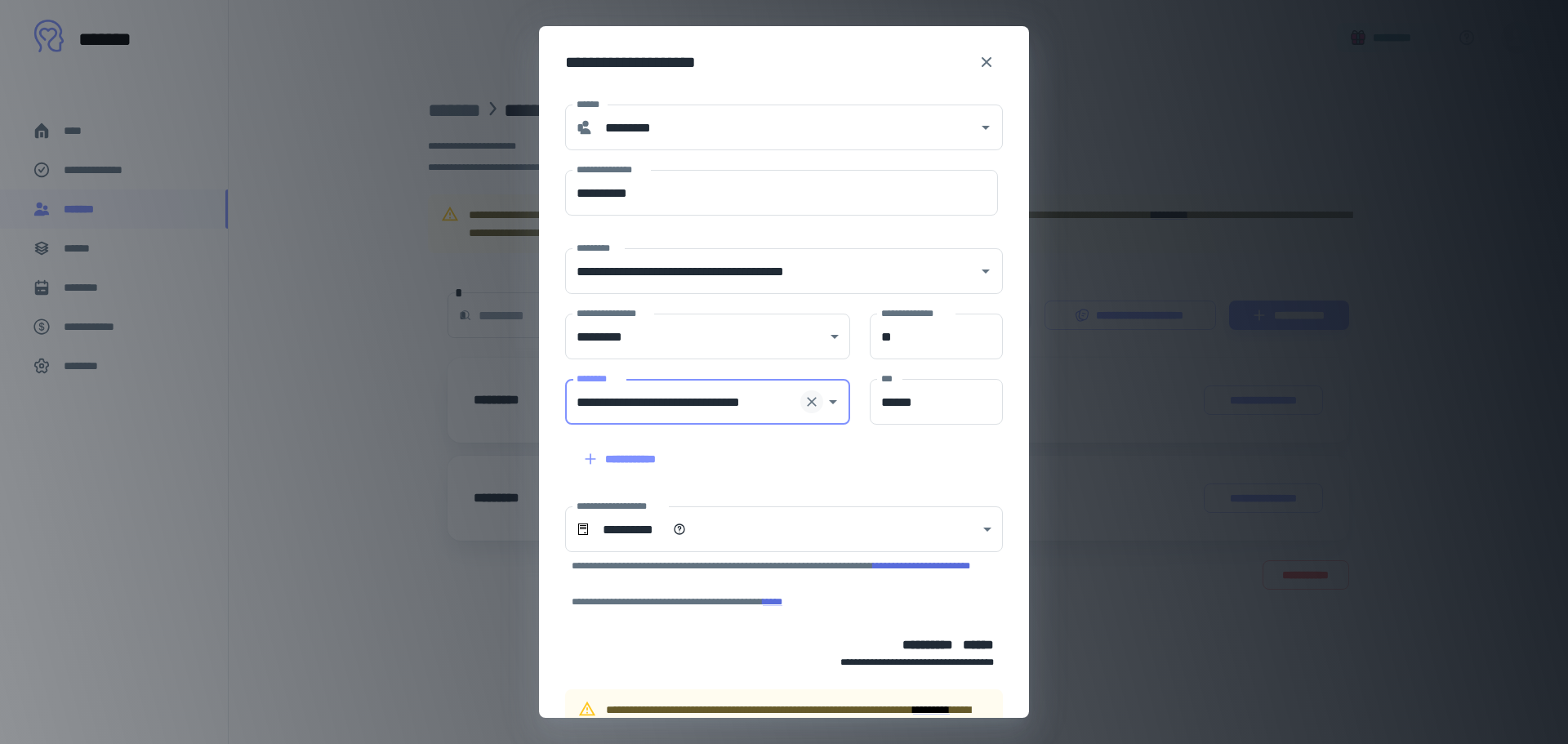 click 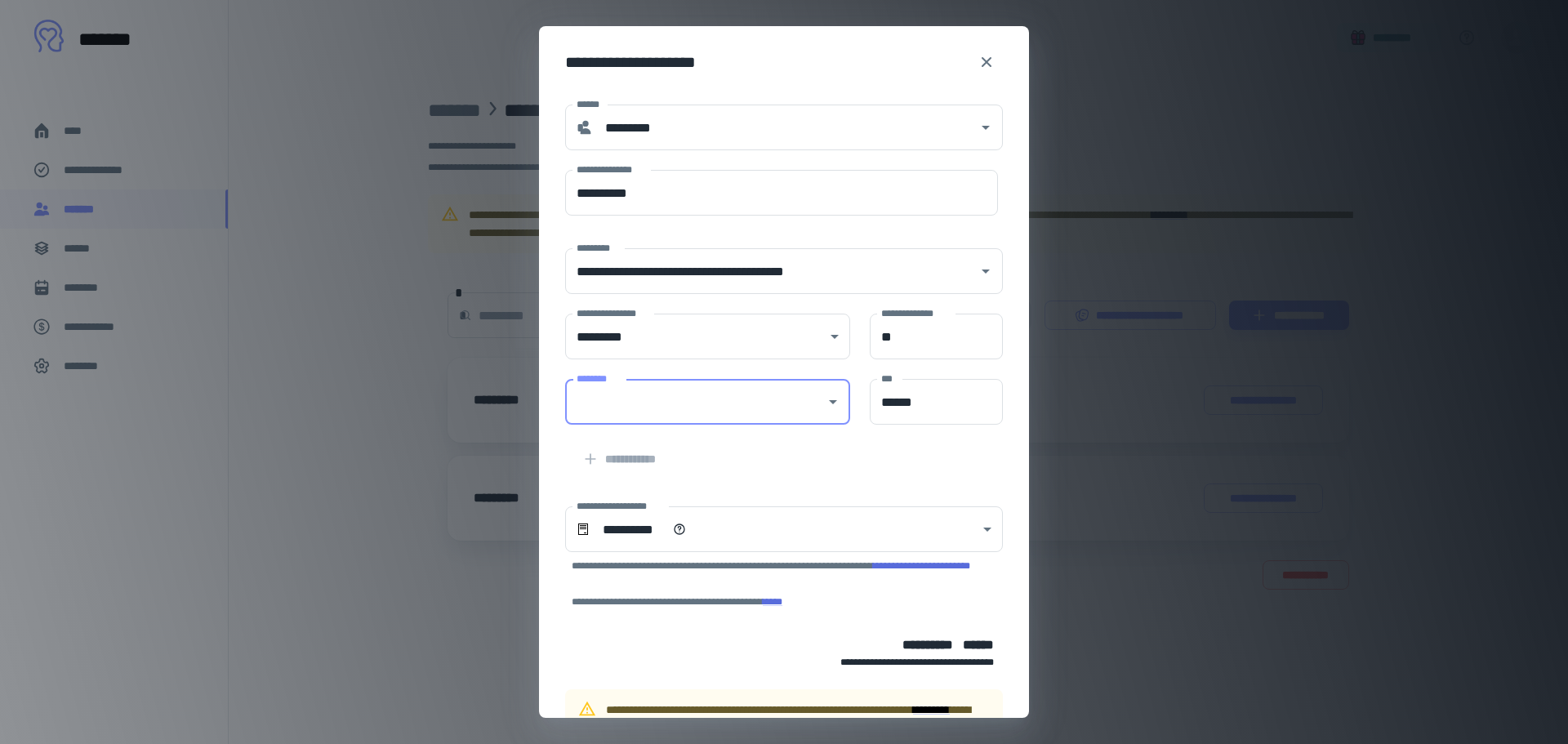 scroll, scrollTop: 0, scrollLeft: 0, axis: both 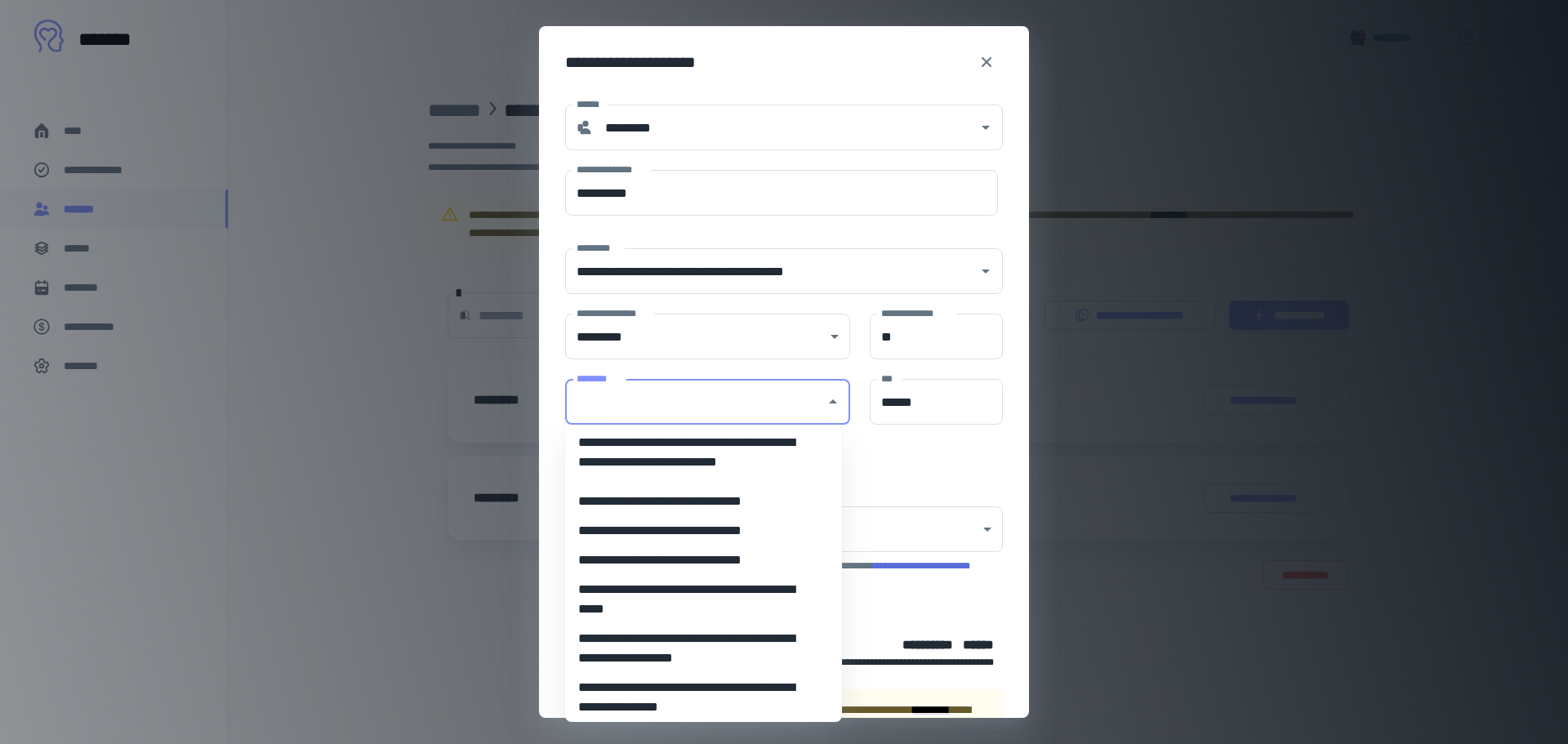 click on "**********" at bounding box center [697, 560] 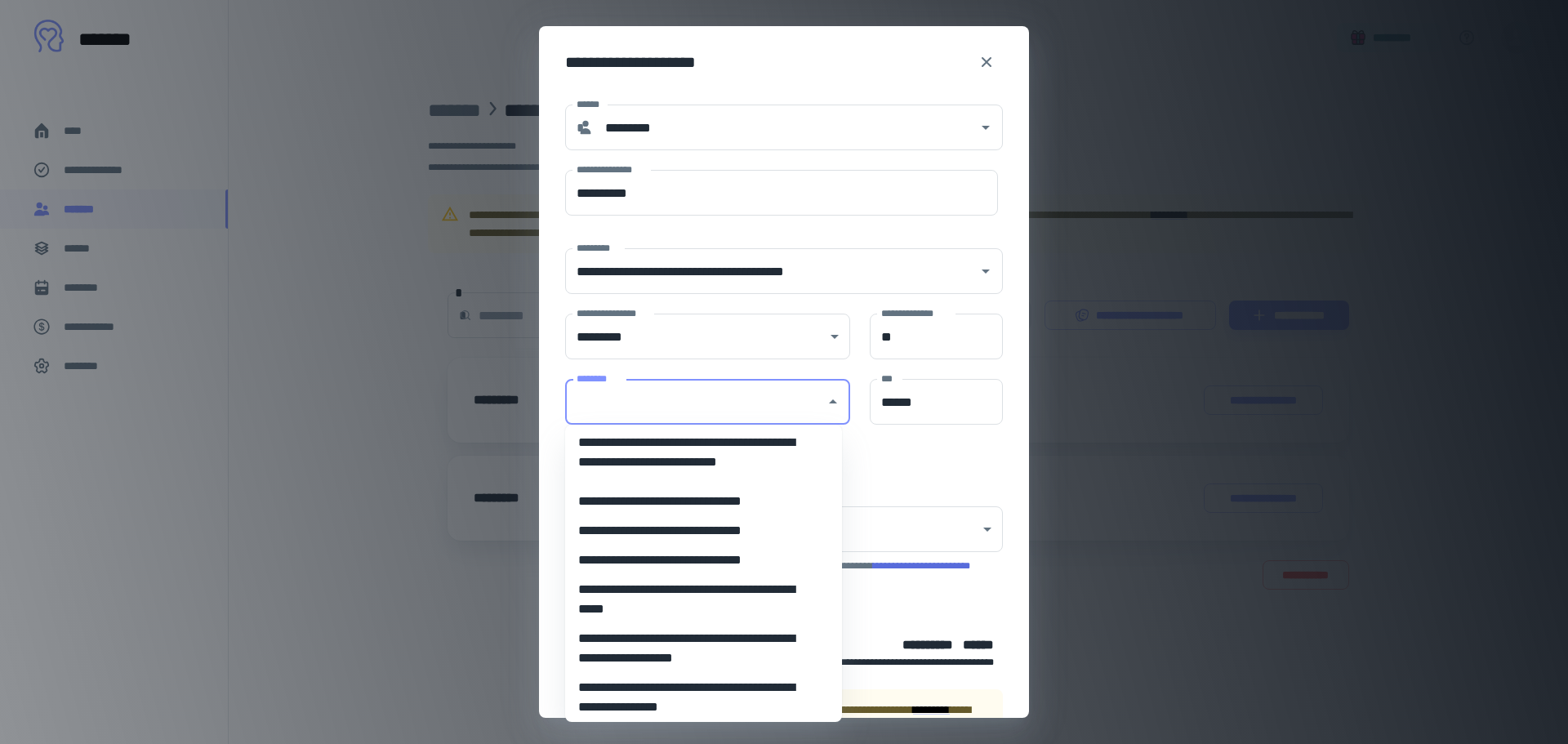 type on "**********" 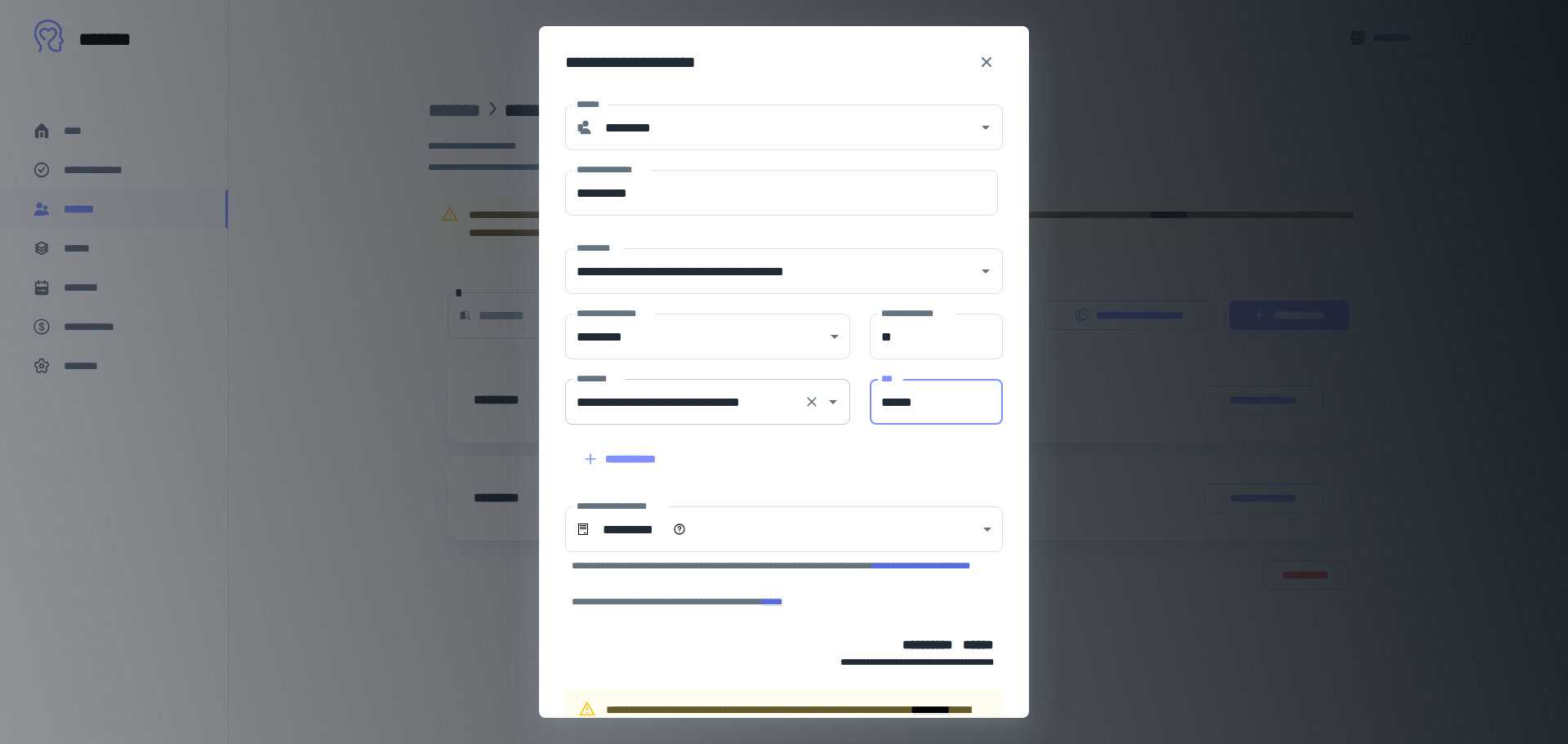 drag, startPoint x: 934, startPoint y: 413, endPoint x: 836, endPoint y: 414, distance: 98.005102 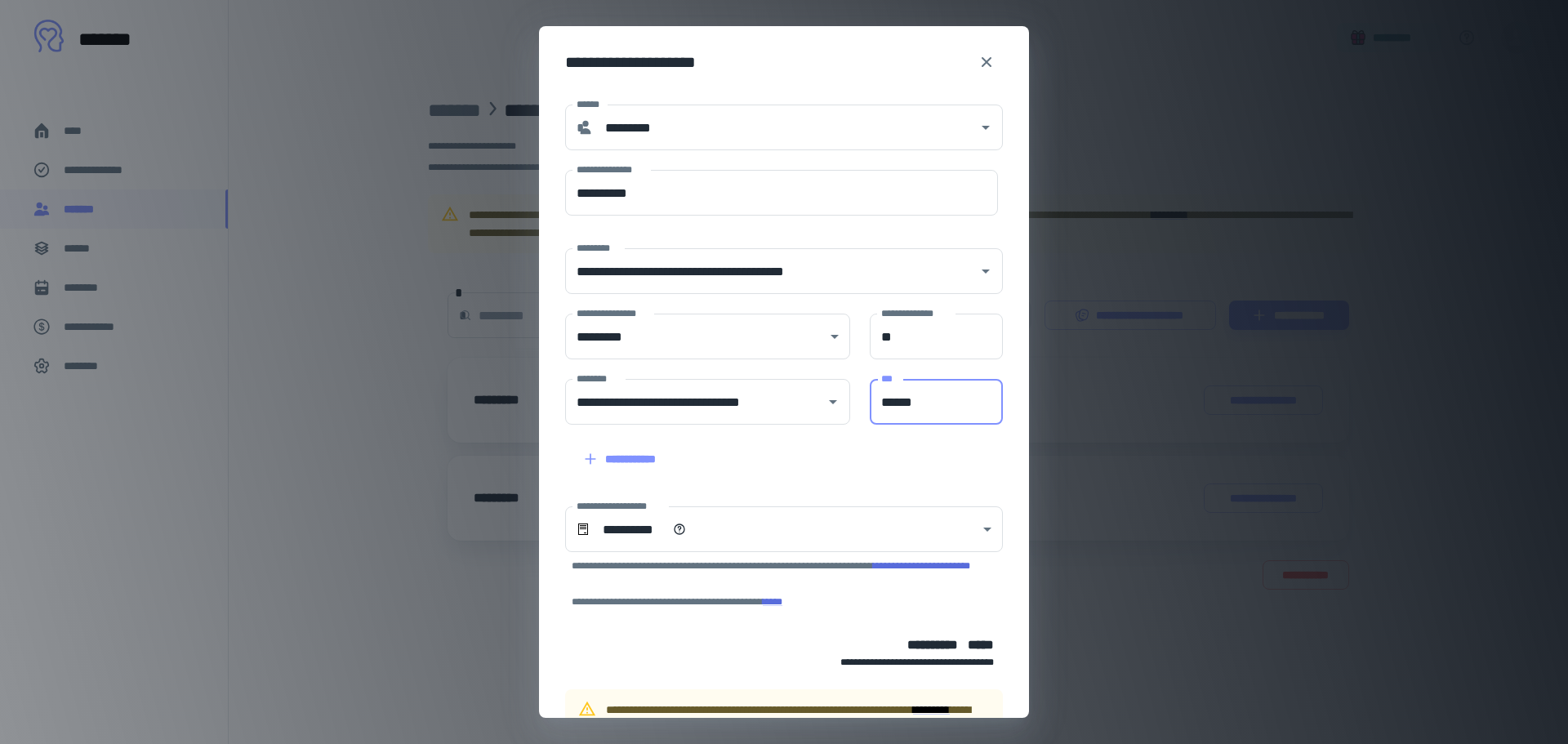 type on "******" 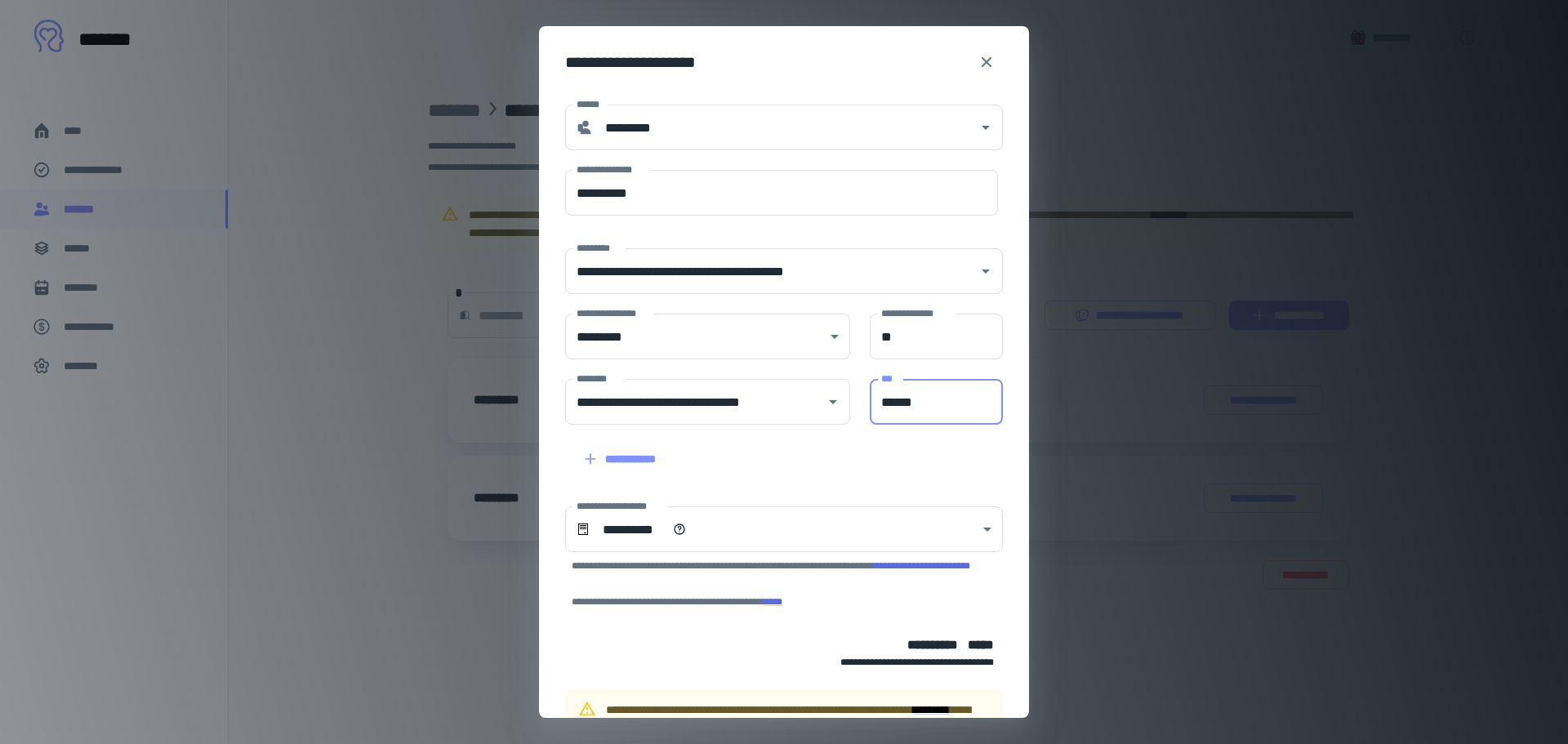 click on "**********" at bounding box center [784, 492] 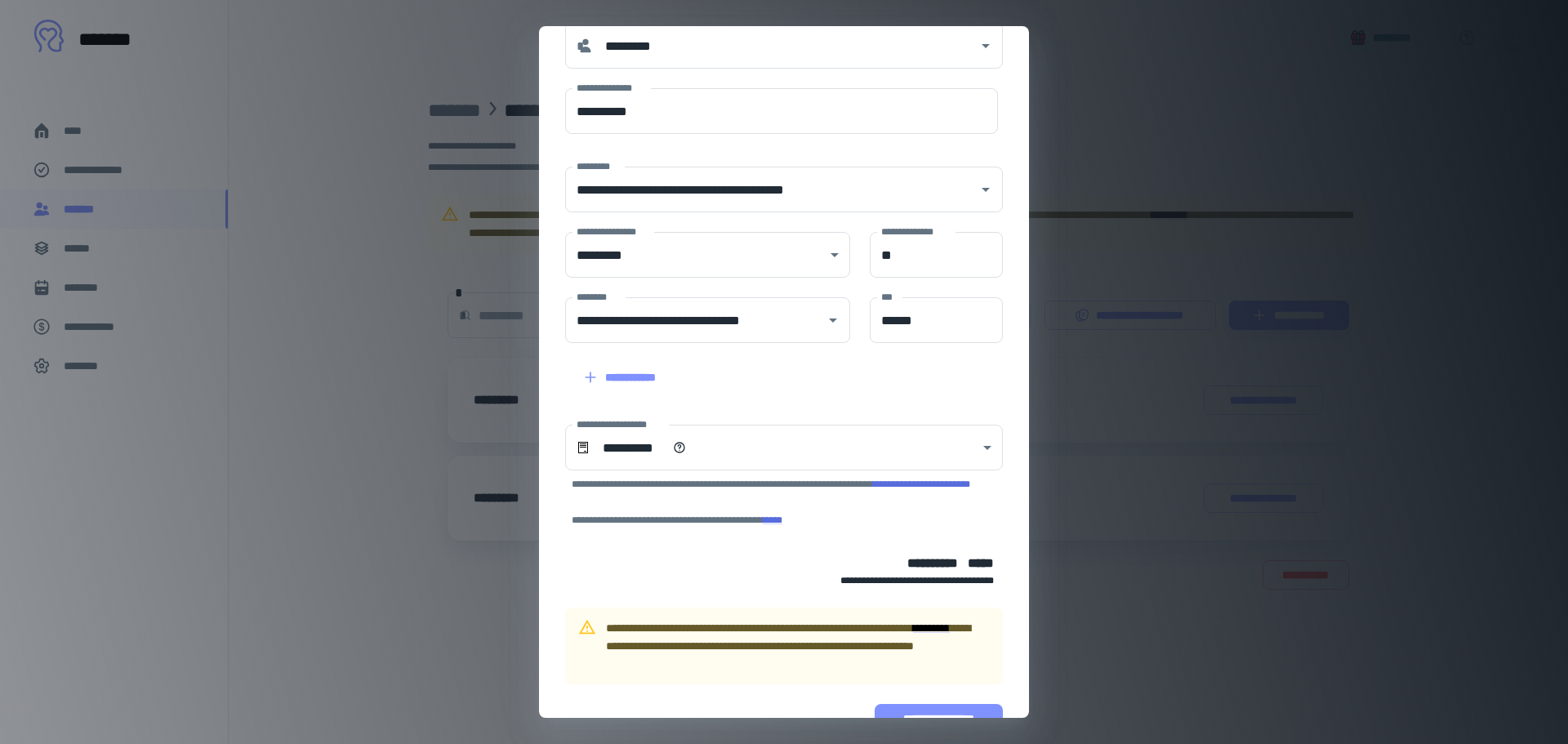 scroll, scrollTop: 123, scrollLeft: 0, axis: vertical 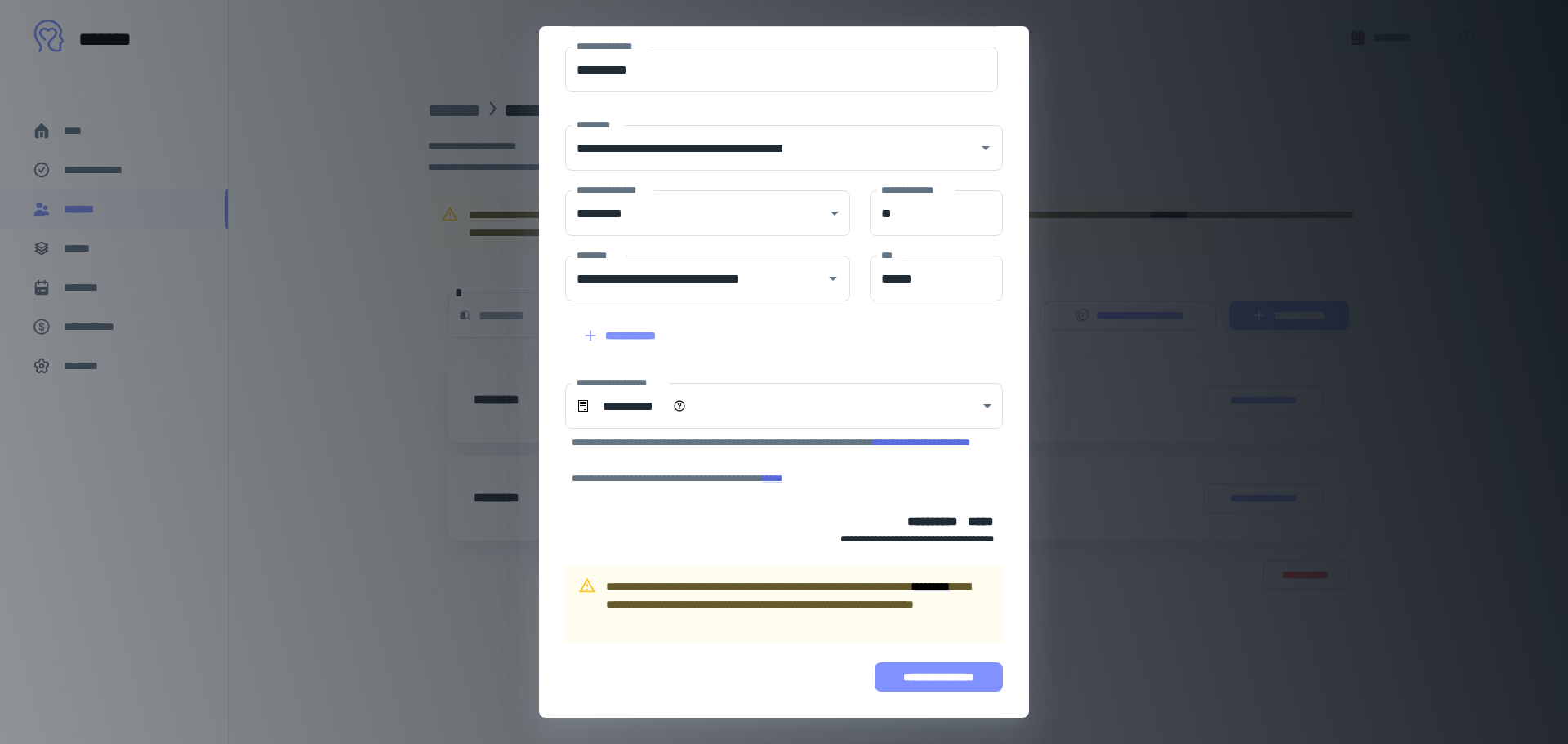 click on "**********" at bounding box center [938, 677] 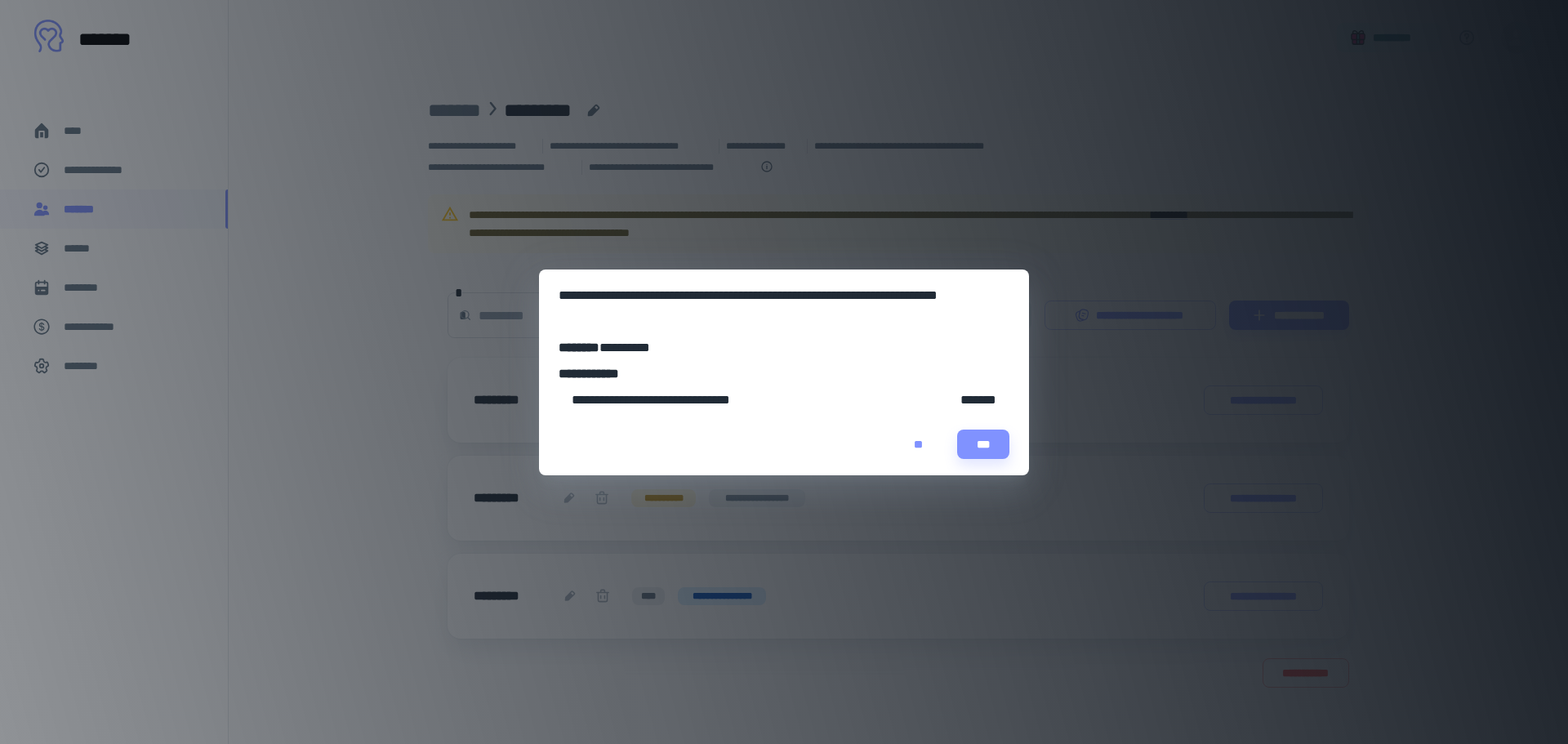 click on "**" at bounding box center [918, 444] 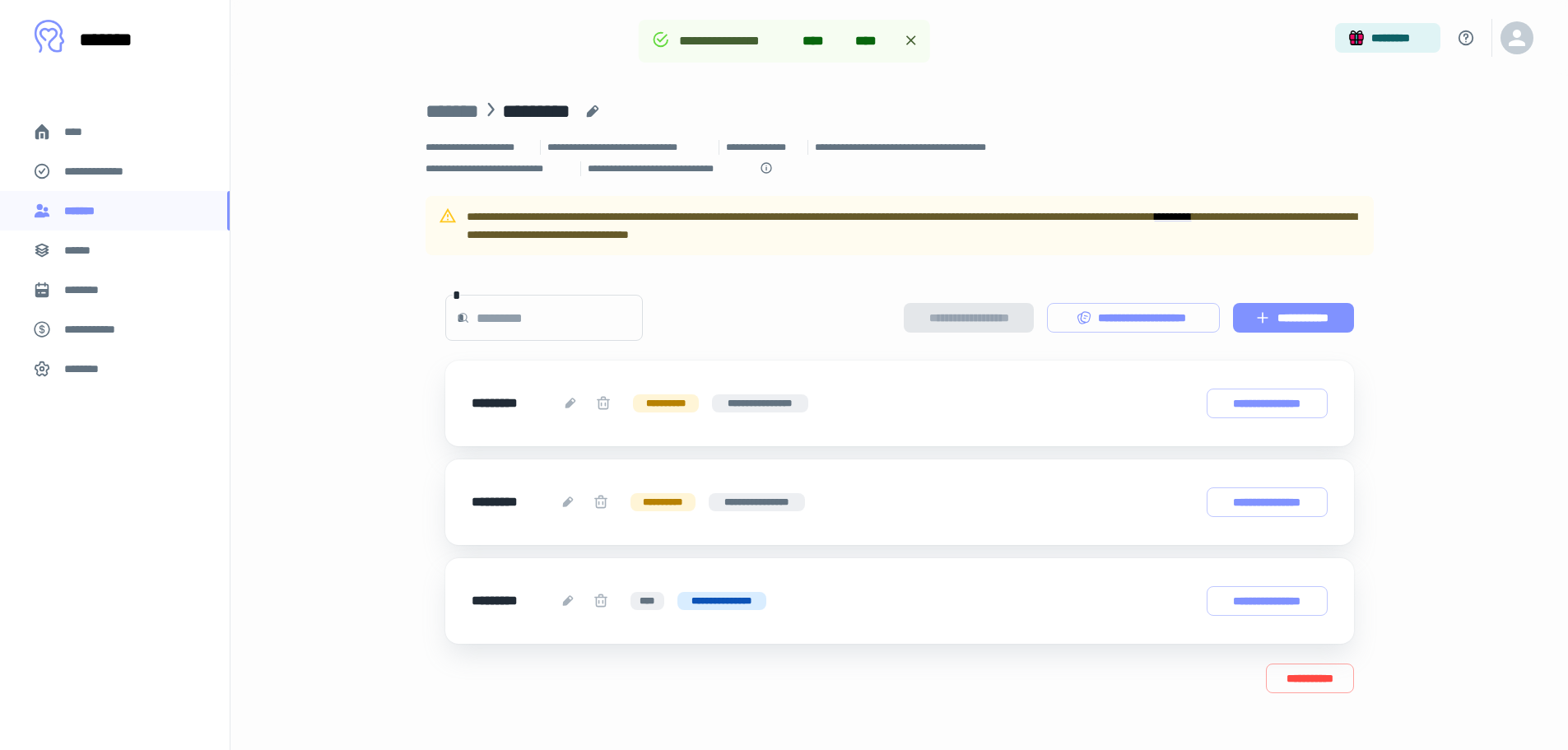 click on "**********" at bounding box center (1293, 318) 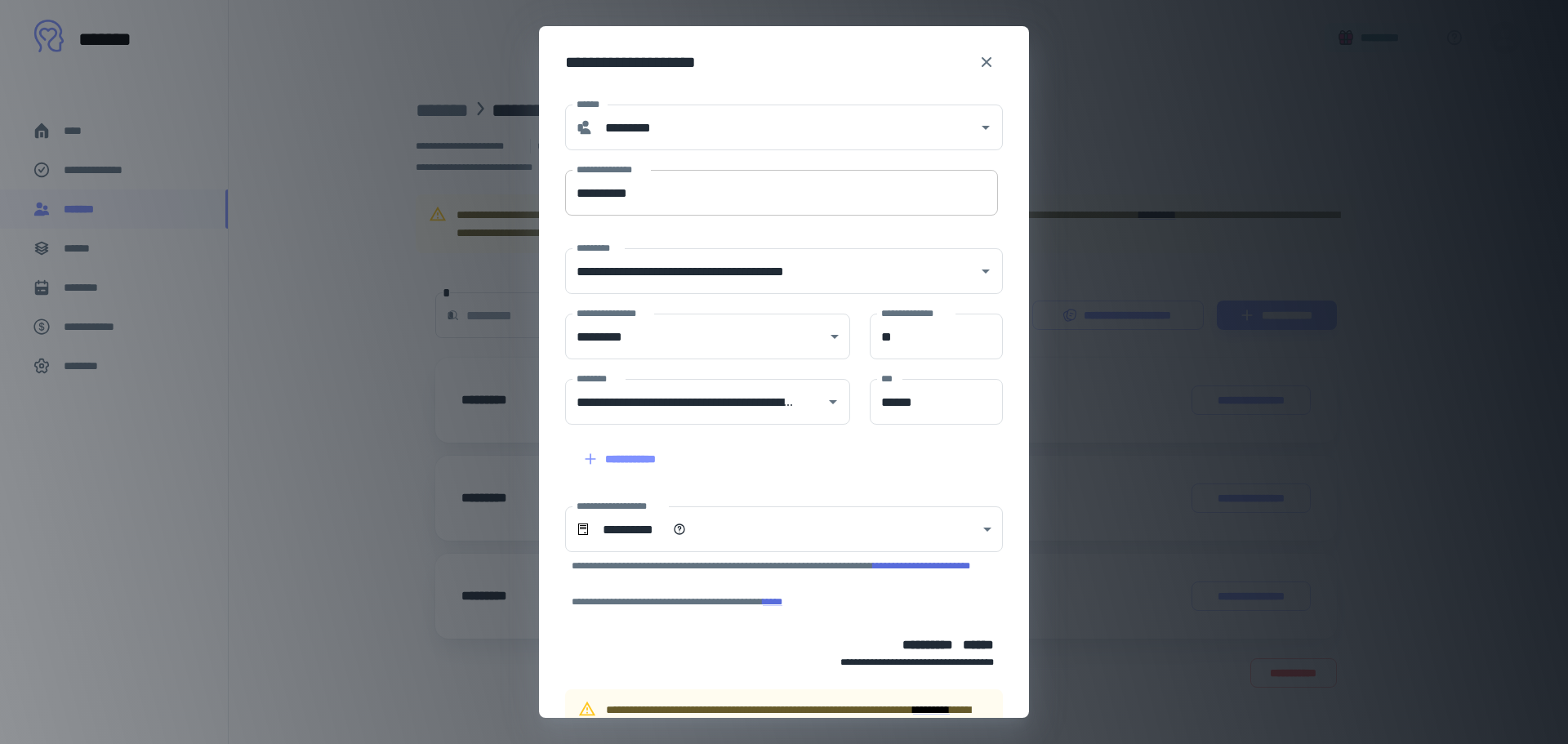 click on "**********" at bounding box center [782, 193] 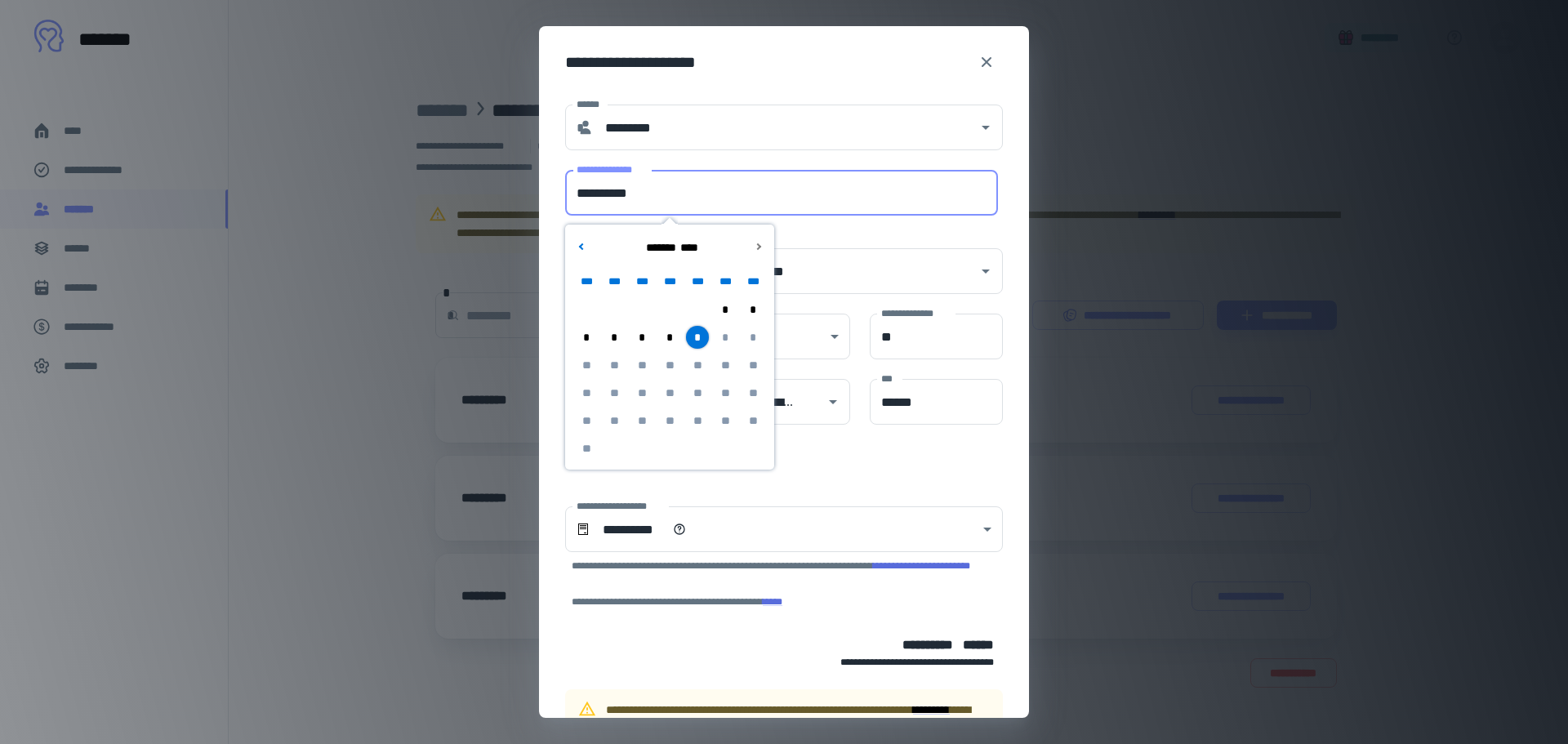 click on "*" at bounding box center (697, 337) 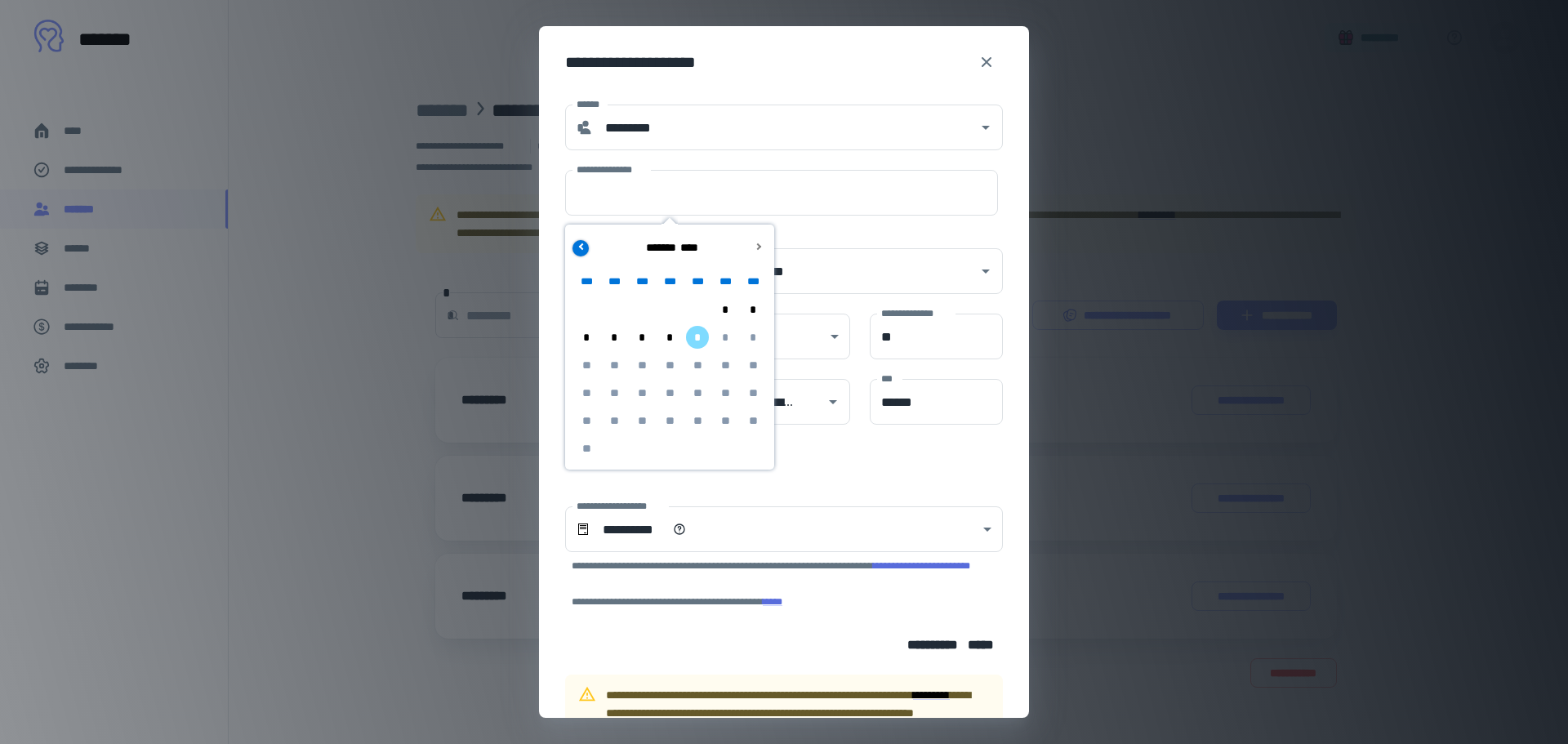 click at bounding box center (581, 246) 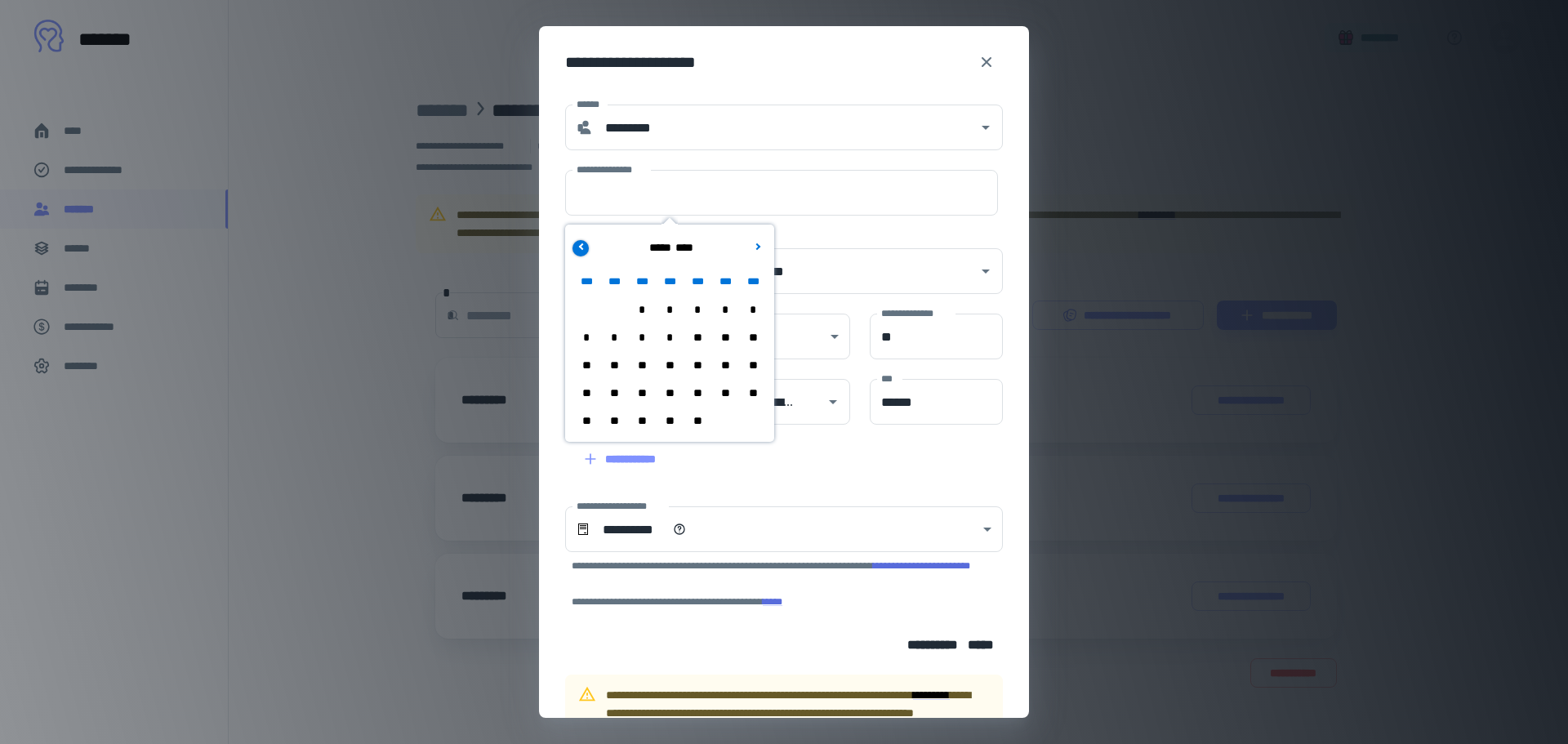 click at bounding box center (581, 246) 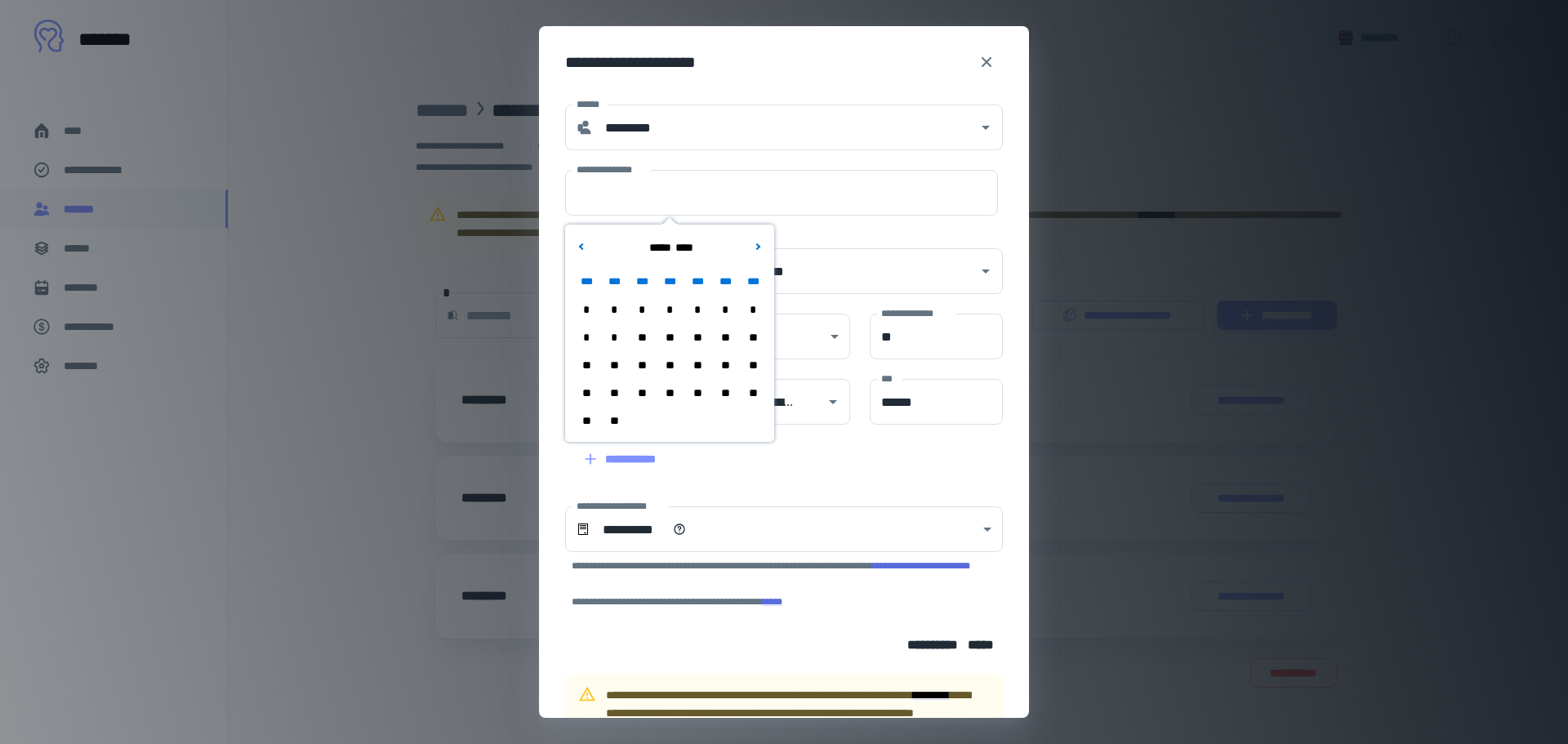 click on "**" at bounding box center [614, 421] 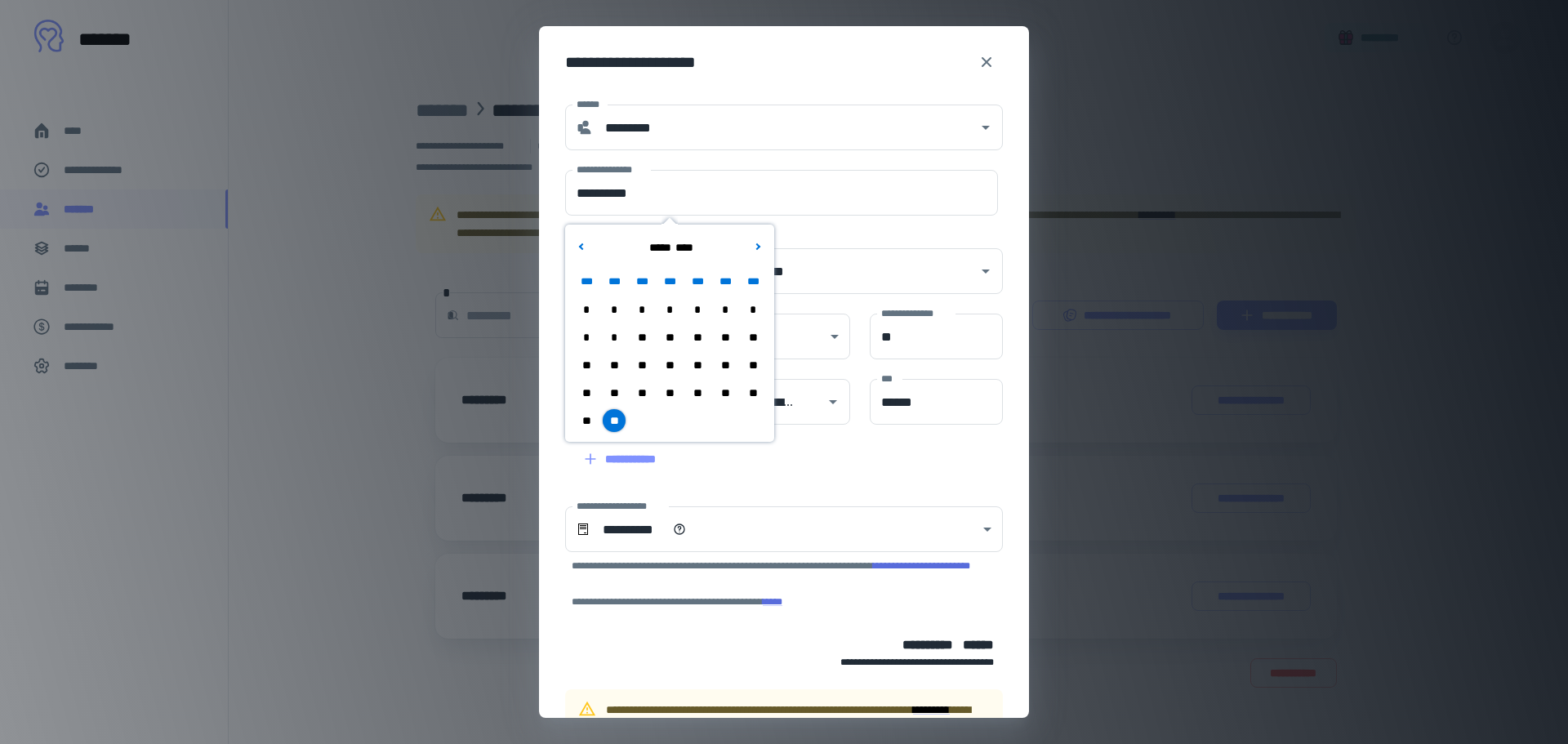 click on "**********" at bounding box center [774, 261] 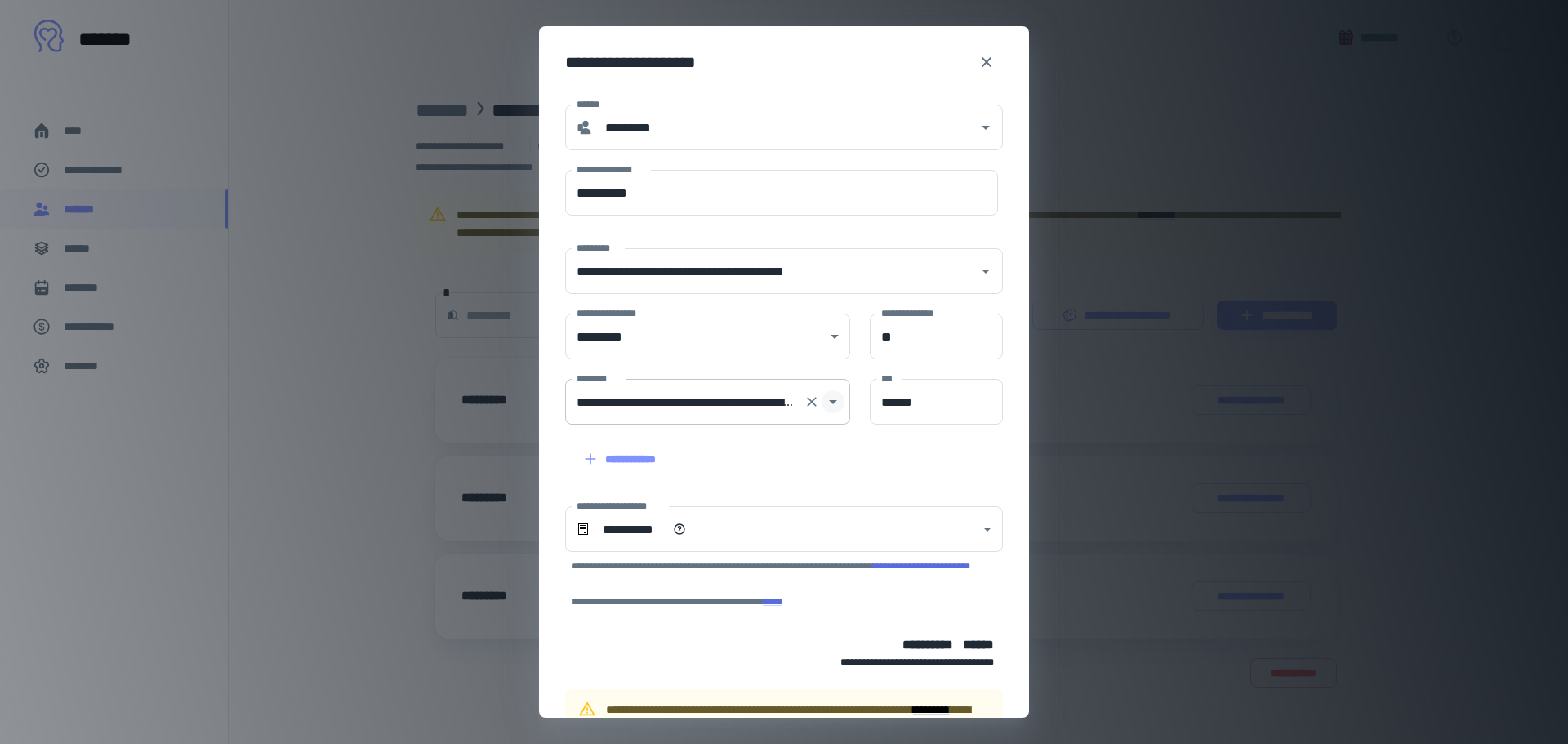 click 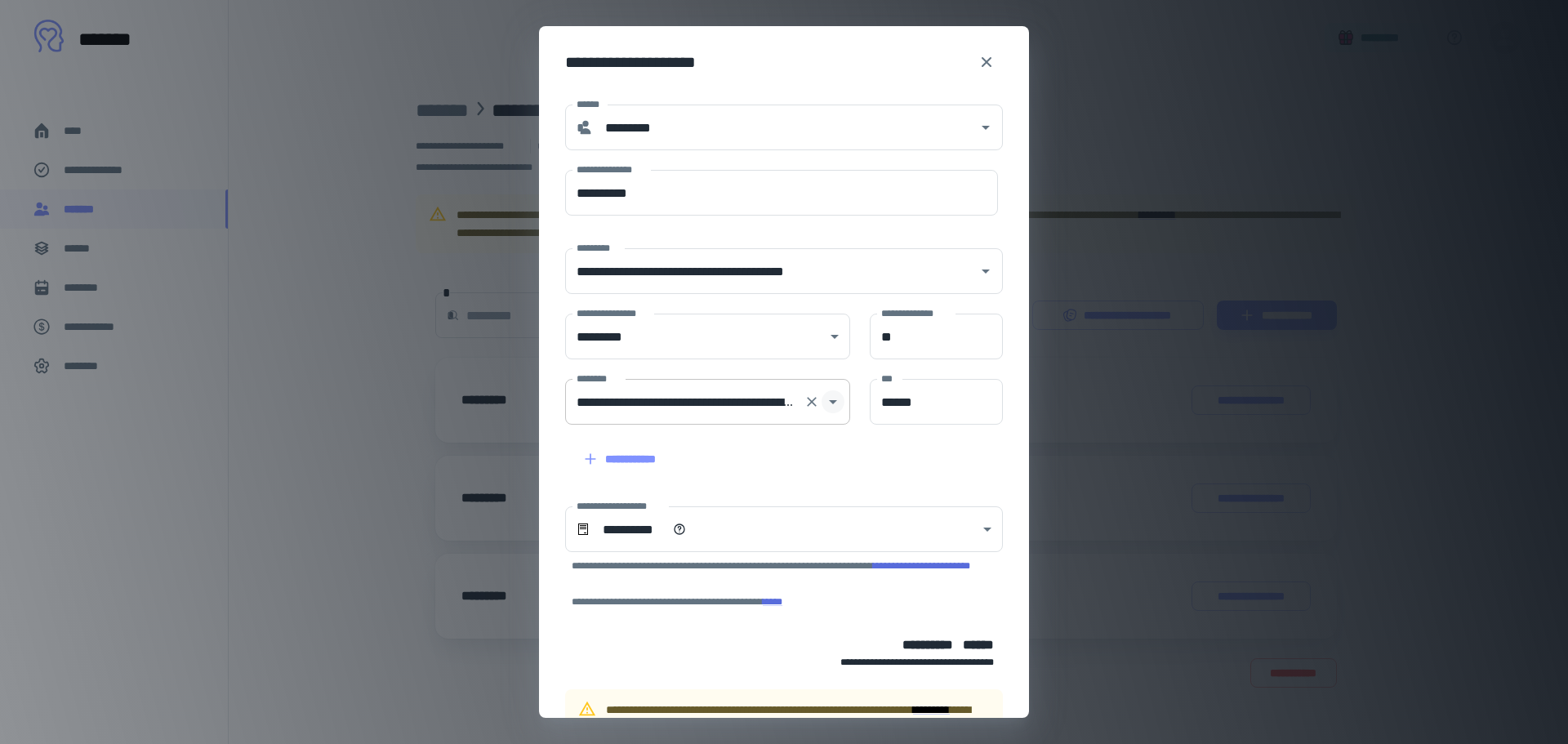 scroll, scrollTop: 0, scrollLeft: 436, axis: horizontal 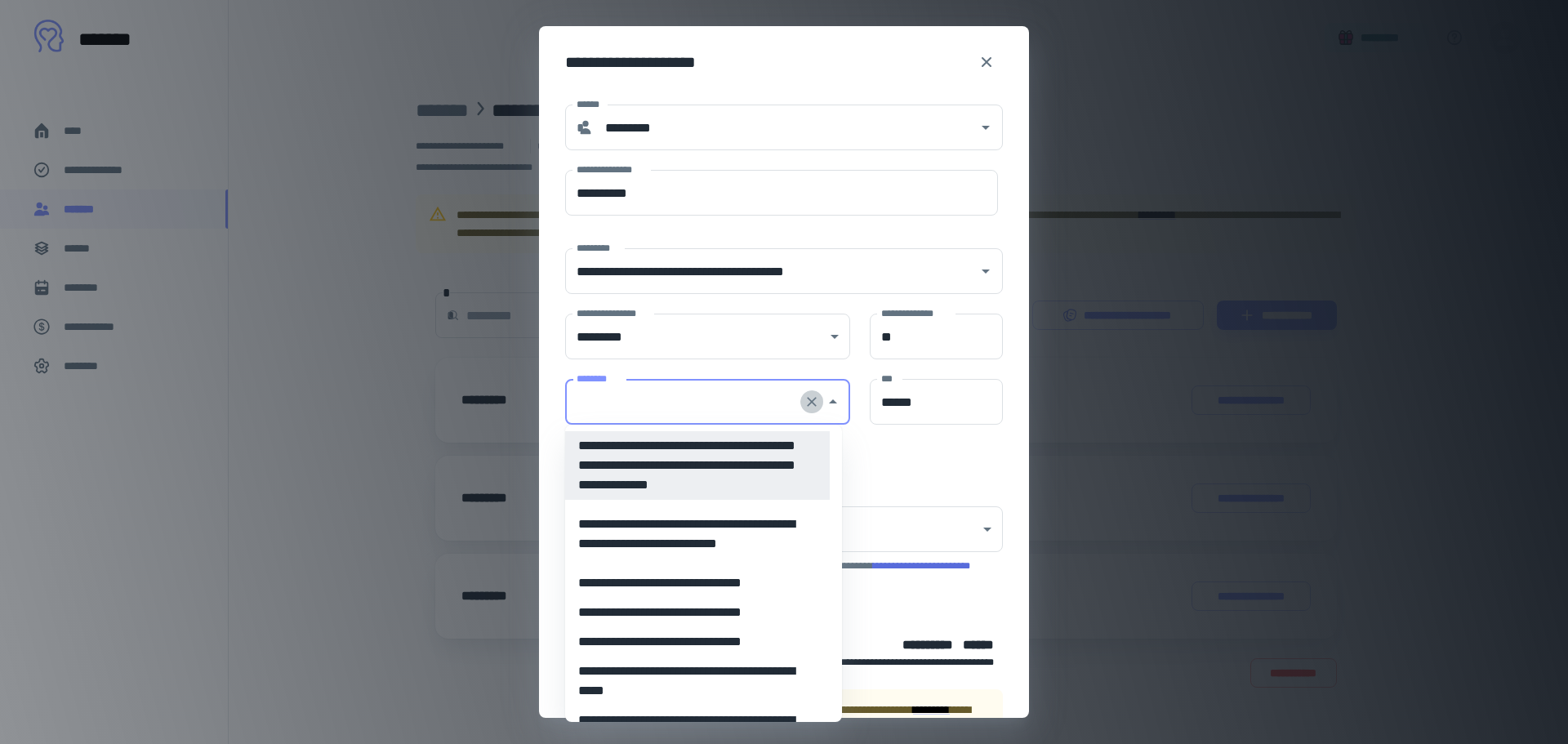 click 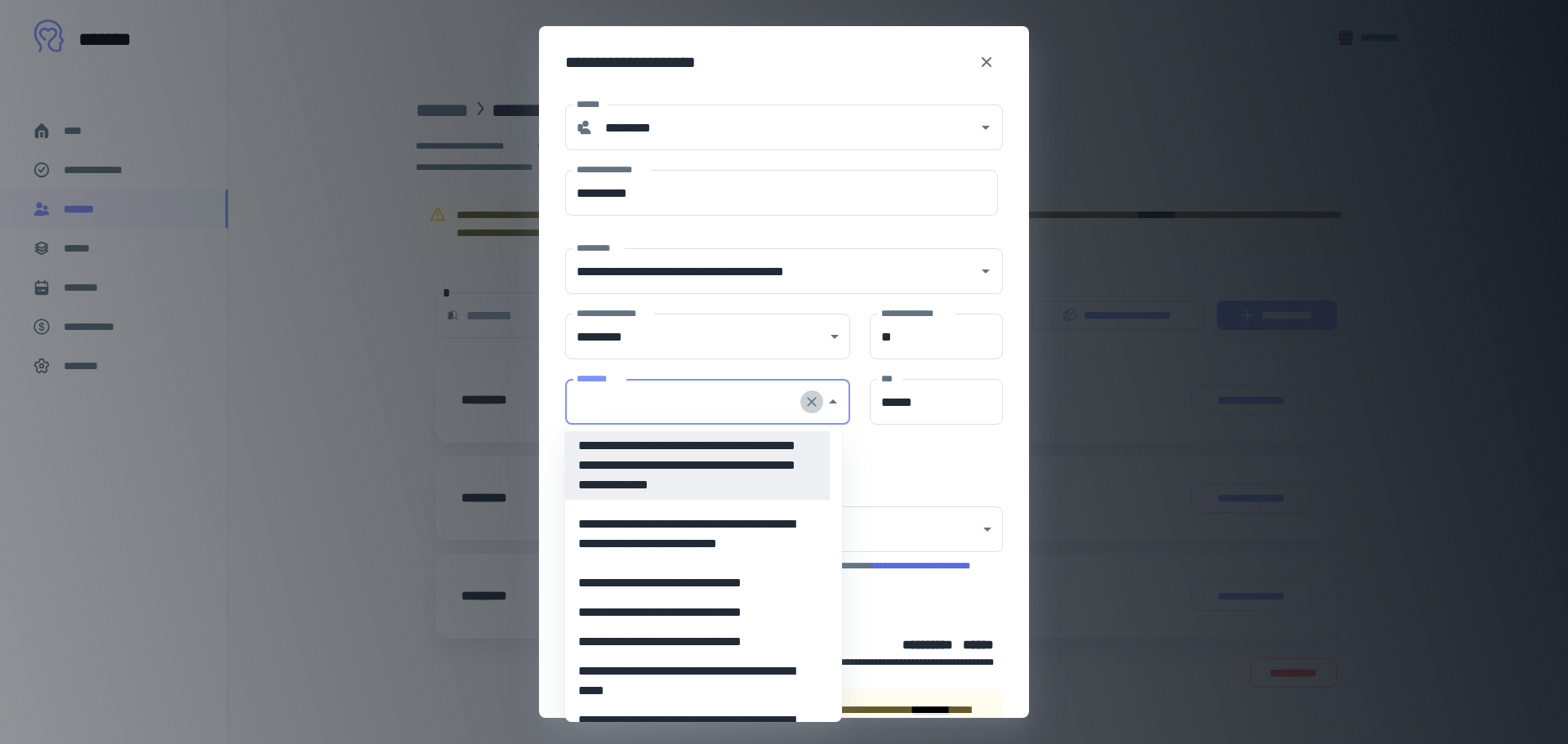 scroll, scrollTop: 0, scrollLeft: 0, axis: both 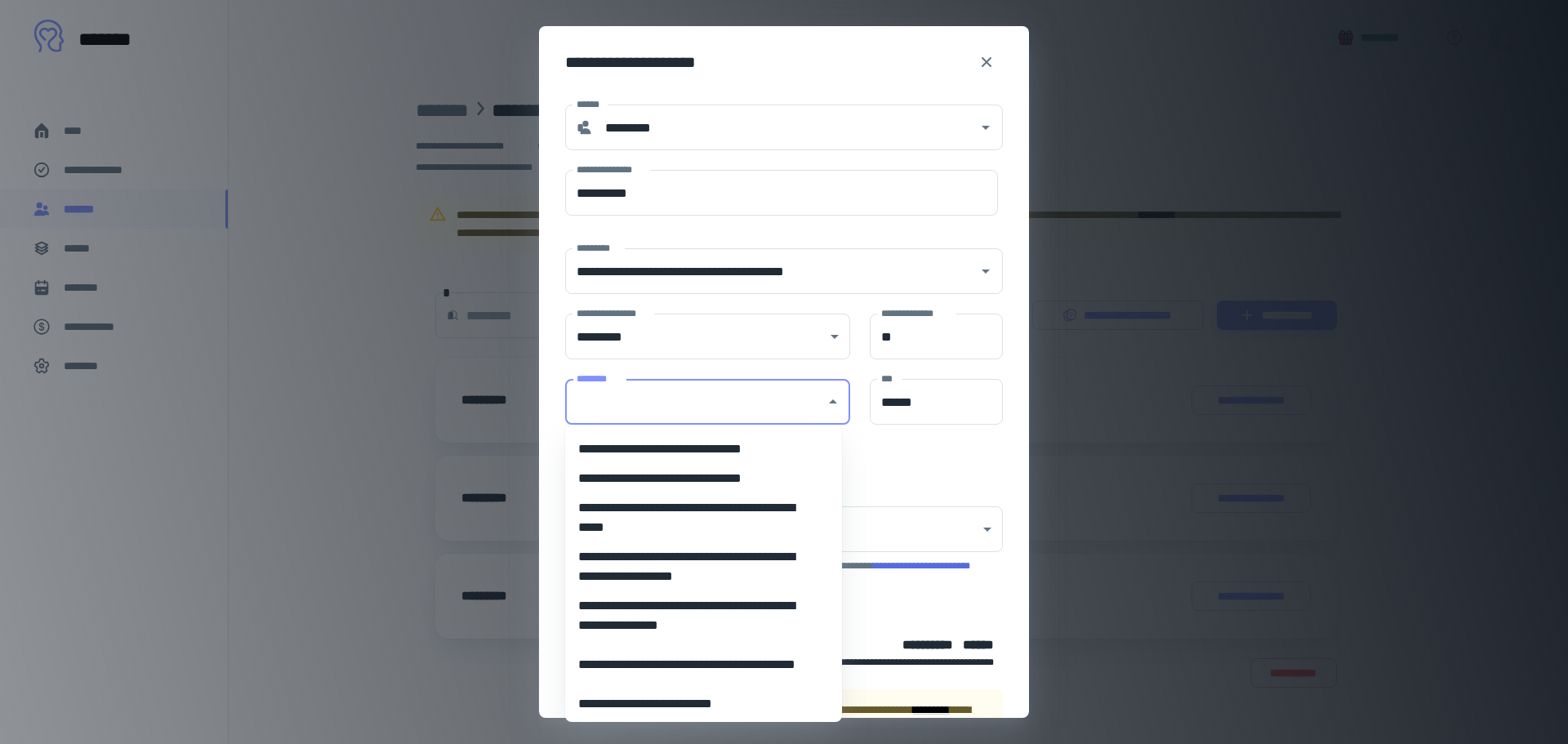 click on "**********" at bounding box center [697, 616] 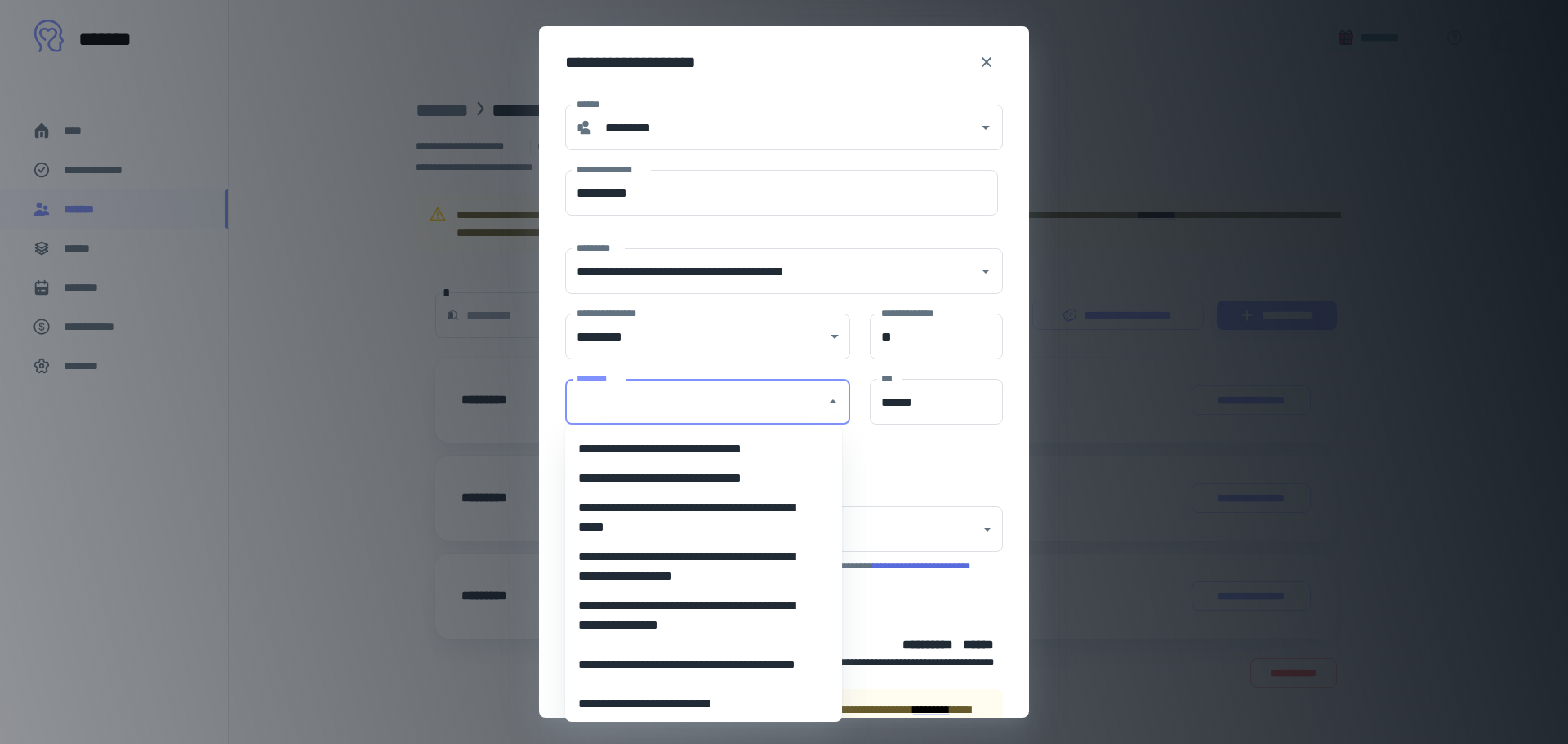 type on "**********" 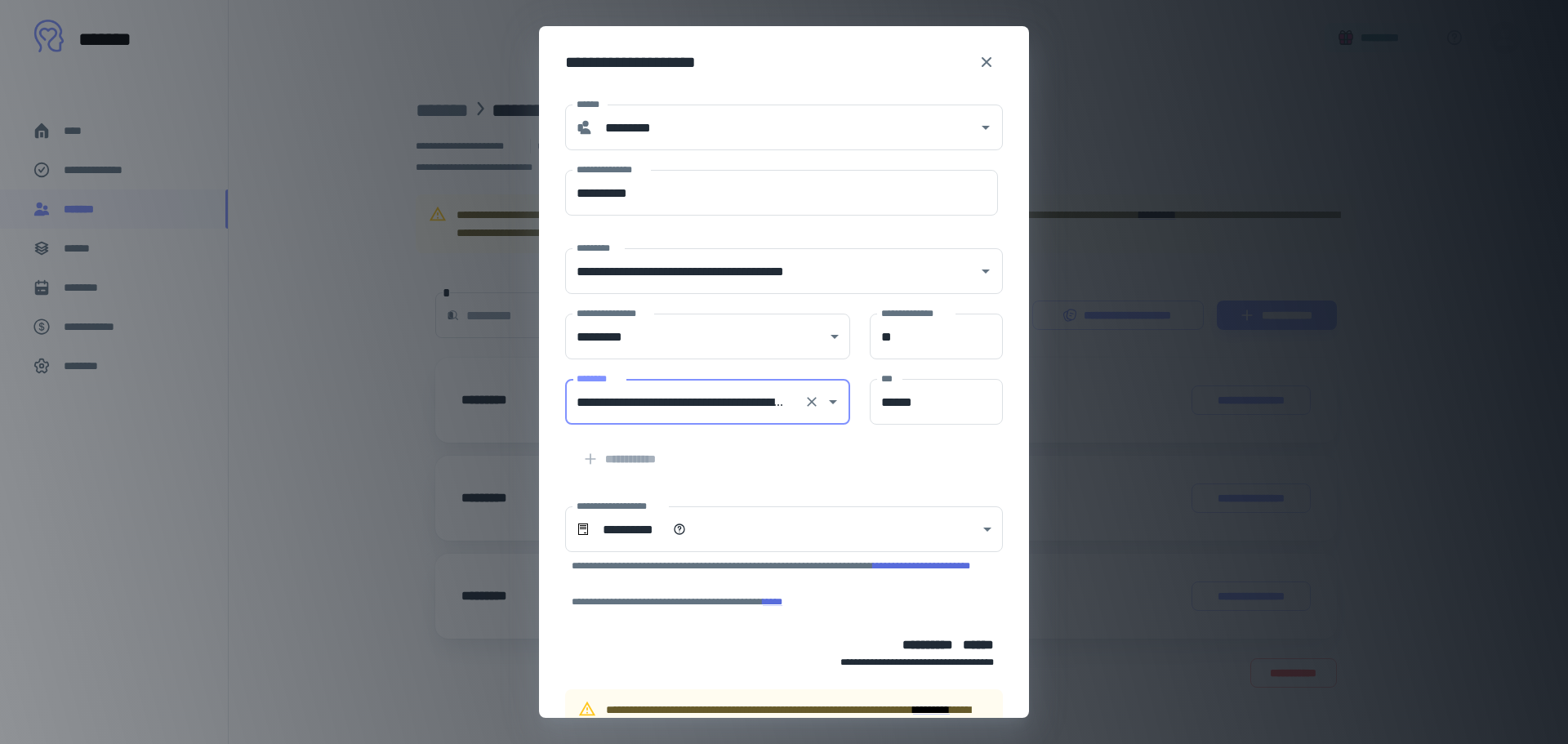 click on "**********" at bounding box center (774, 449) 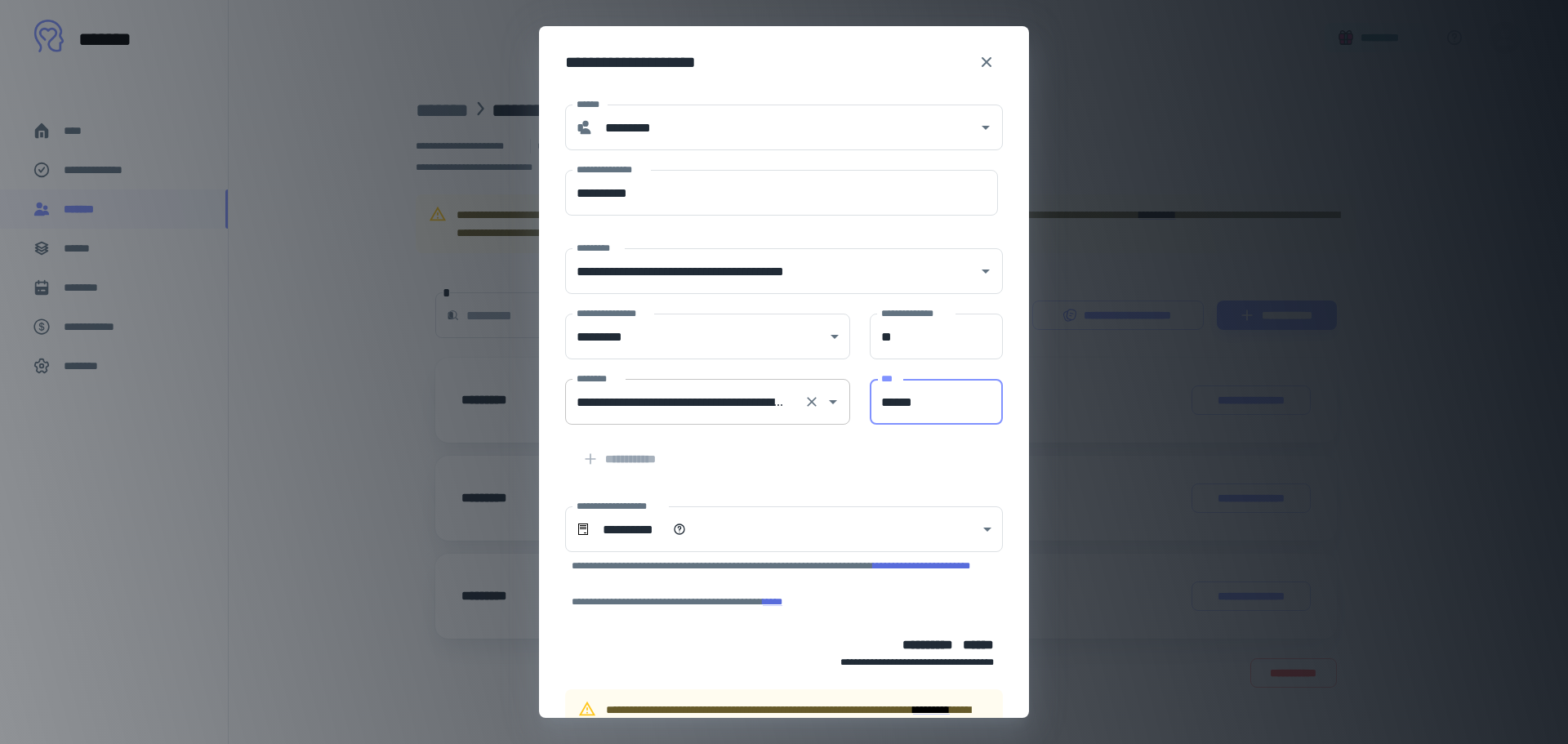 drag, startPoint x: 940, startPoint y: 414, endPoint x: 851, endPoint y: 408, distance: 89.20202 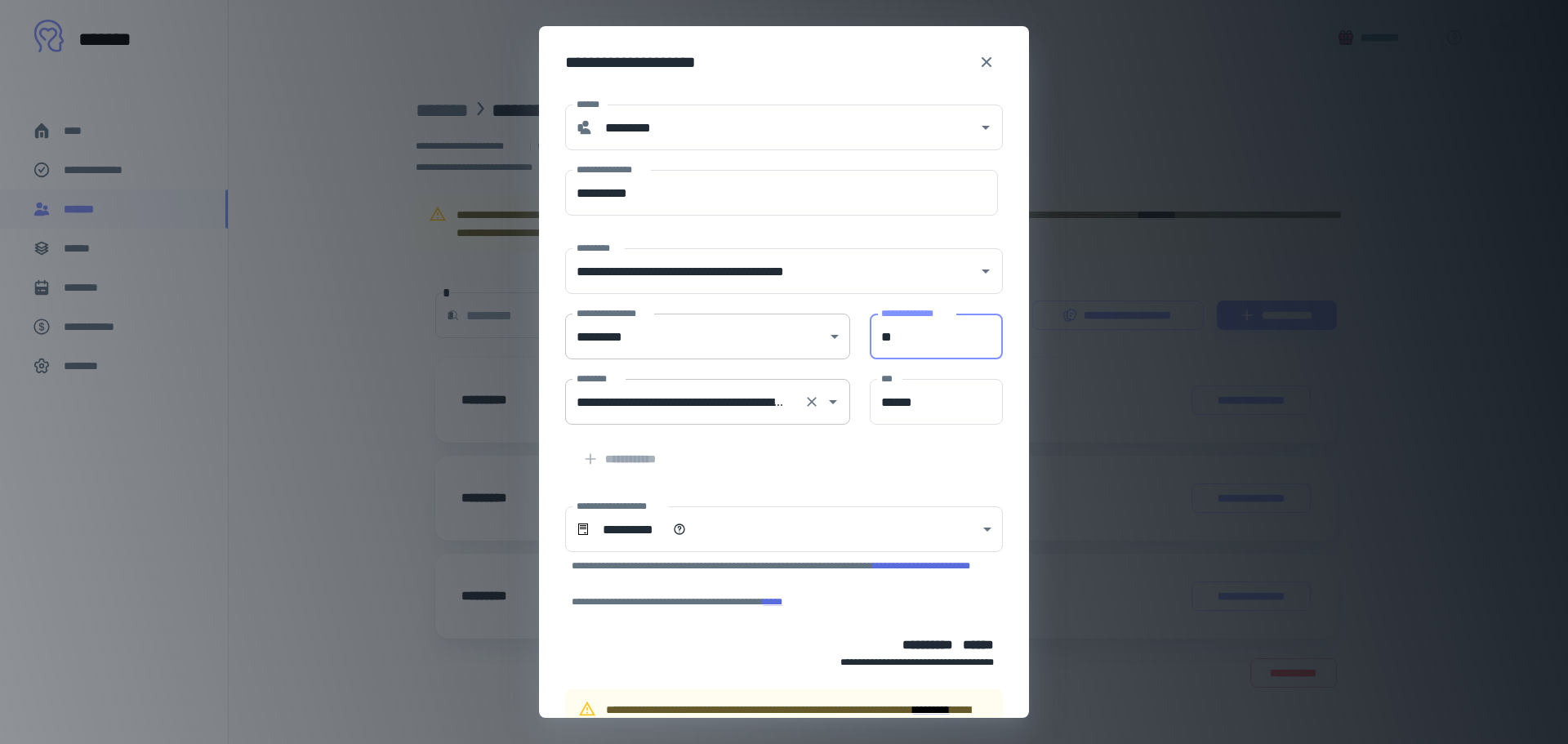 drag, startPoint x: 898, startPoint y: 346, endPoint x: 822, endPoint y: 352, distance: 76.23647 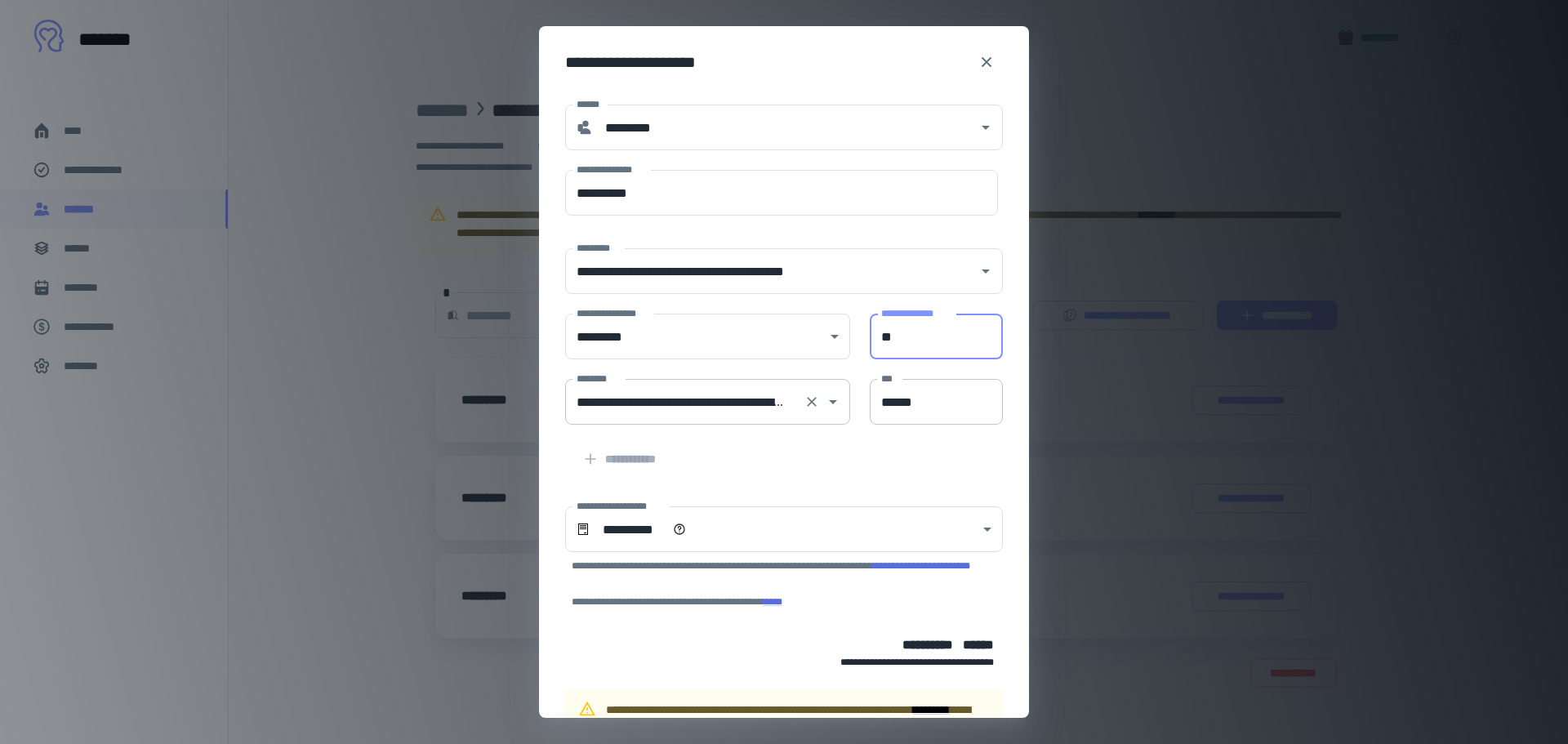 type on "**" 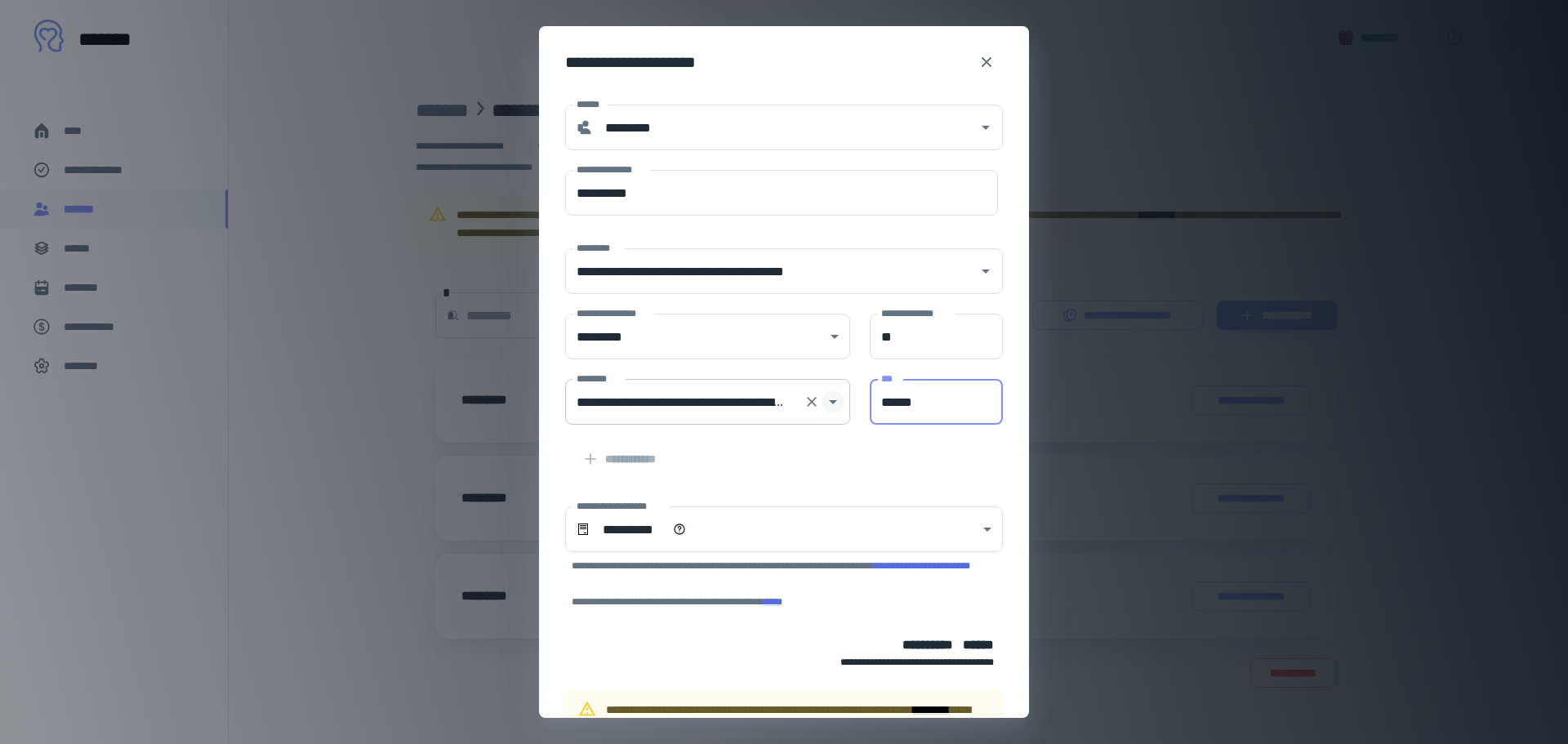 drag, startPoint x: 916, startPoint y: 390, endPoint x: 818, endPoint y: 394, distance: 98.0816 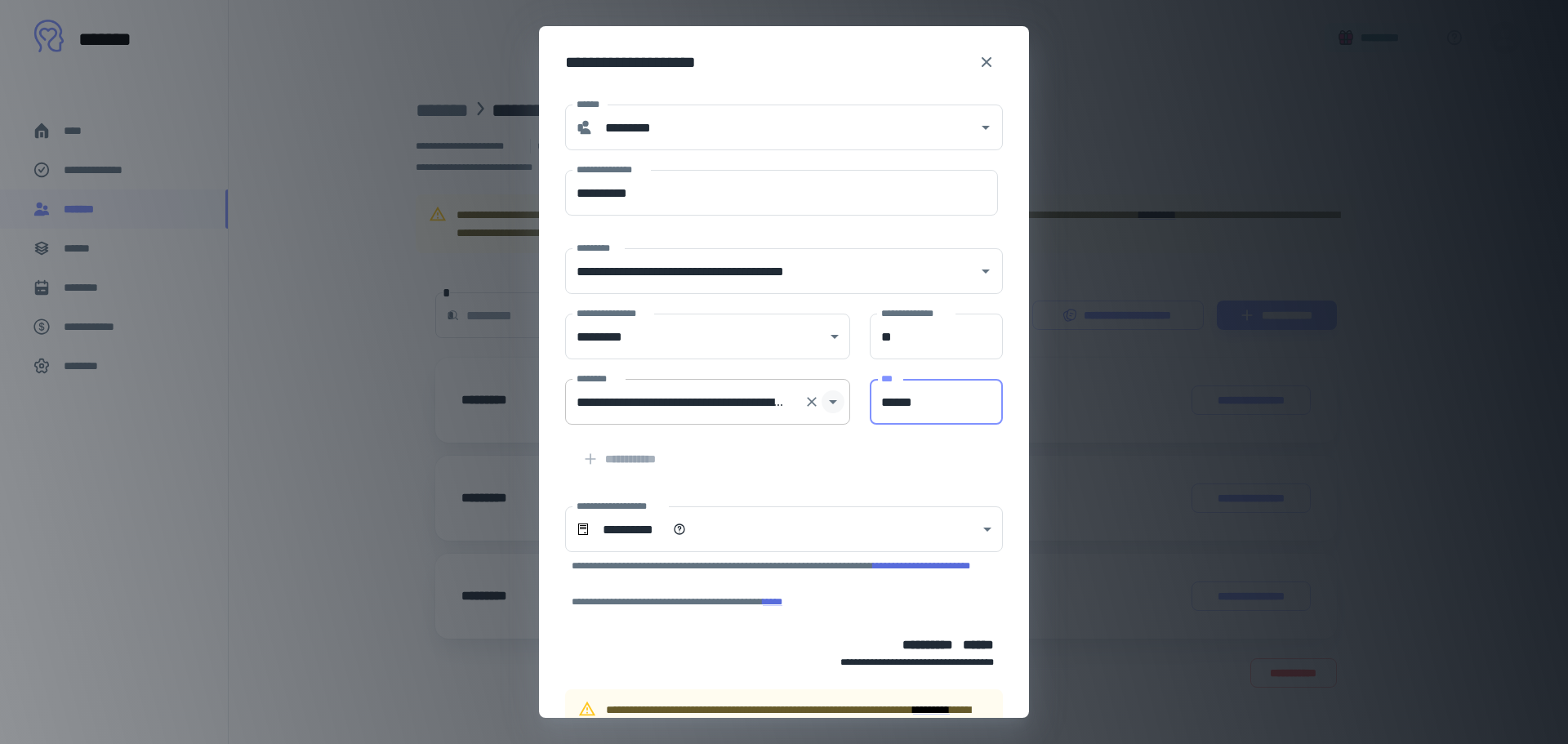 click on "**********" at bounding box center [774, 392] 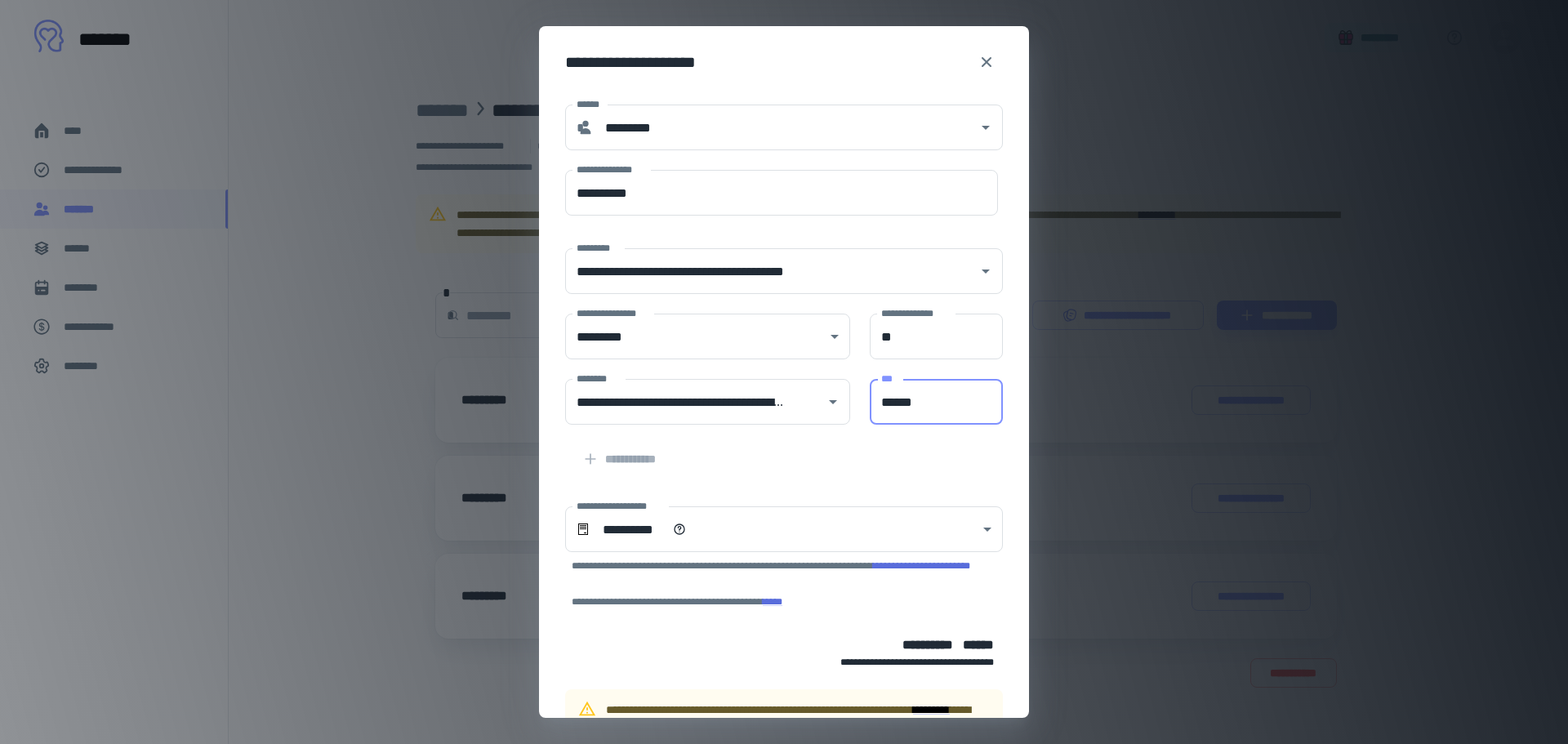 type on "******" 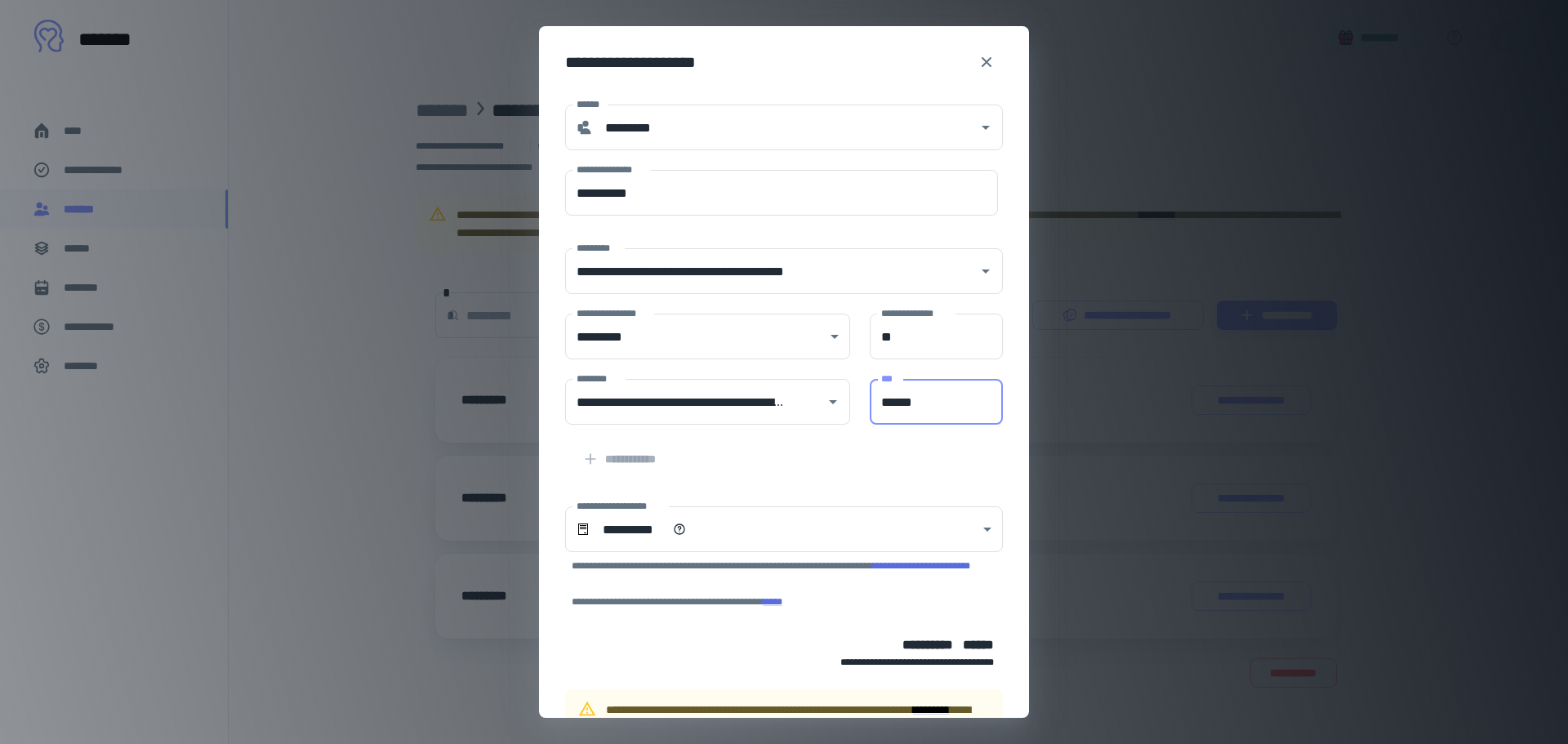 click on "**********" at bounding box center (774, 449) 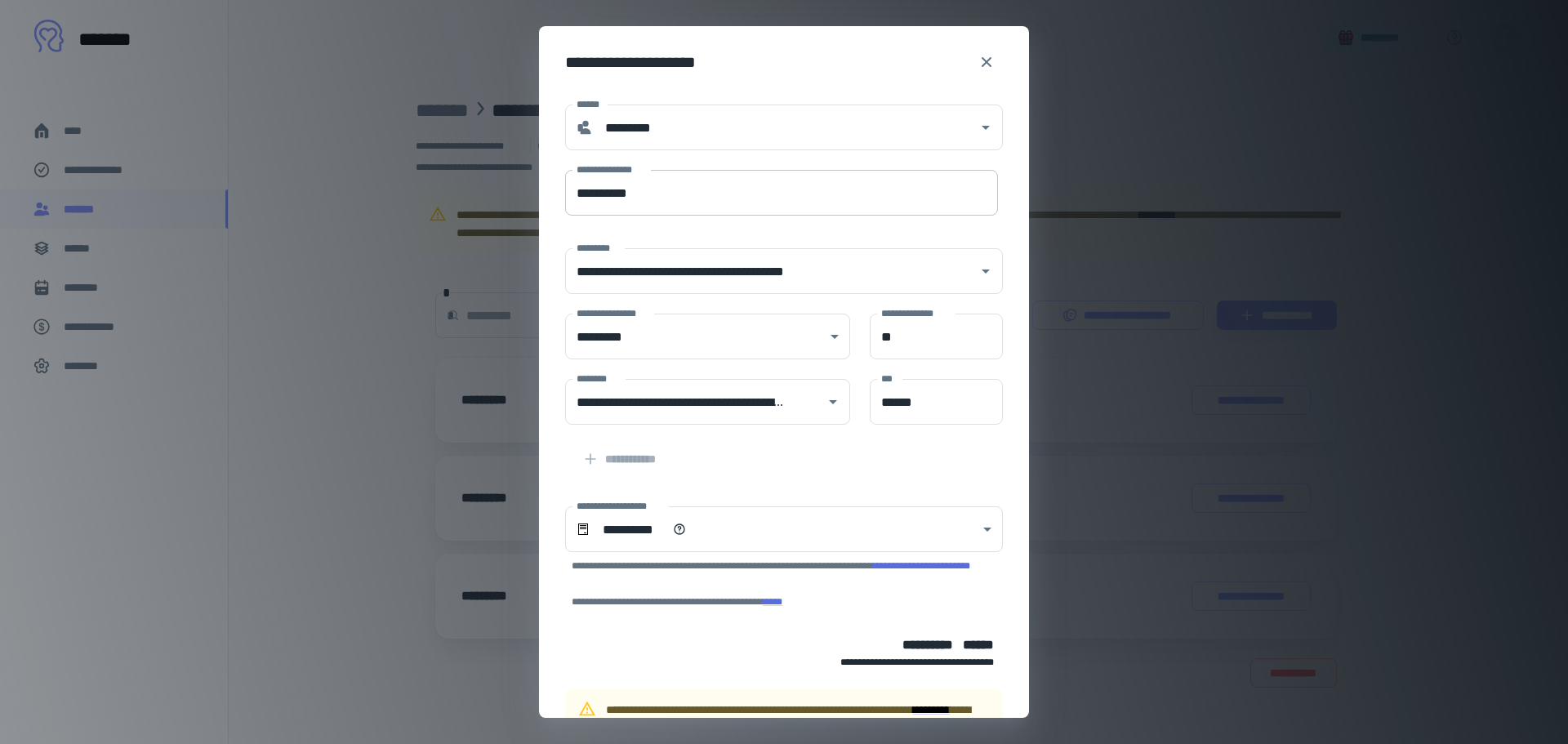 click on "**********" at bounding box center [782, 193] 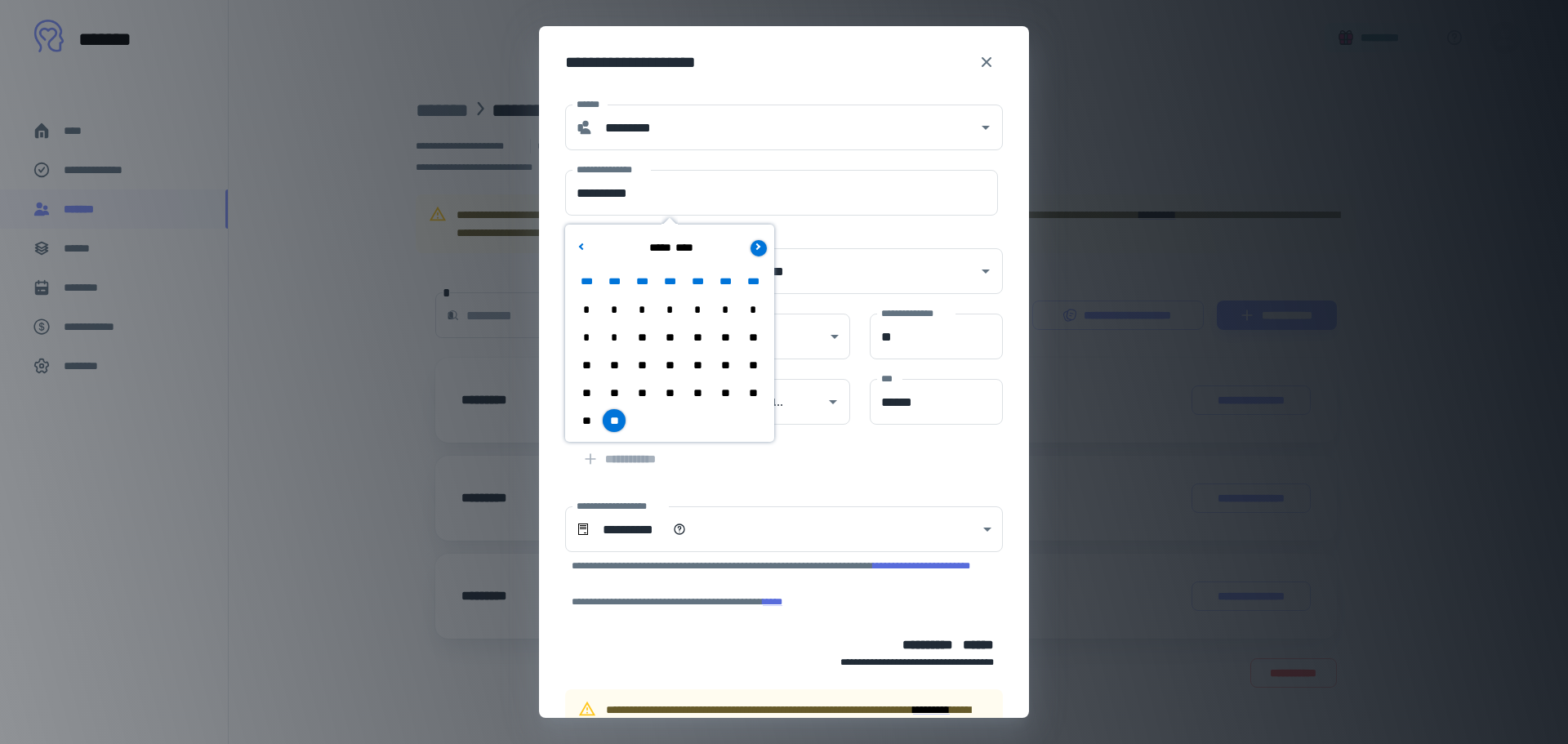 click at bounding box center (759, 248) 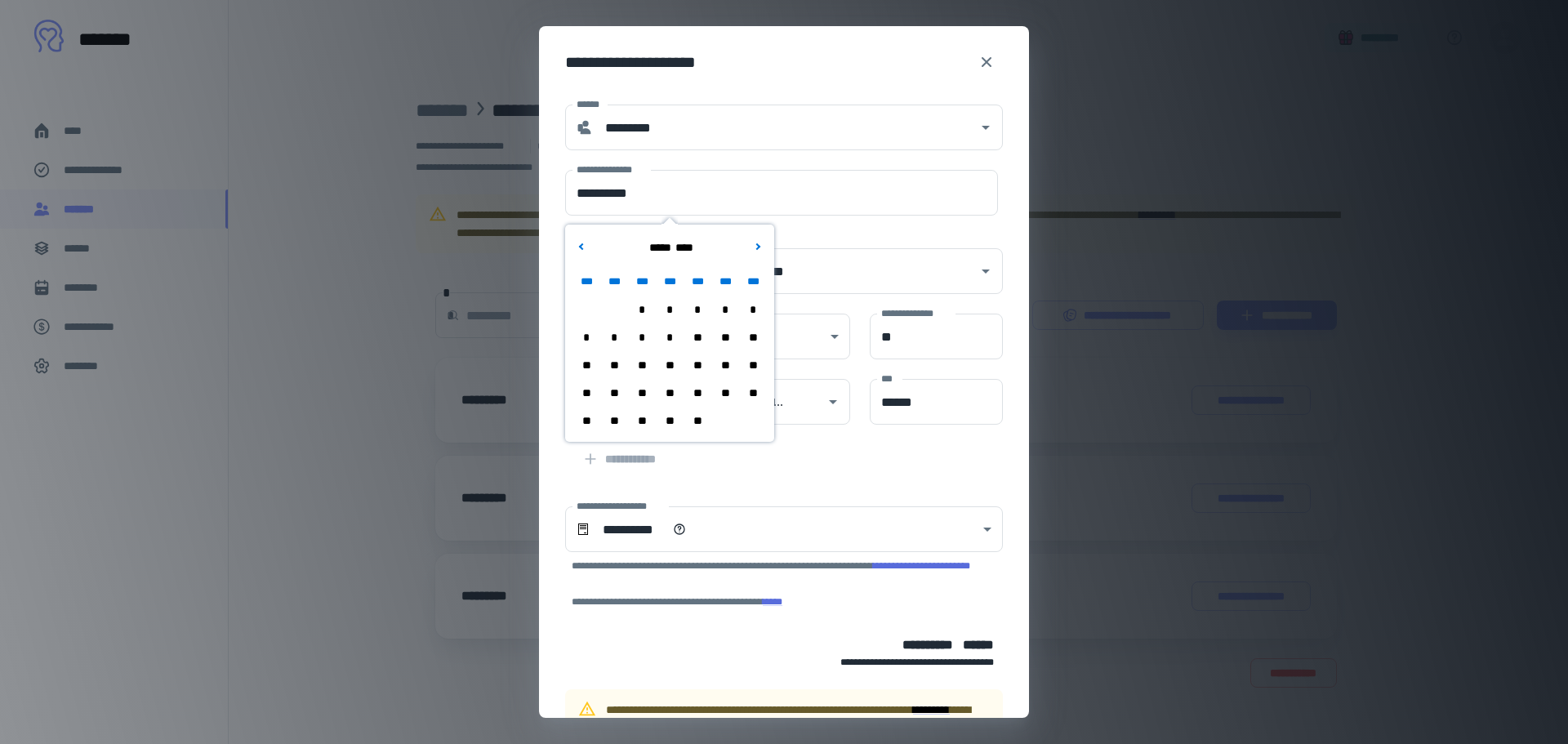 click on "*" at bounding box center (614, 337) 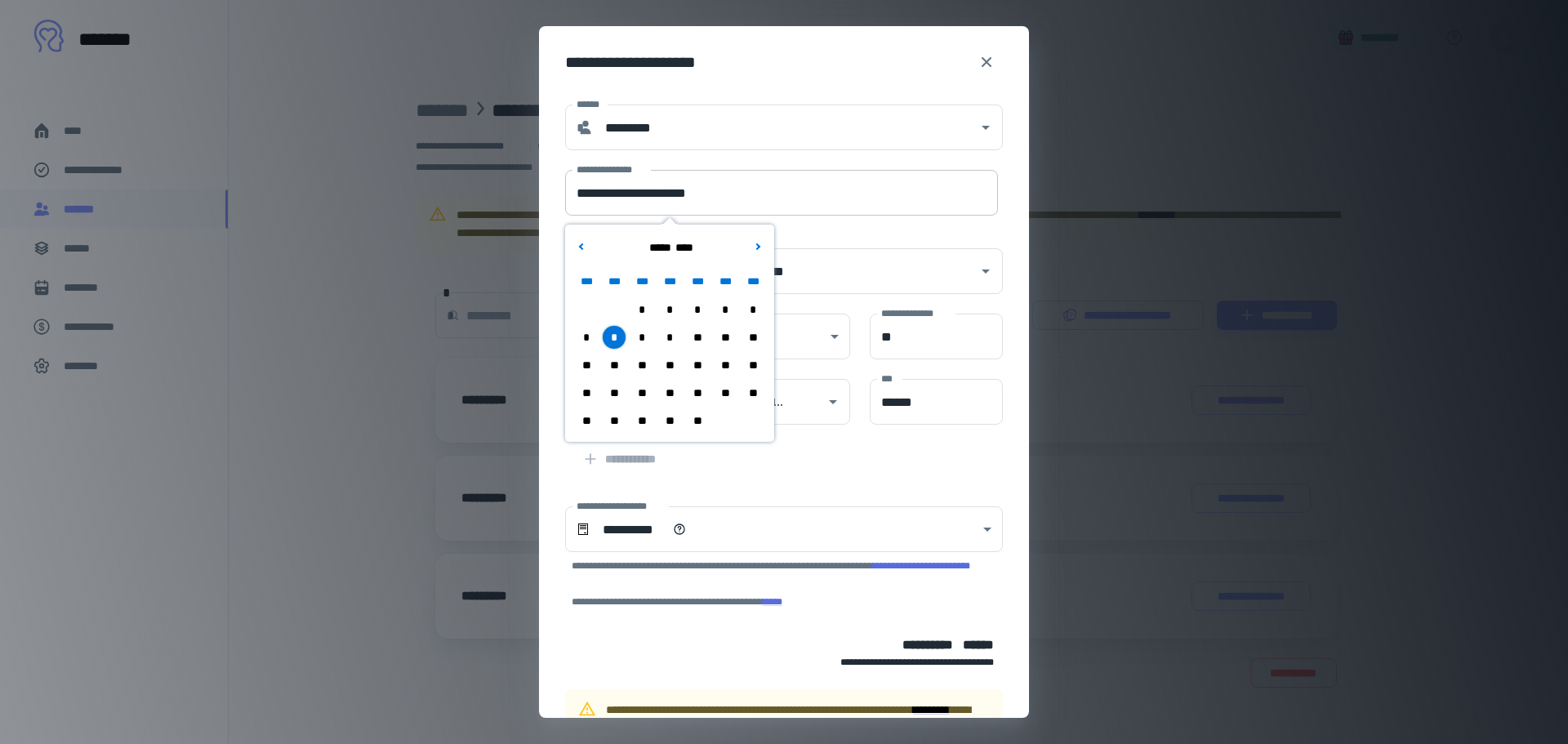 click on "**********" at bounding box center [782, 193] 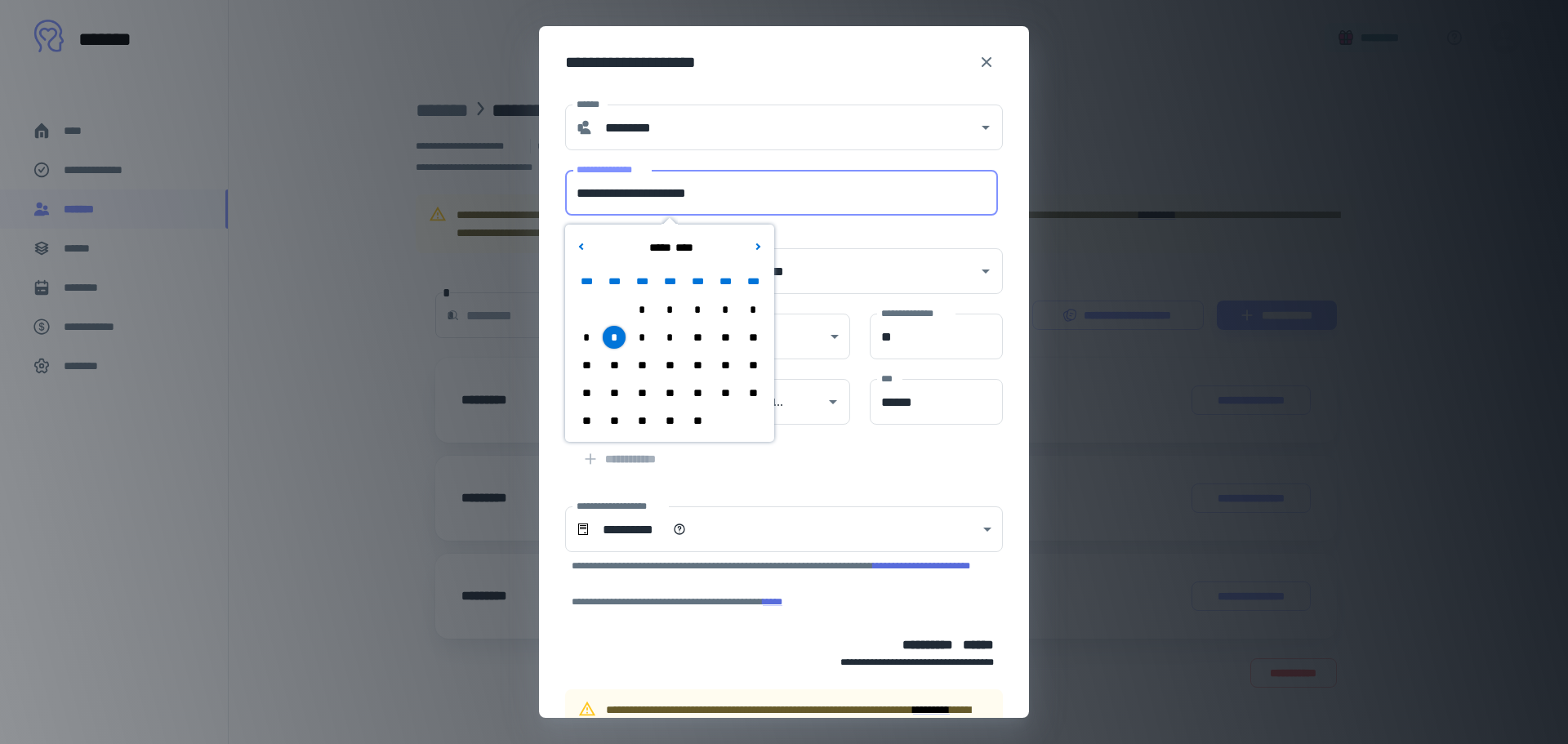 click on "**" at bounding box center [614, 365] 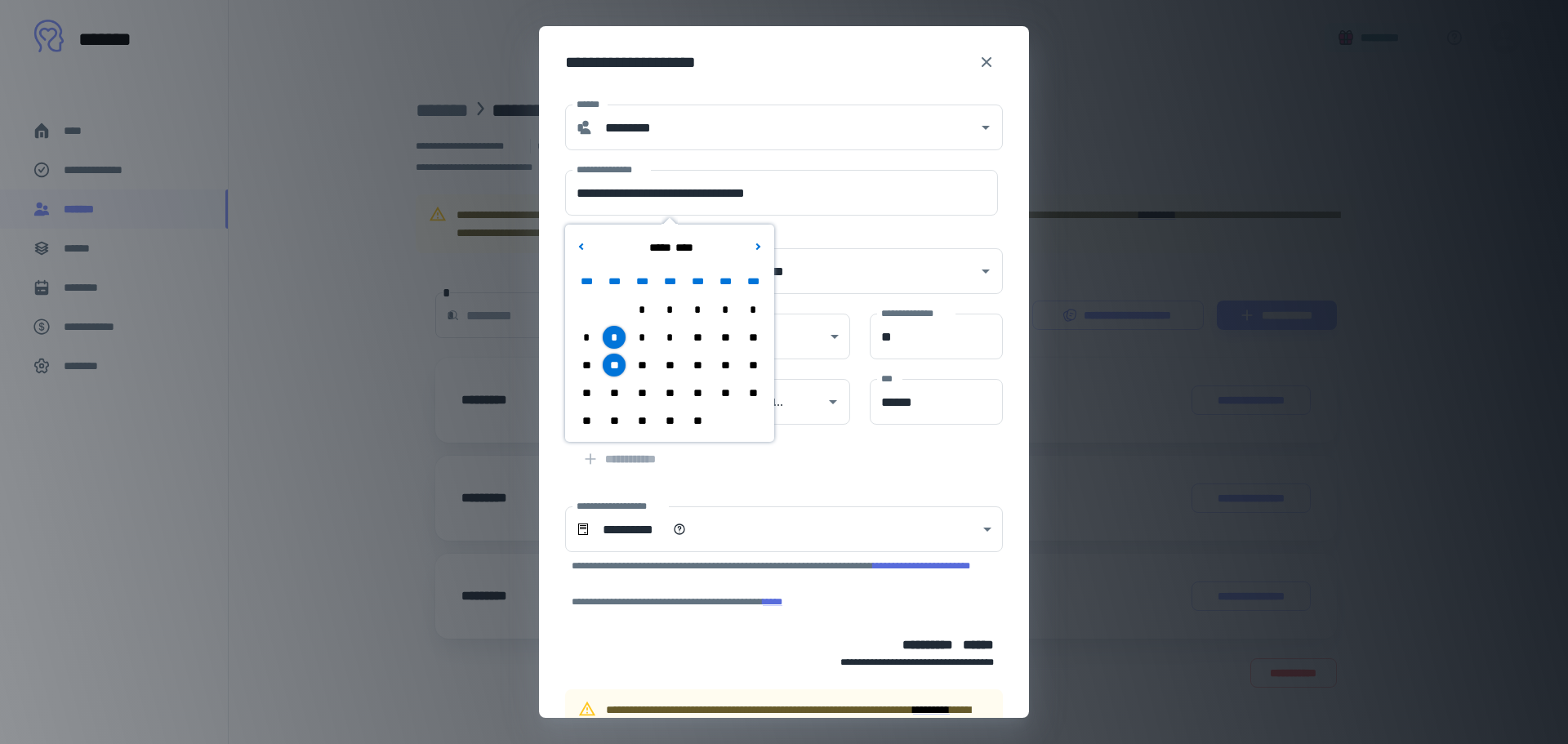 click on "**" at bounding box center (614, 393) 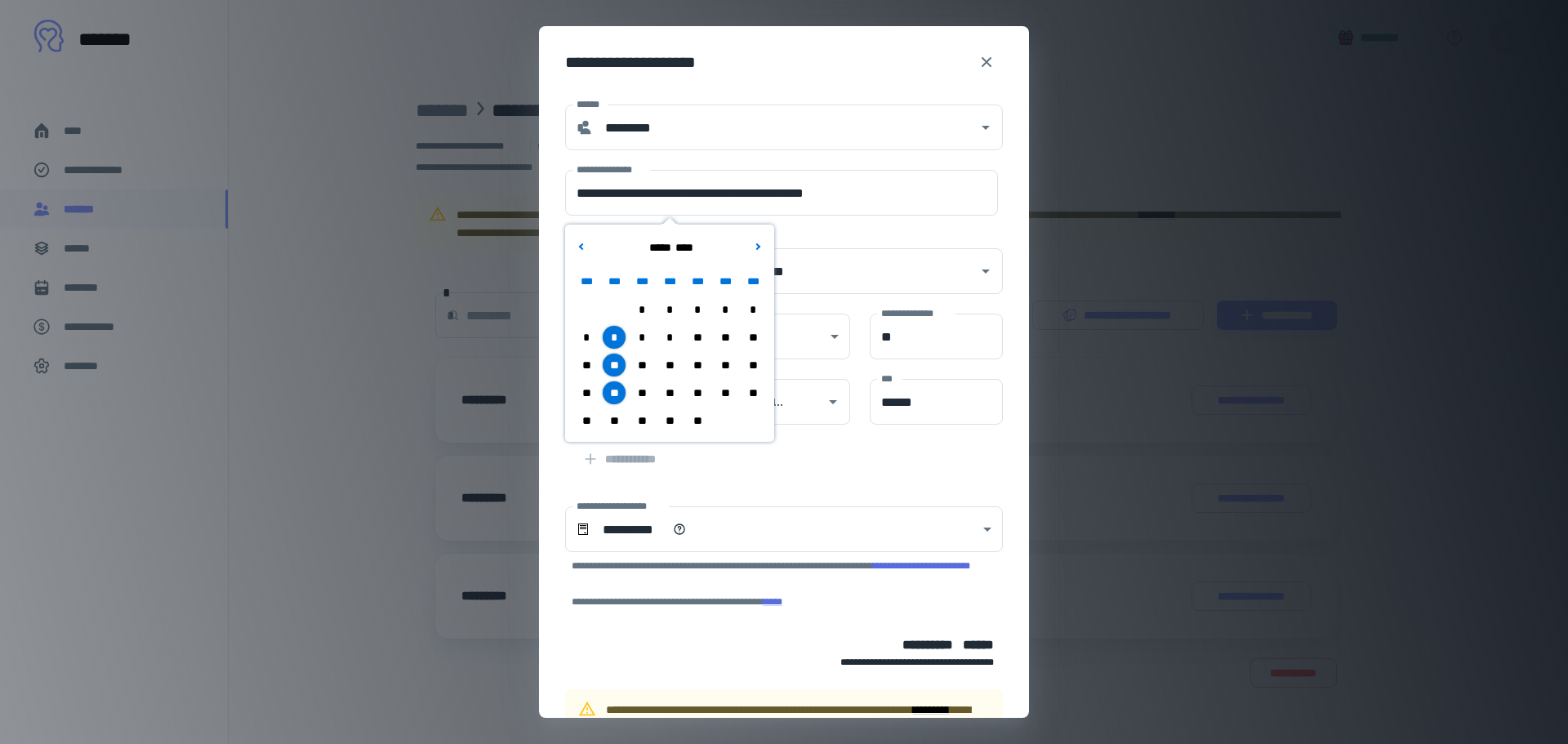 click on "**" at bounding box center [614, 421] 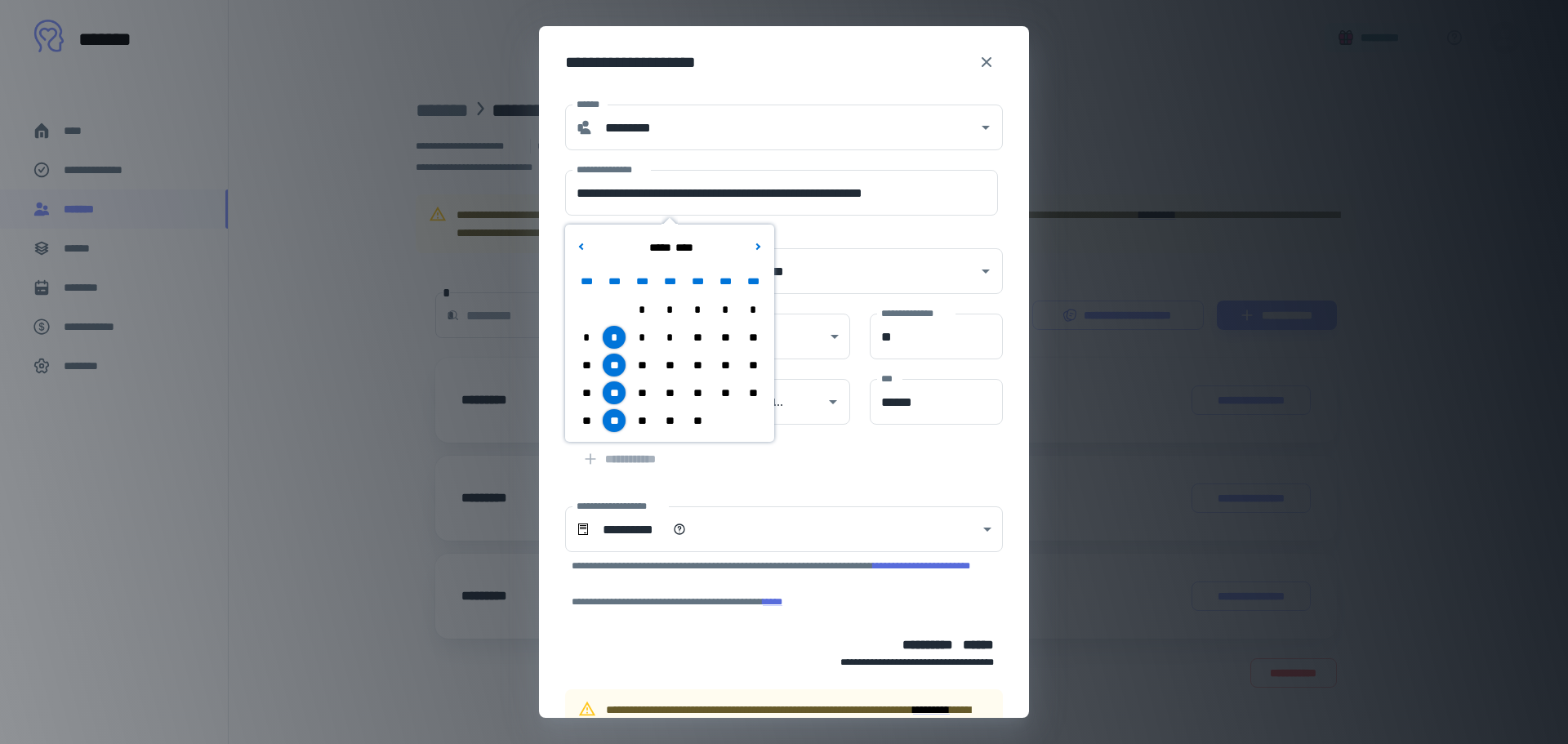 click on "**********" at bounding box center [784, 345] 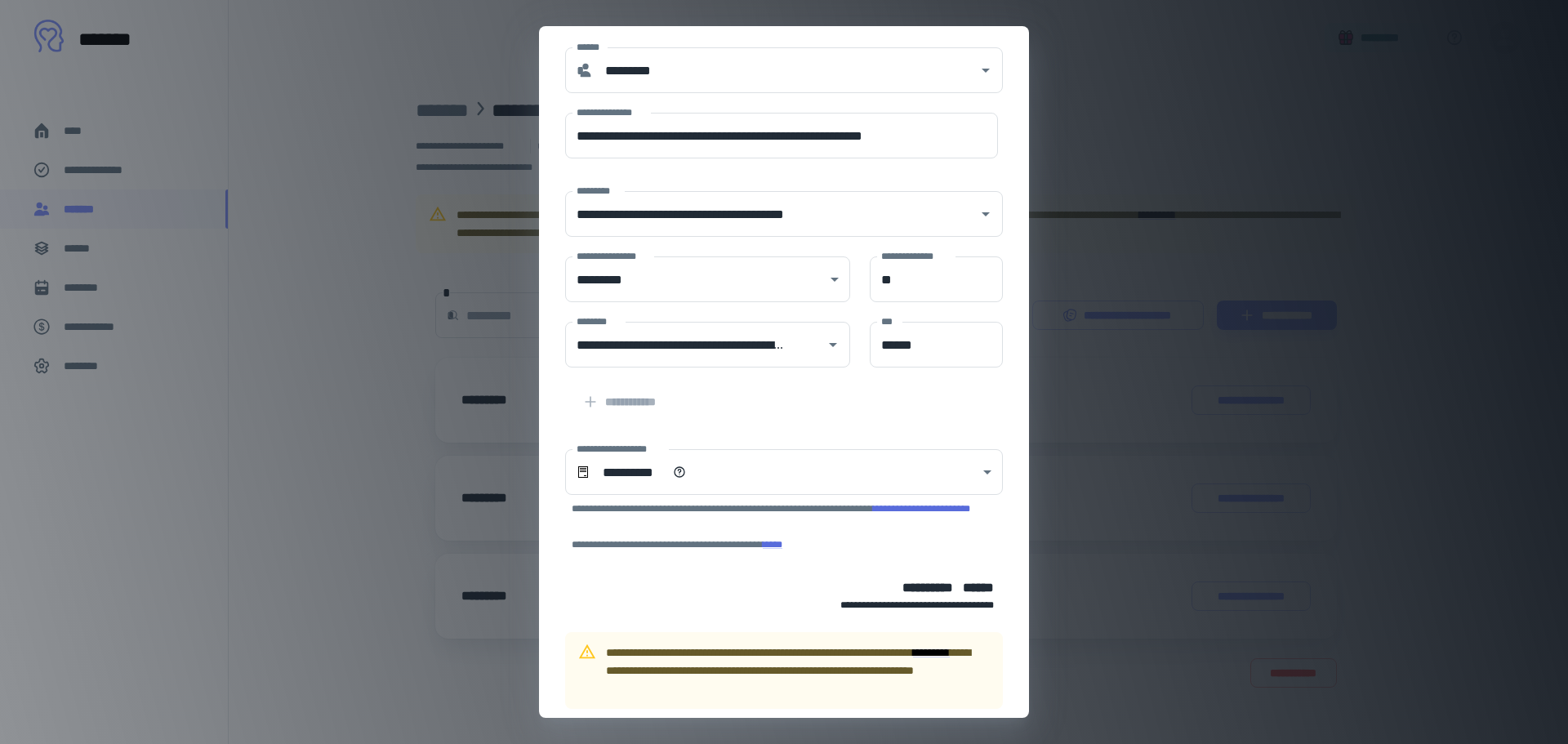 scroll, scrollTop: 123, scrollLeft: 0, axis: vertical 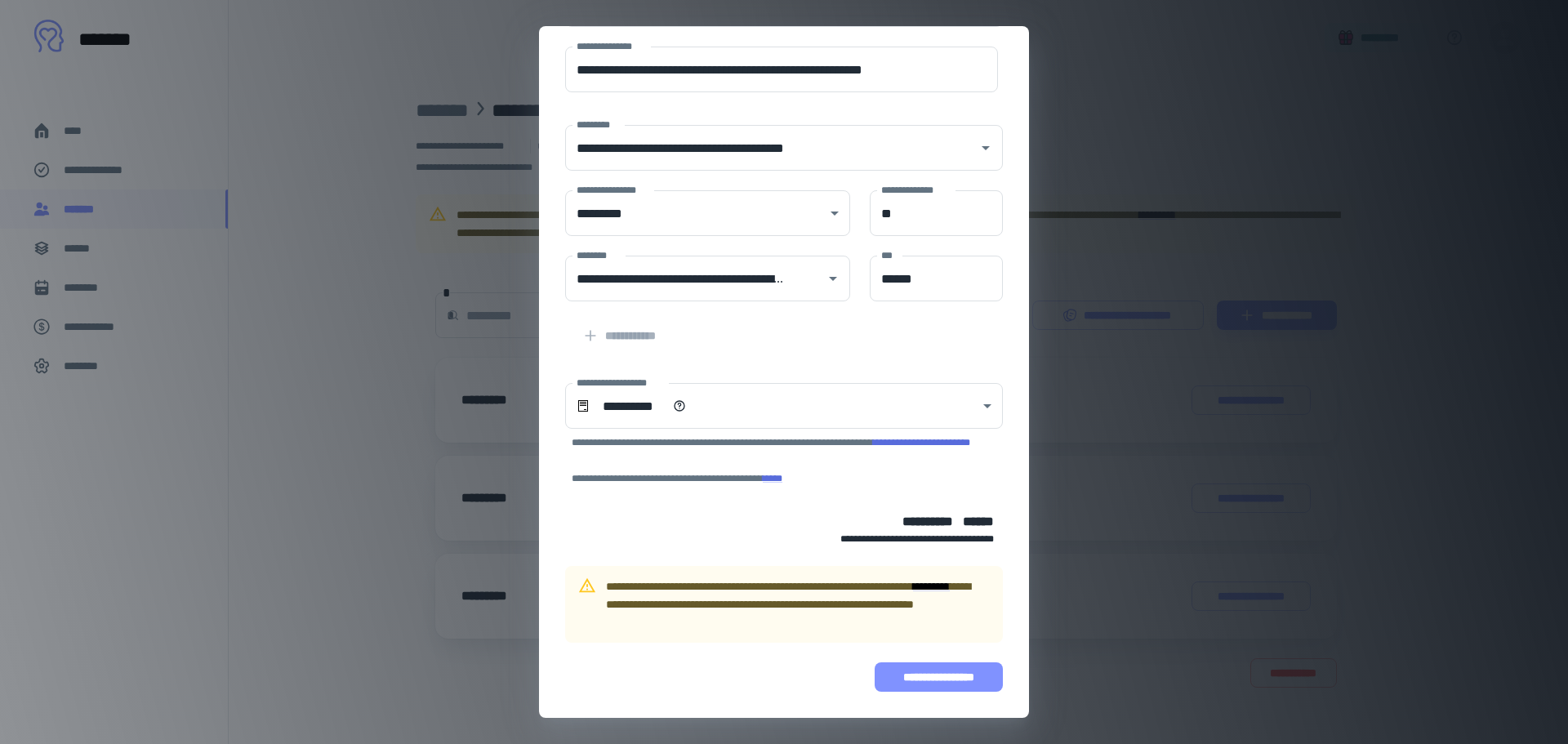 click on "**********" at bounding box center [938, 677] 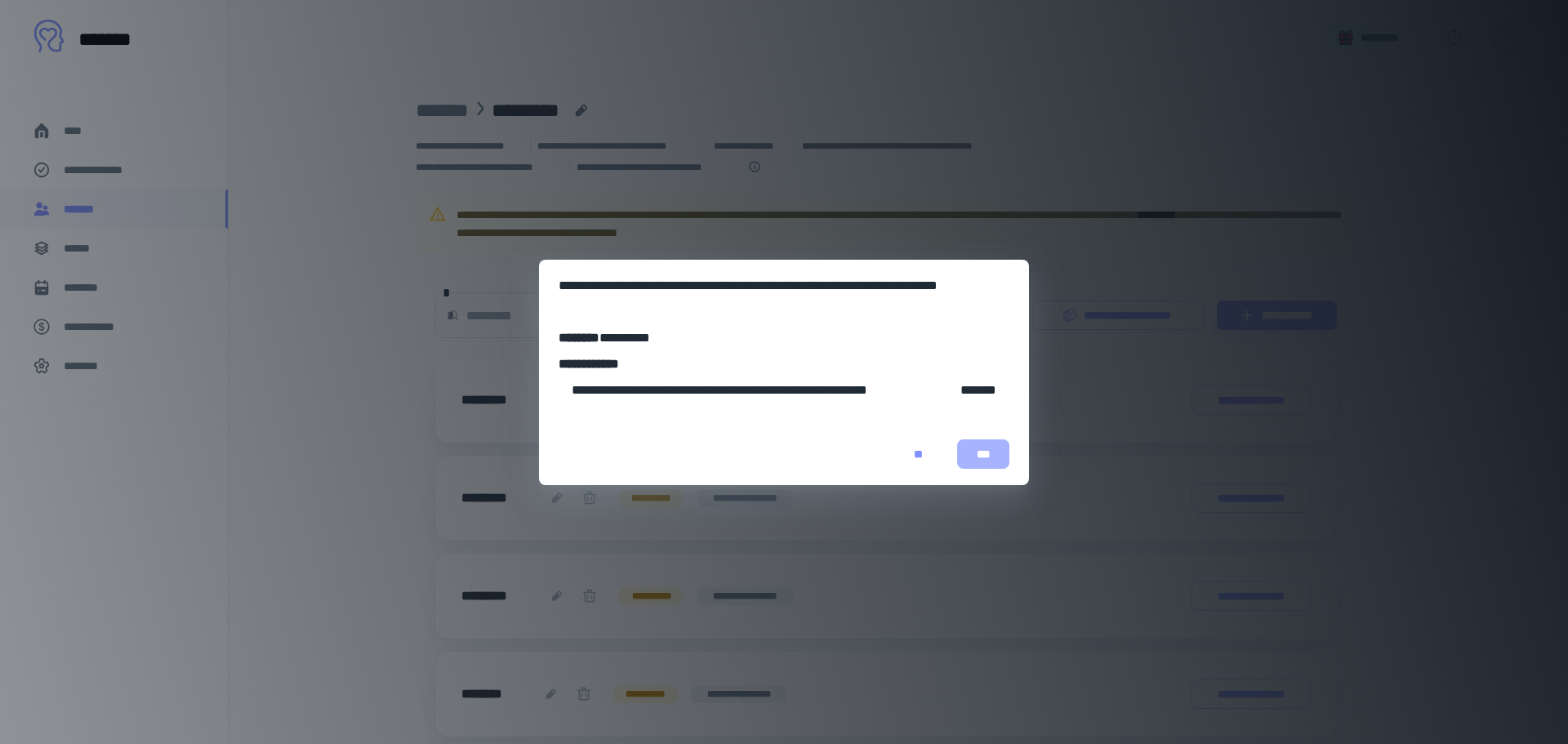 click on "***" at bounding box center (983, 454) 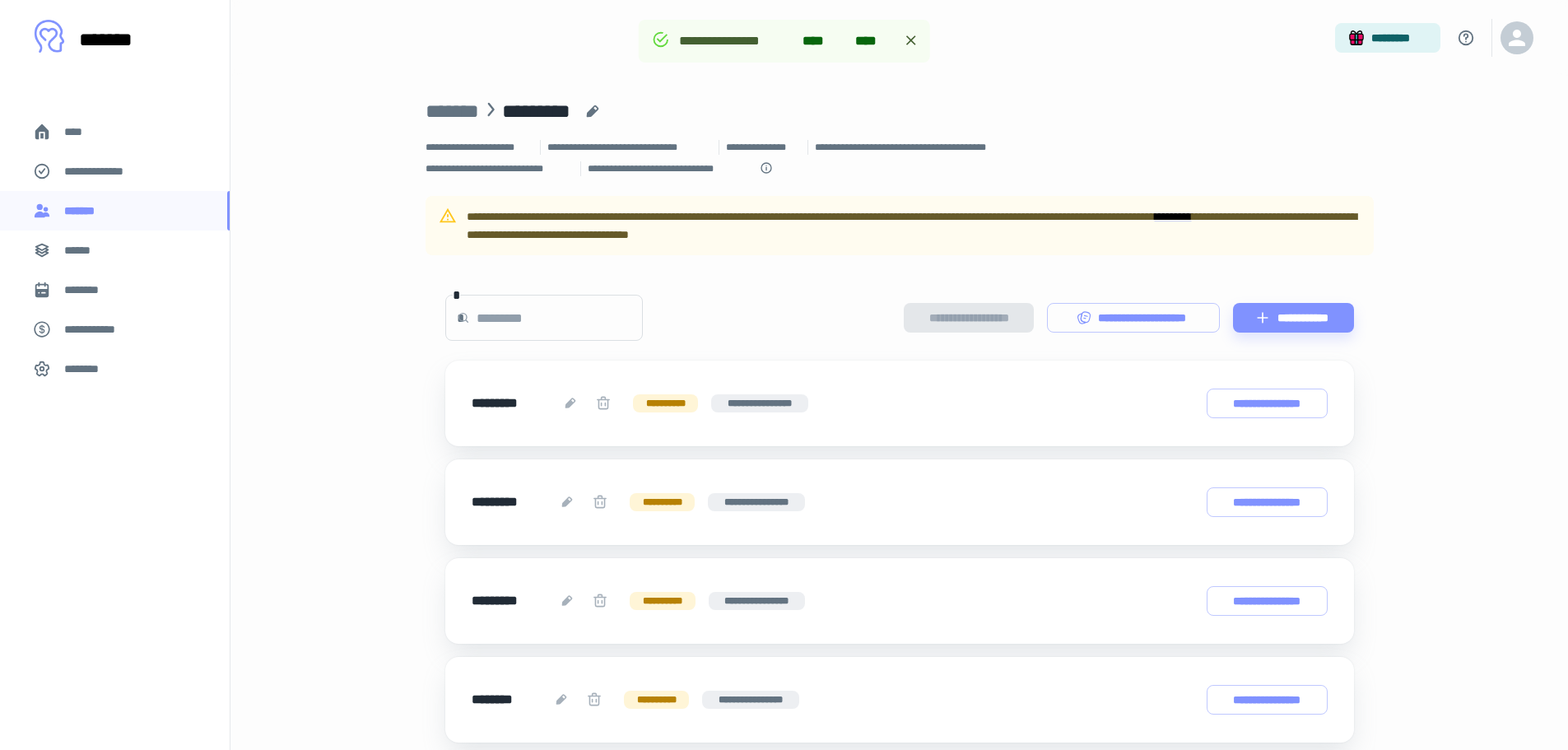 click on "****" at bounding box center [114, 132] 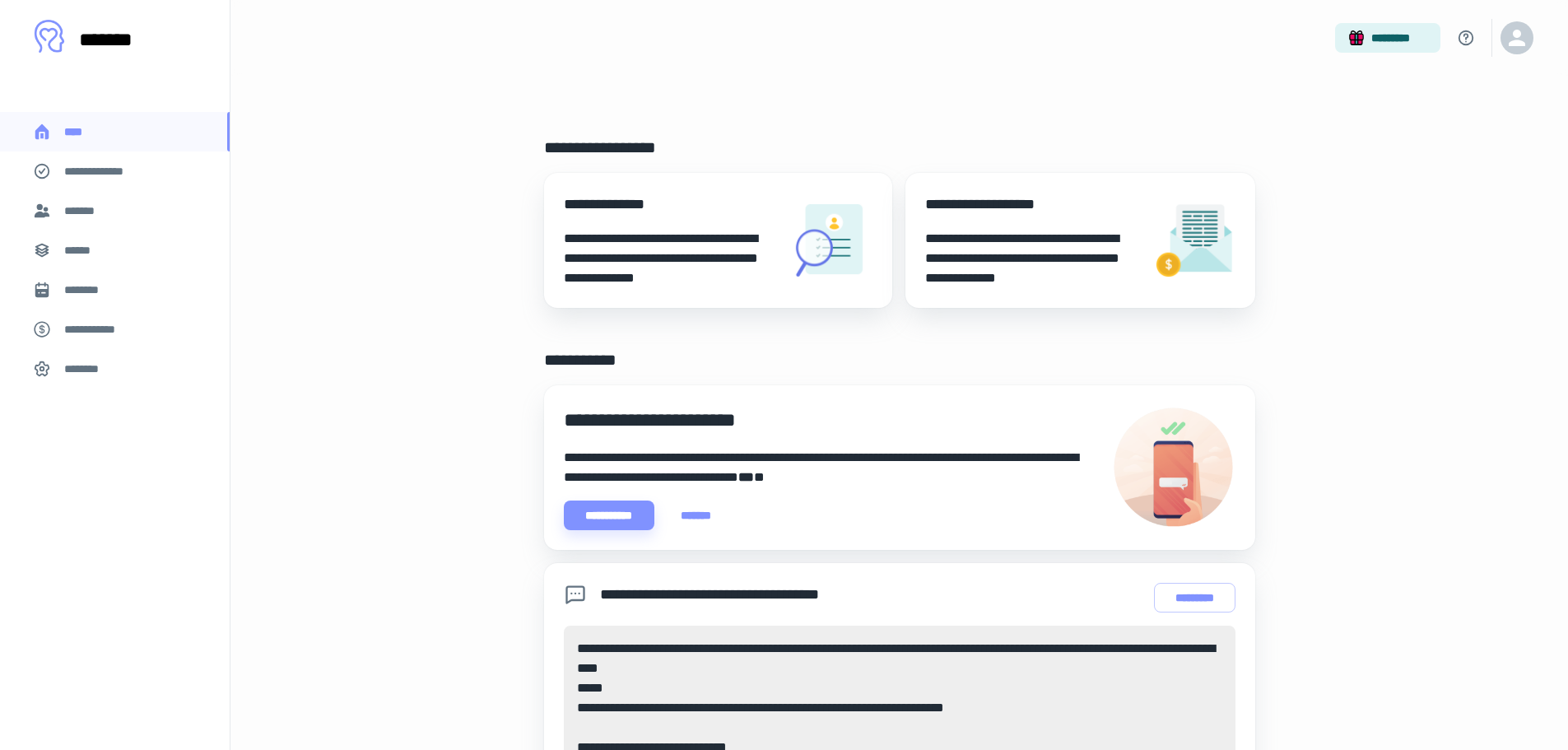 click on "*******" at bounding box center (114, 211) 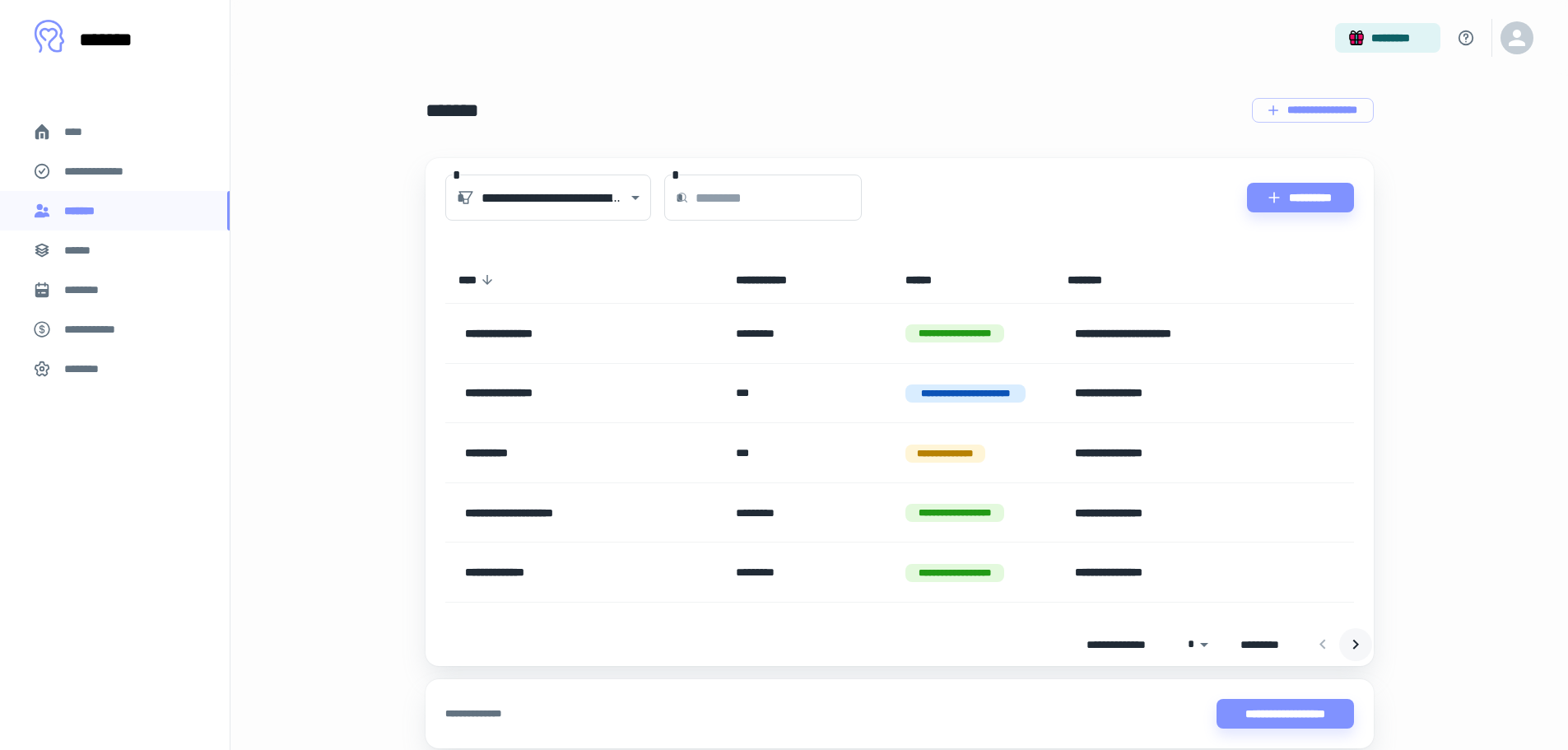 click 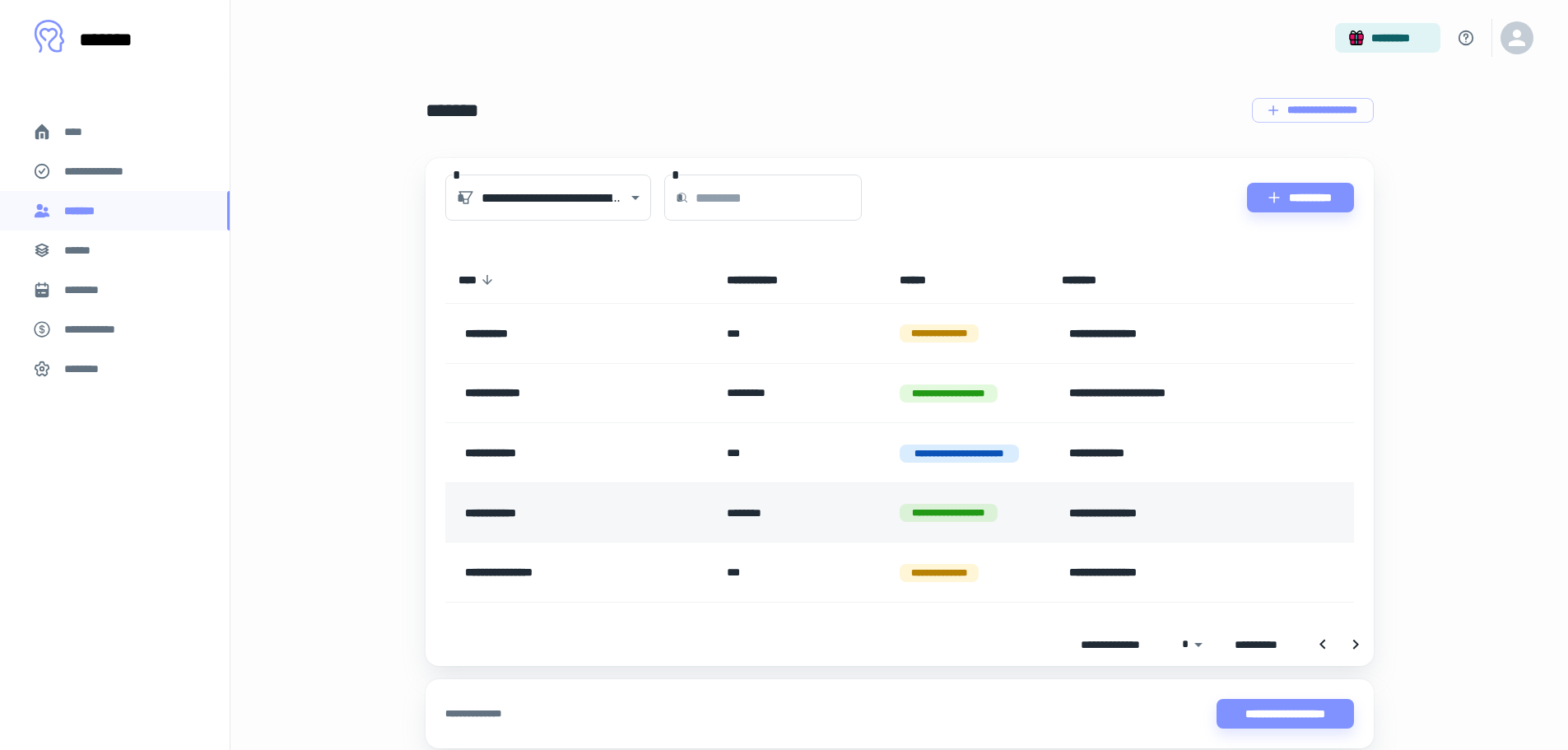 click on "**********" at bounding box center [968, 512] 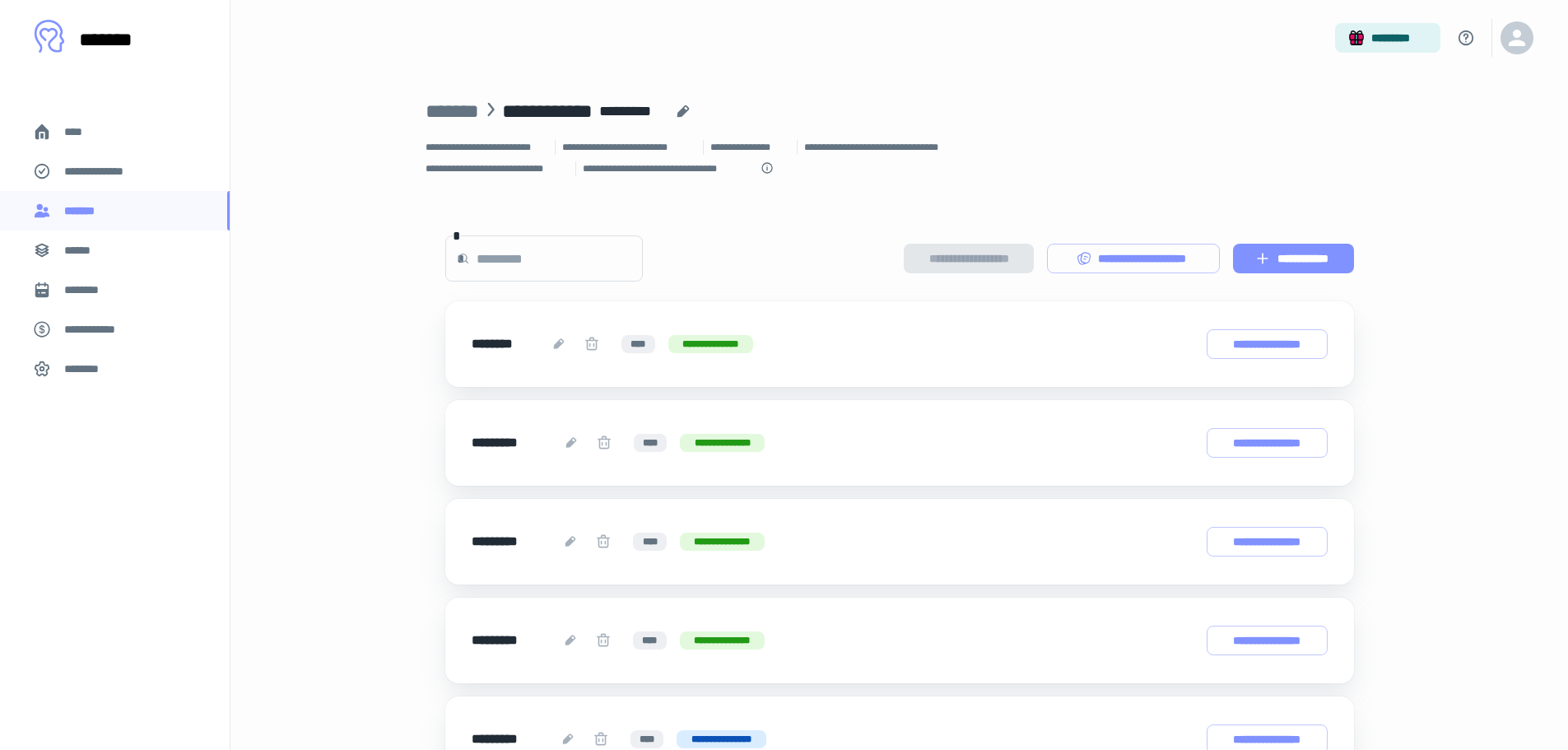 click on "**********" at bounding box center [1293, 259] 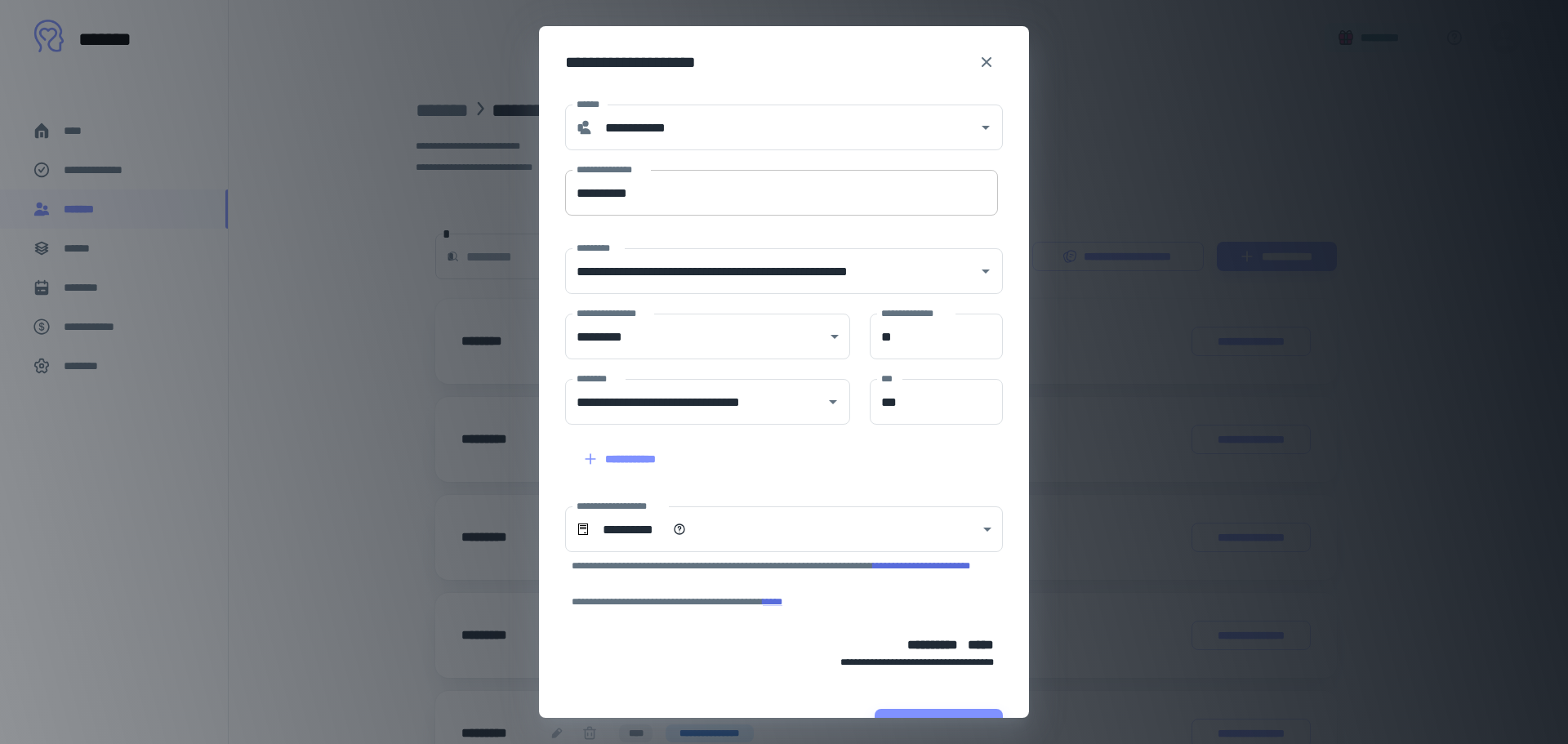 click on "**********" at bounding box center [782, 193] 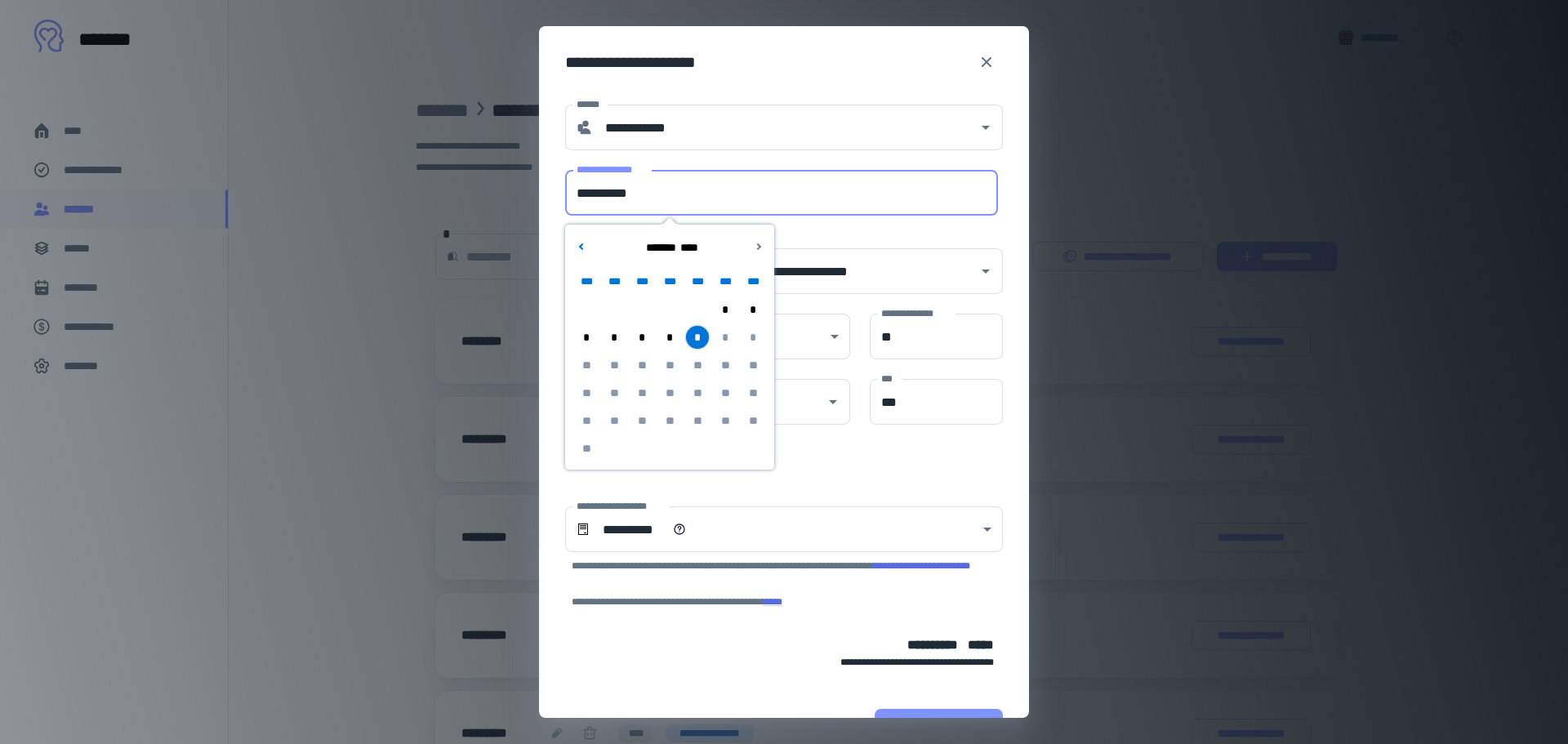 click on "*" at bounding box center [697, 337] 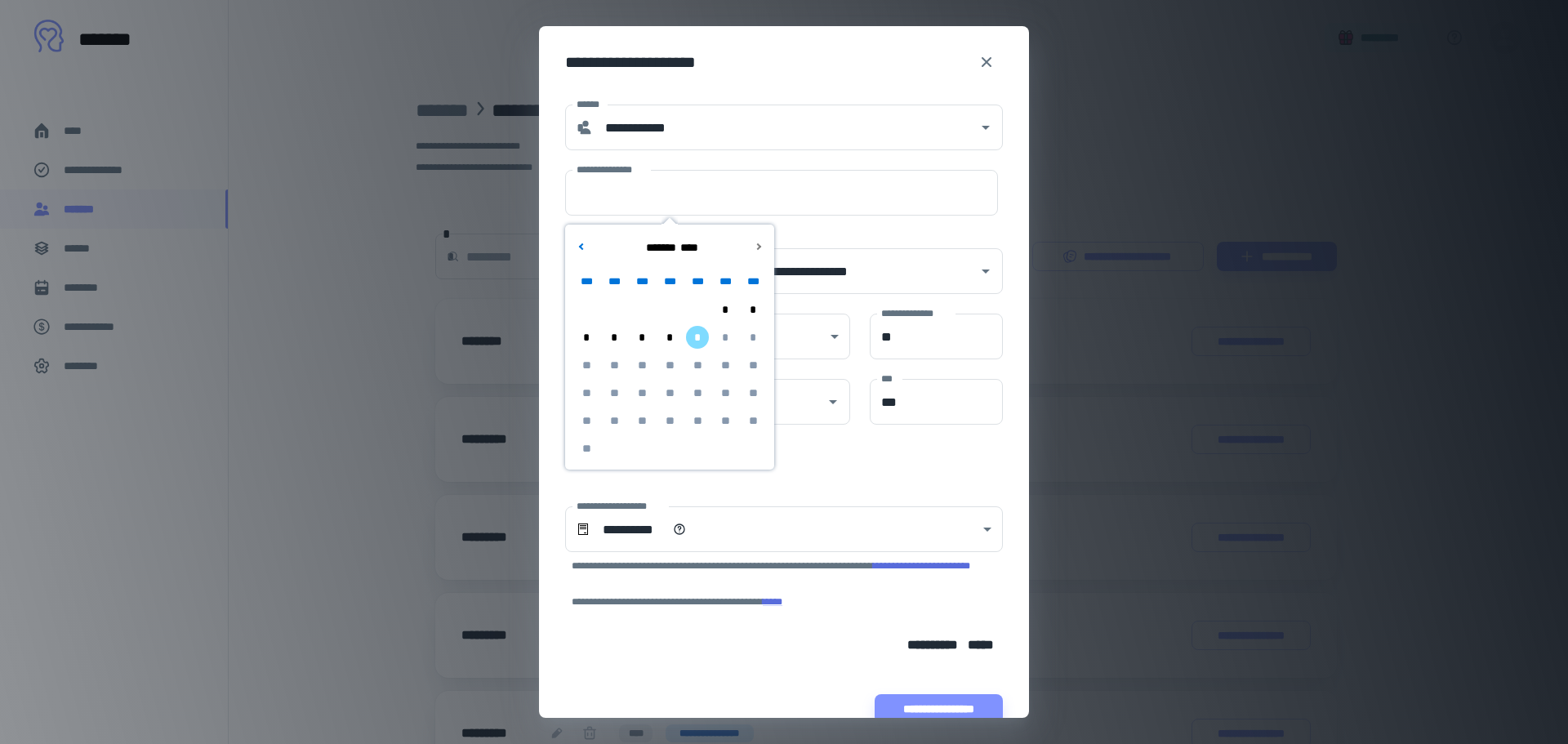 click on "*" at bounding box center [670, 337] 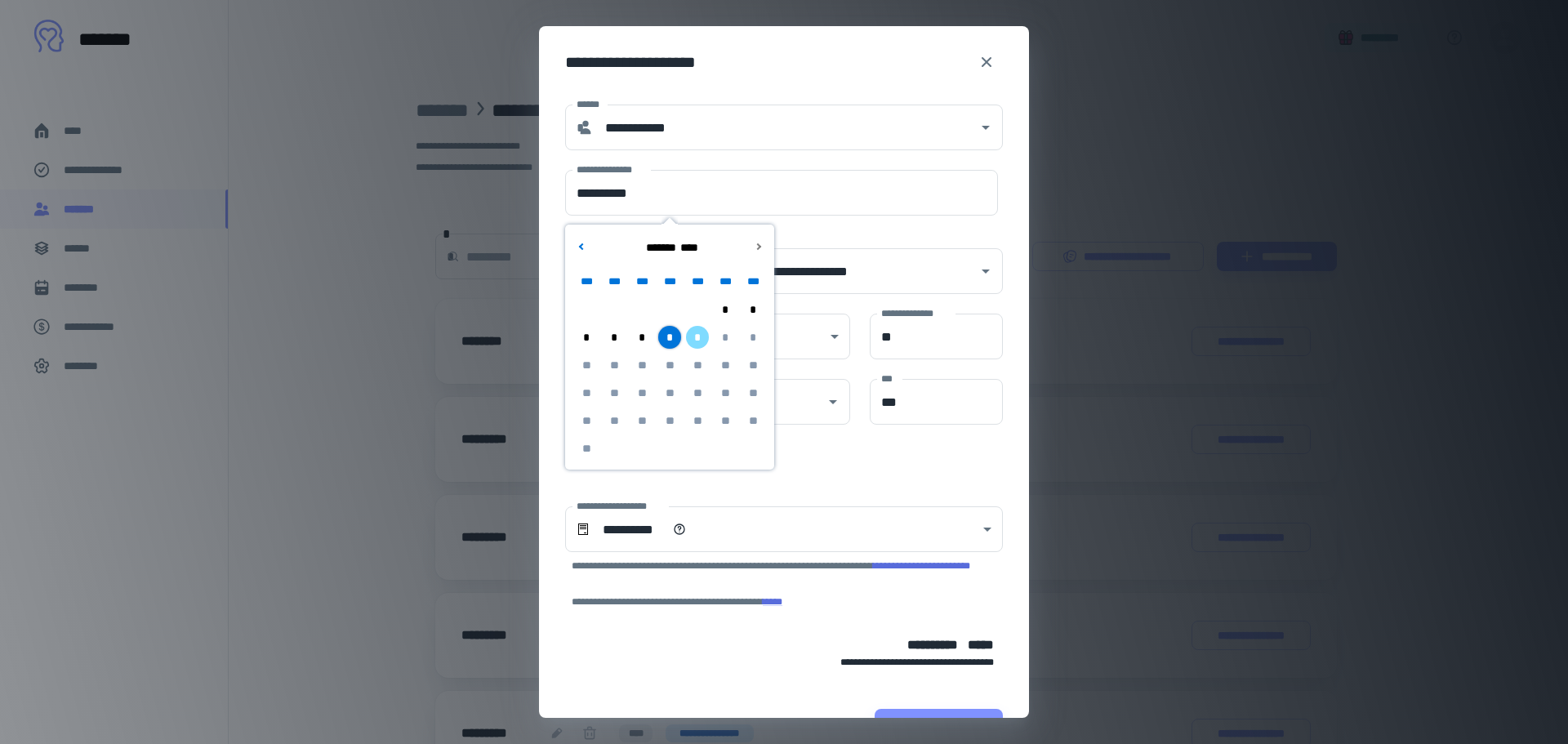 click on "**********" at bounding box center (774, 548) 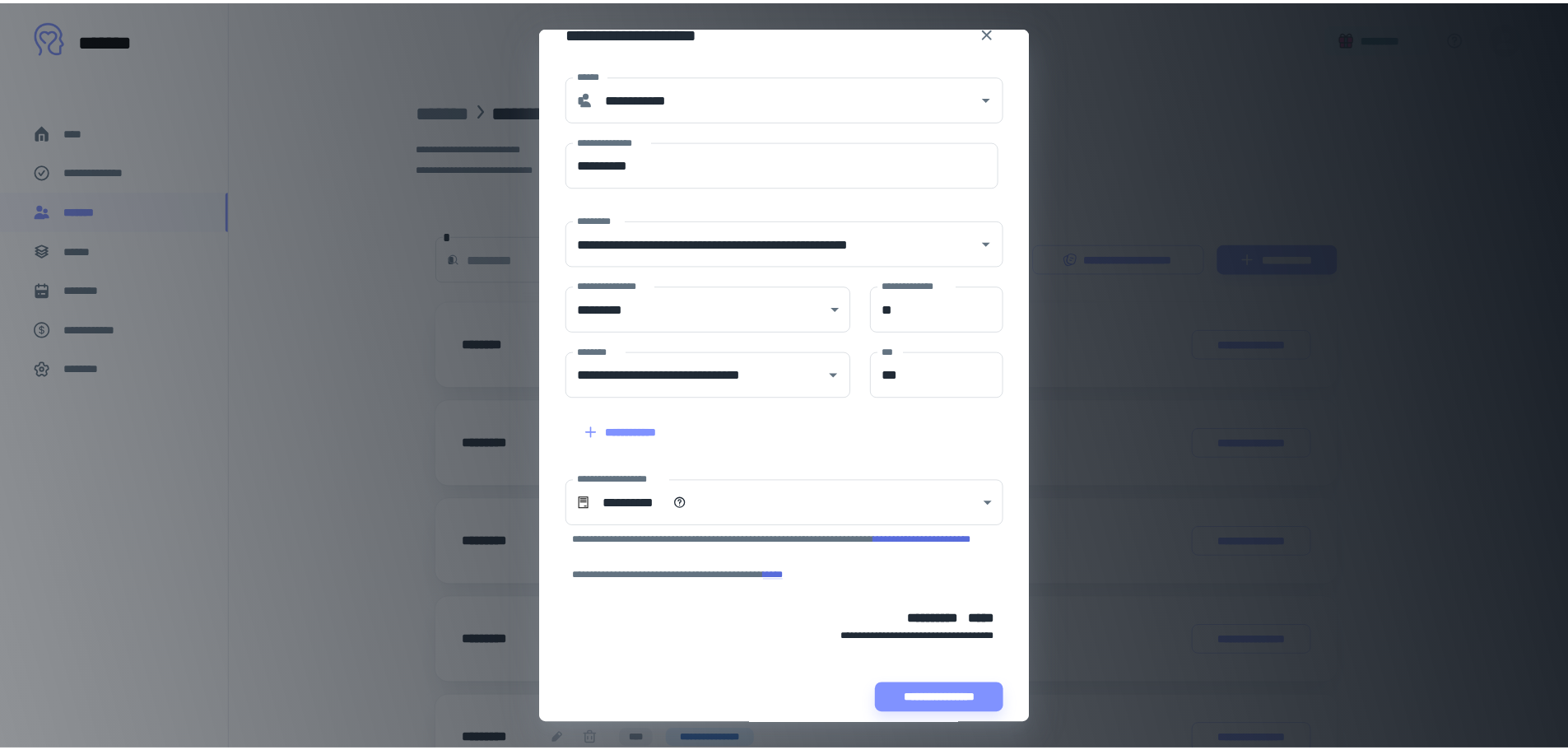 scroll, scrollTop: 47, scrollLeft: 0, axis: vertical 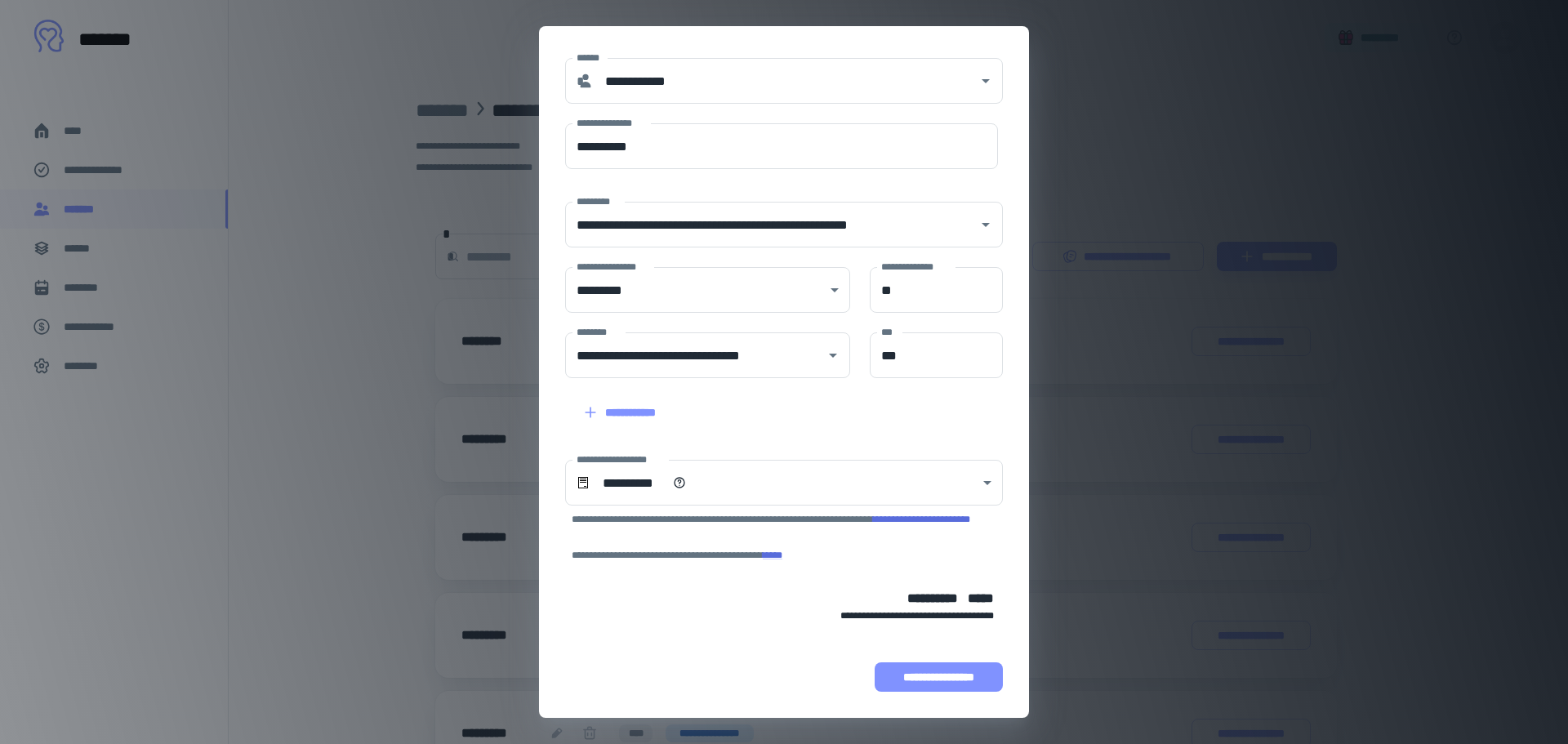 click on "**********" at bounding box center (938, 677) 